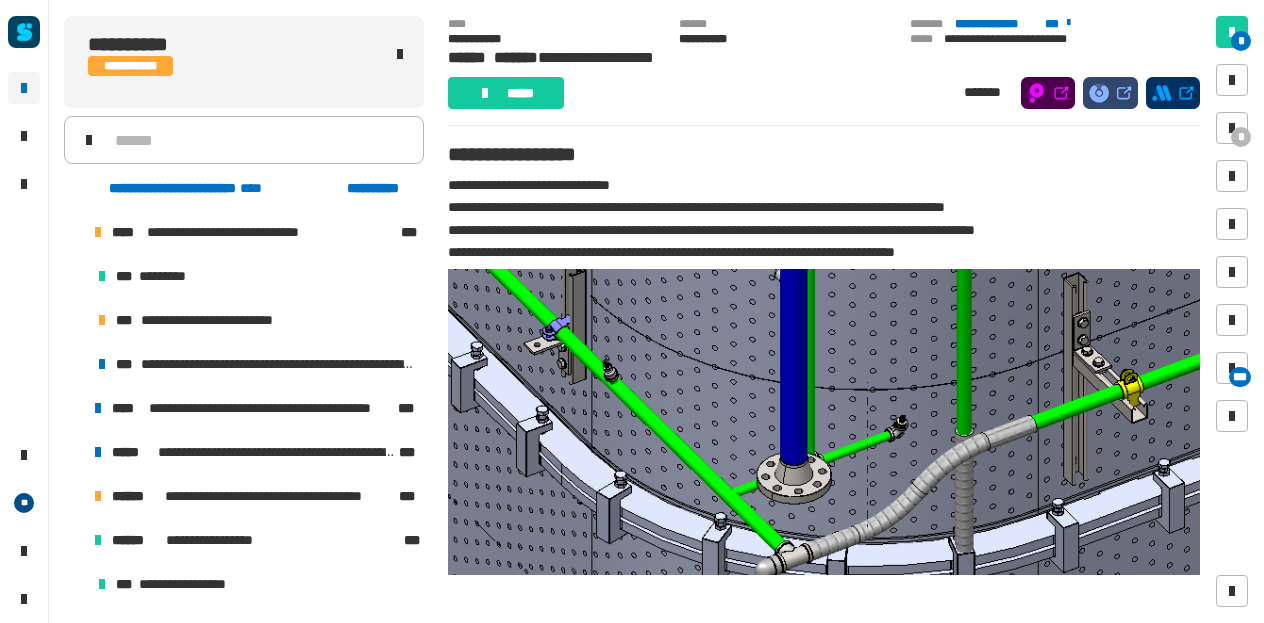 scroll, scrollTop: 0, scrollLeft: 0, axis: both 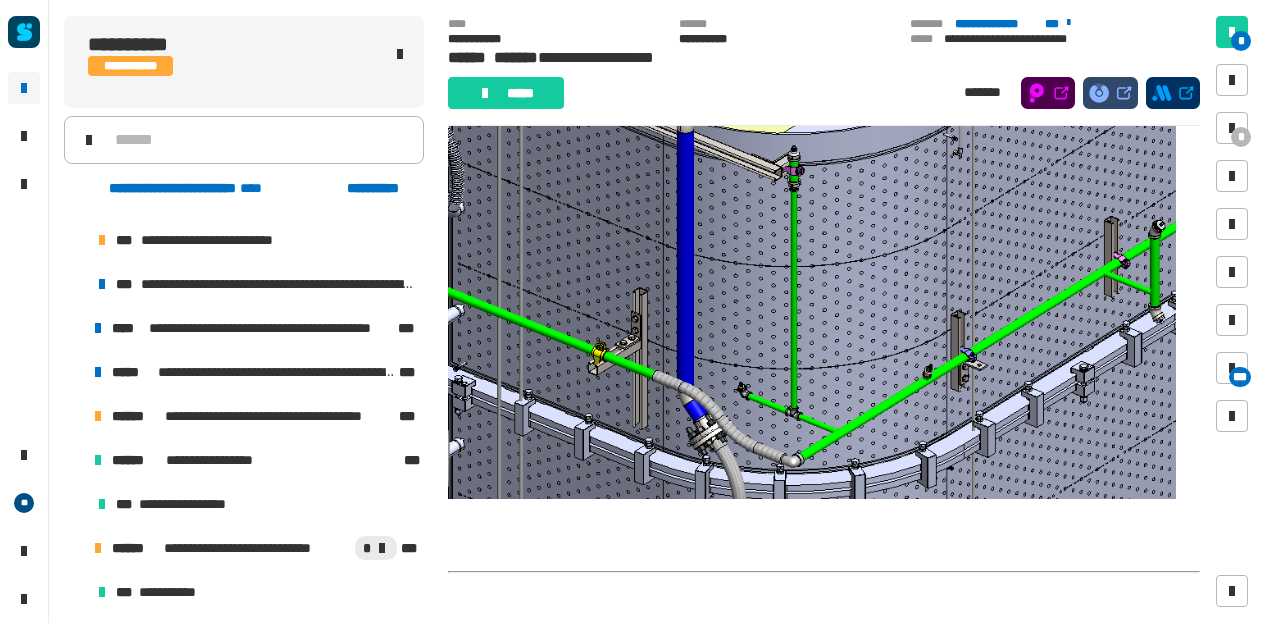 click at bounding box center (74, 460) 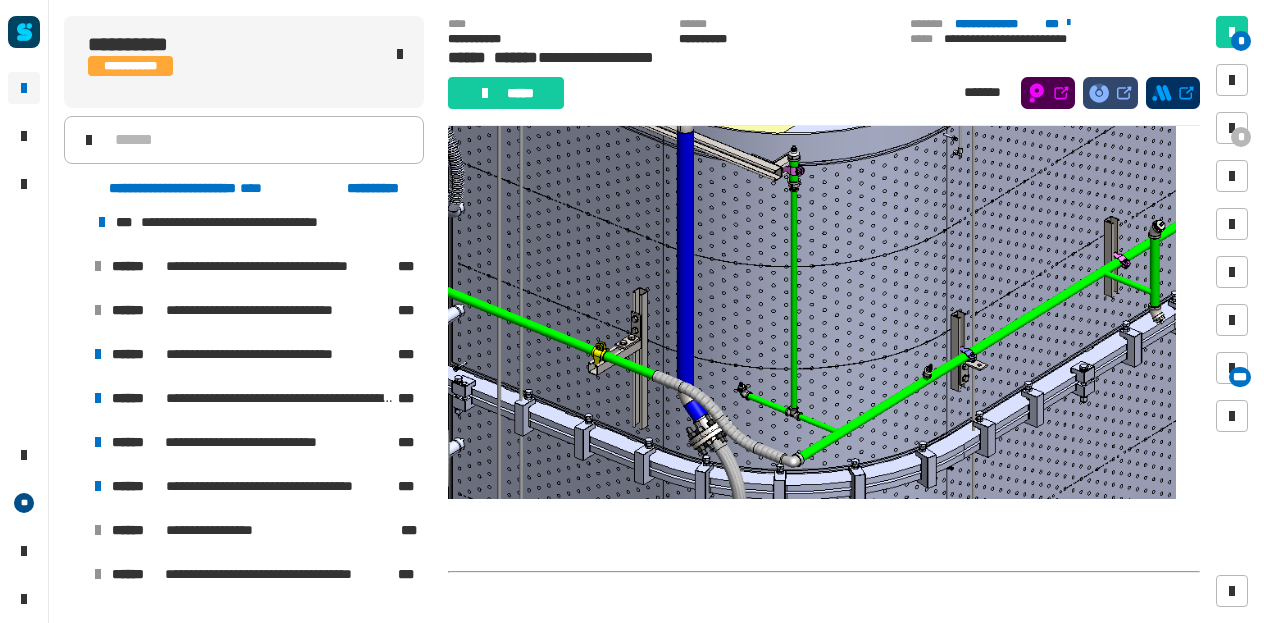 scroll, scrollTop: 758, scrollLeft: 0, axis: vertical 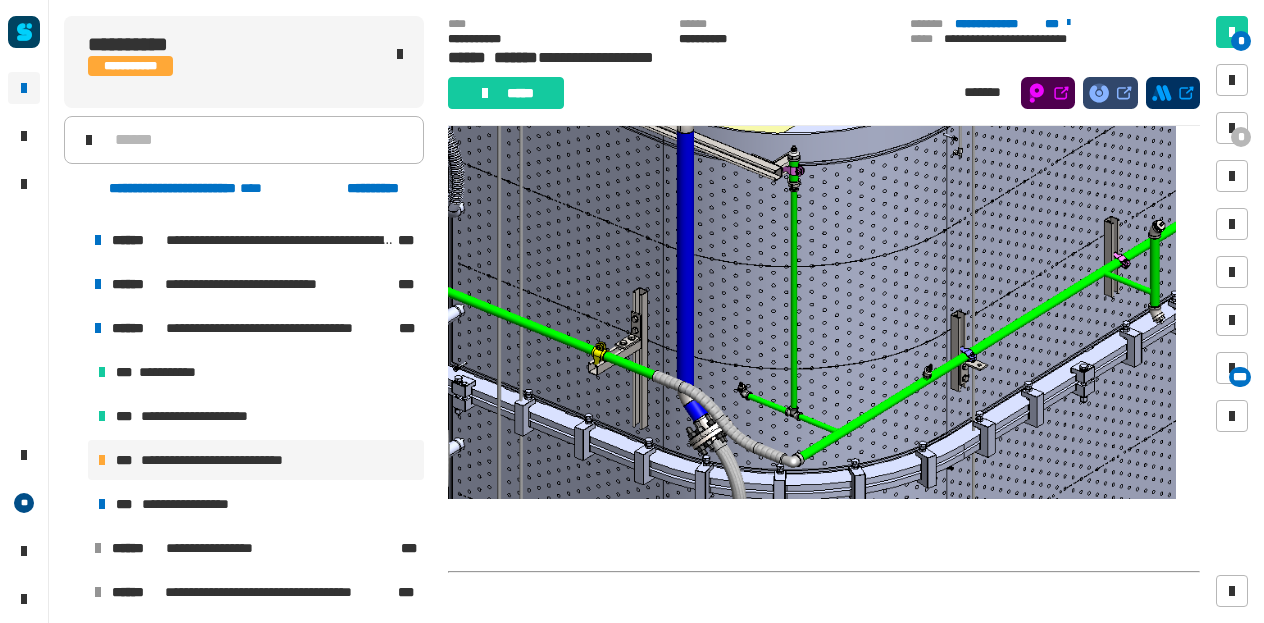 click on "**********" at bounding box center [256, 460] 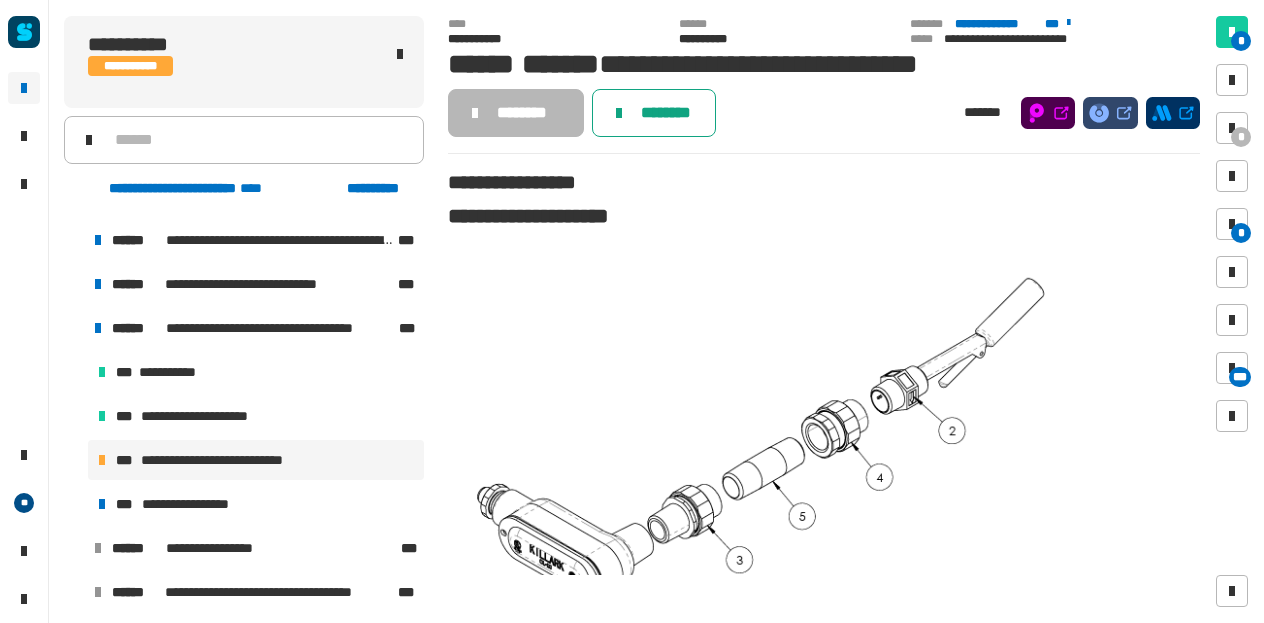click on "********" 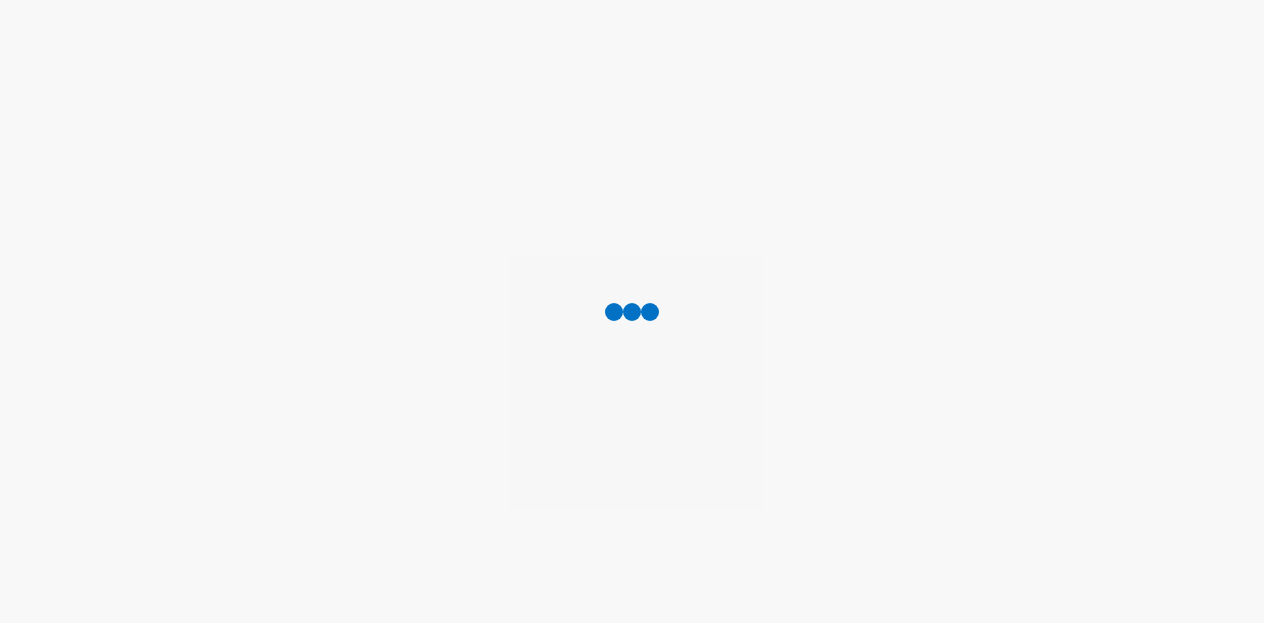 scroll, scrollTop: 0, scrollLeft: 0, axis: both 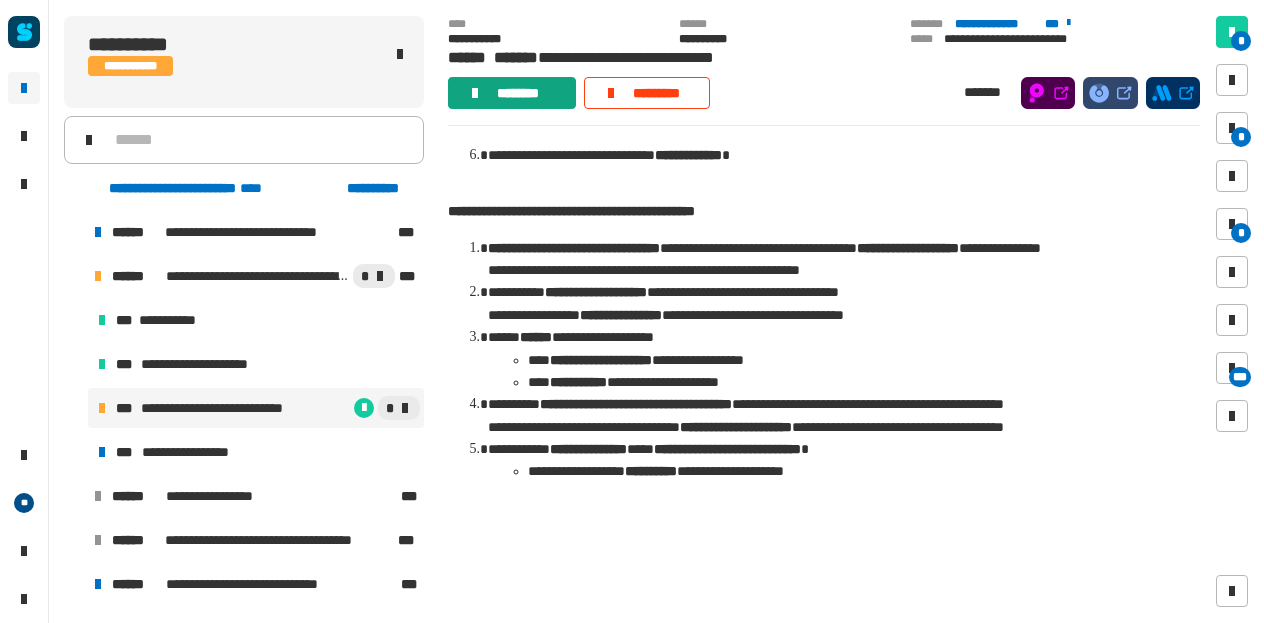 click on "********" 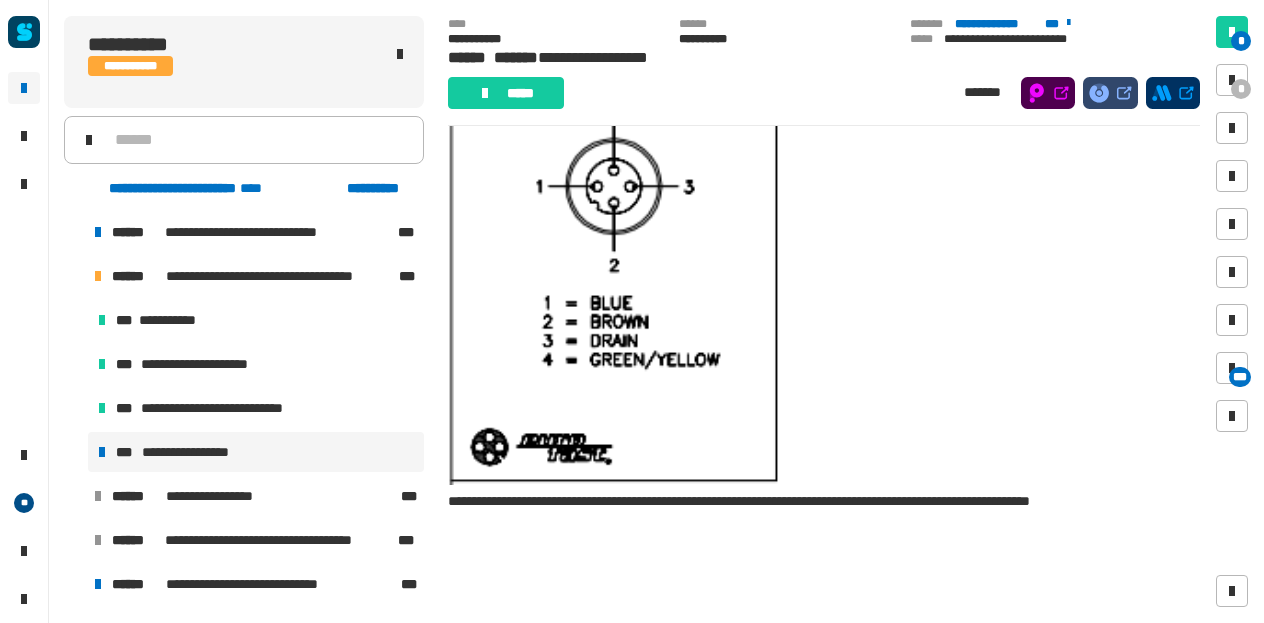 scroll, scrollTop: 412, scrollLeft: 0, axis: vertical 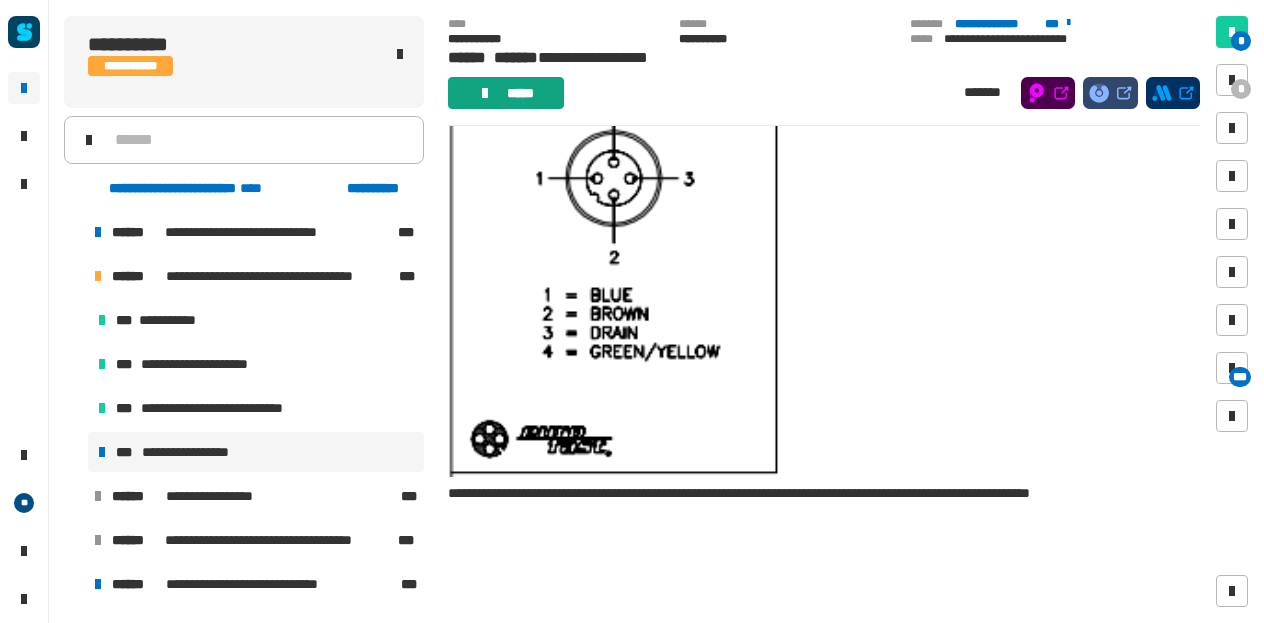 click on "*****" 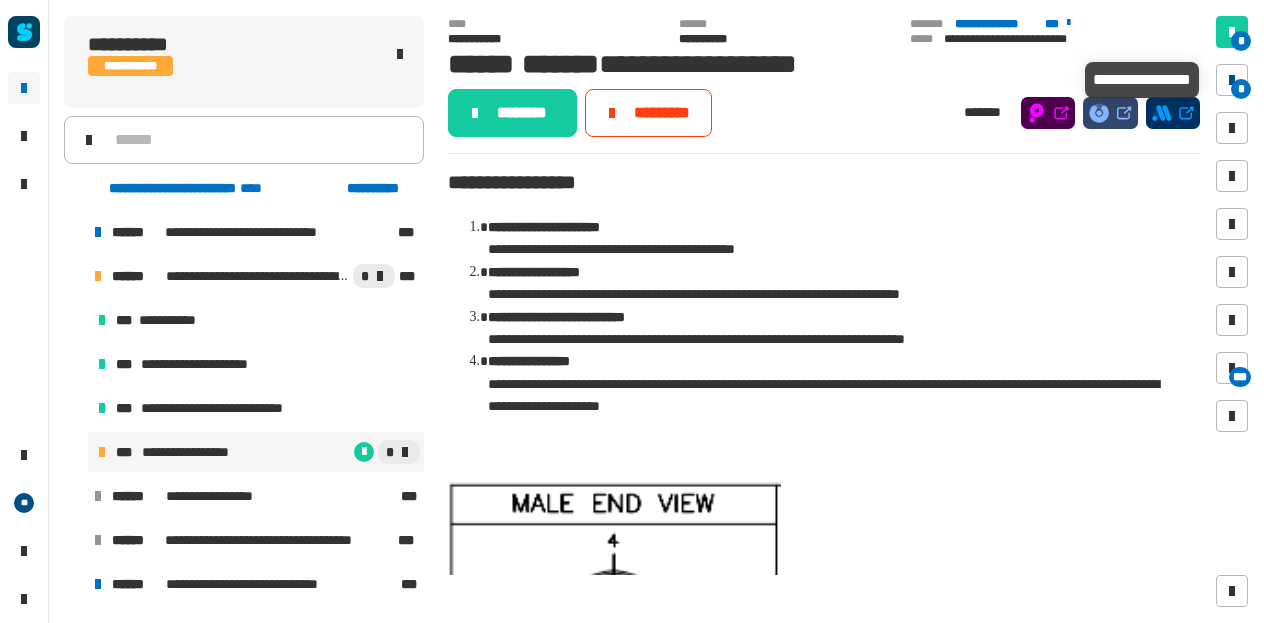 scroll, scrollTop: 1, scrollLeft: 0, axis: vertical 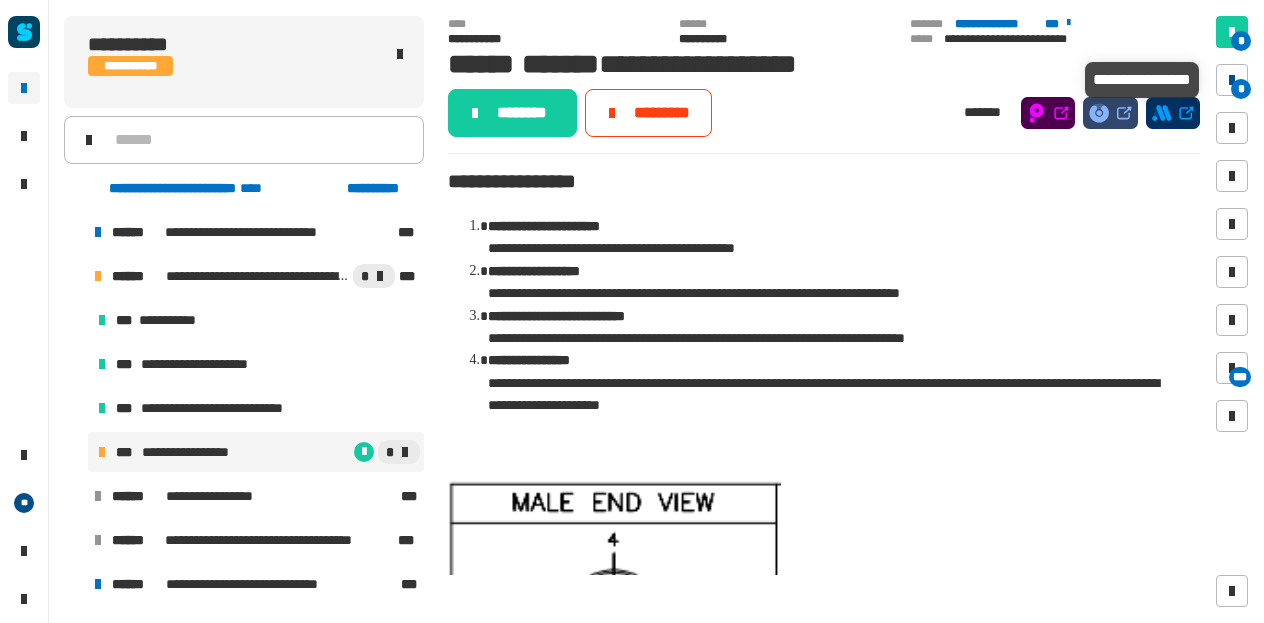 click at bounding box center [1232, 80] 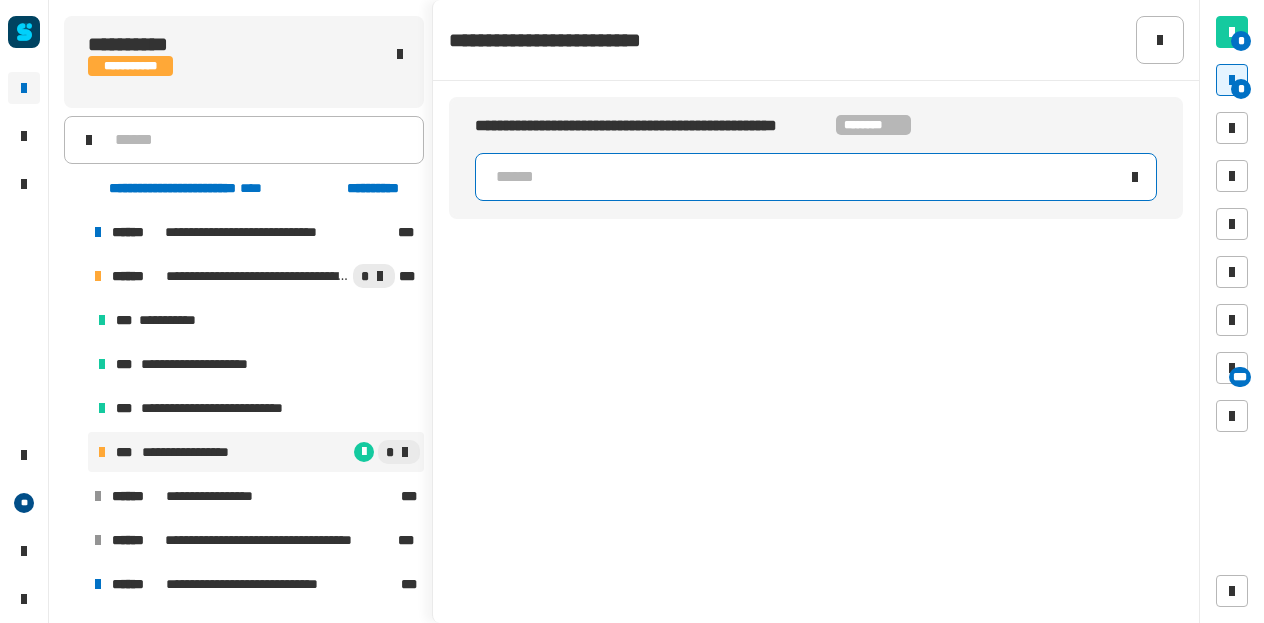 scroll, scrollTop: 0, scrollLeft: 0, axis: both 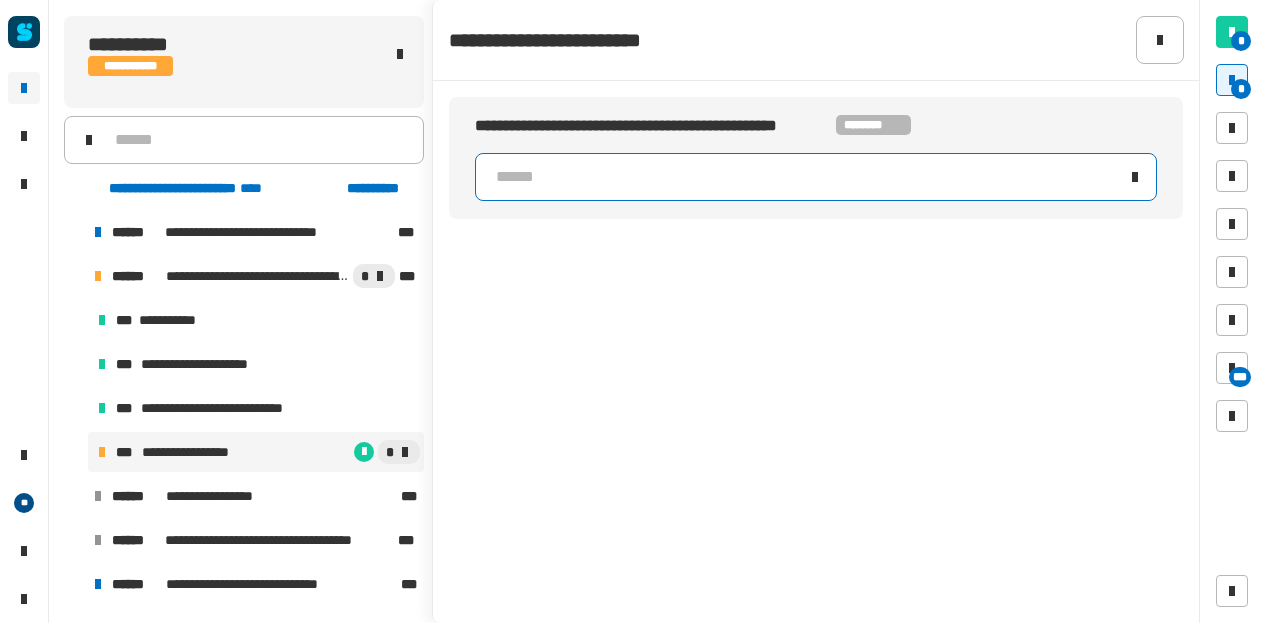 click on "******" 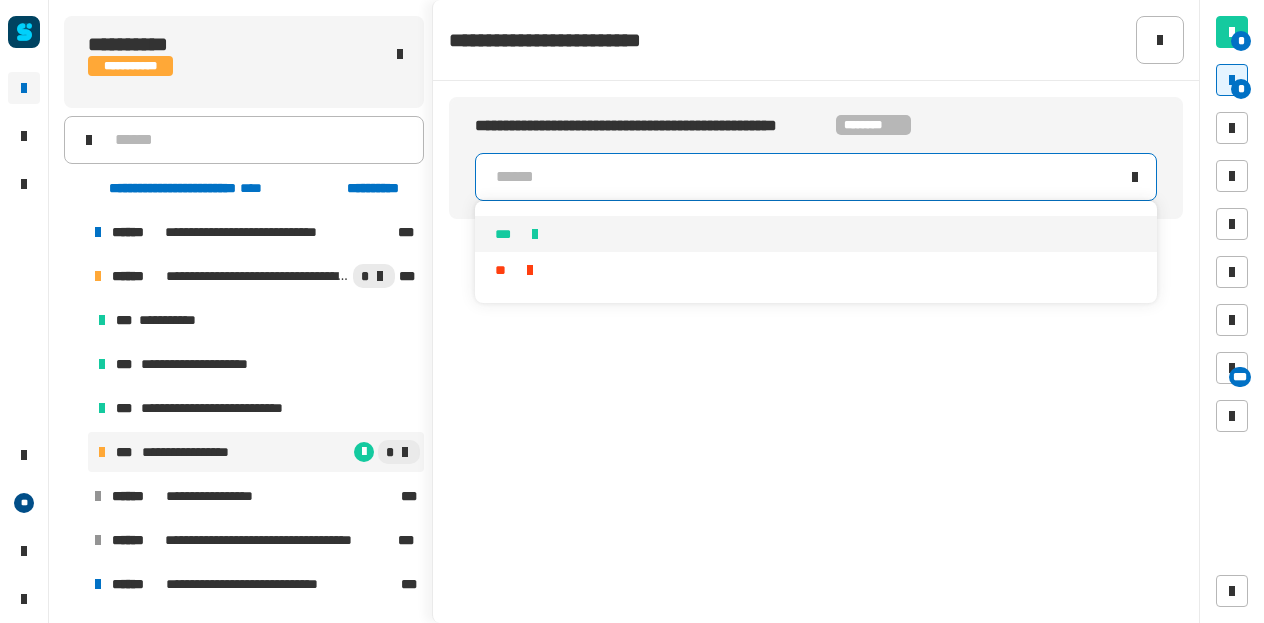 scroll, scrollTop: 0, scrollLeft: 0, axis: both 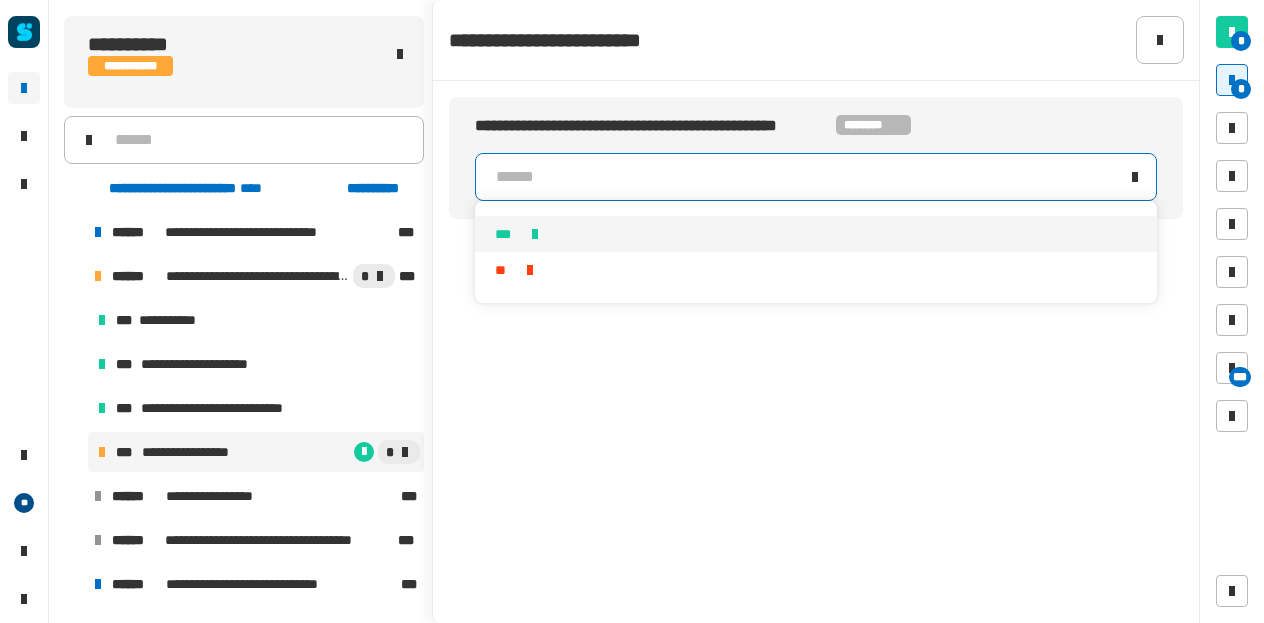 click on "***" at bounding box center (816, 234) 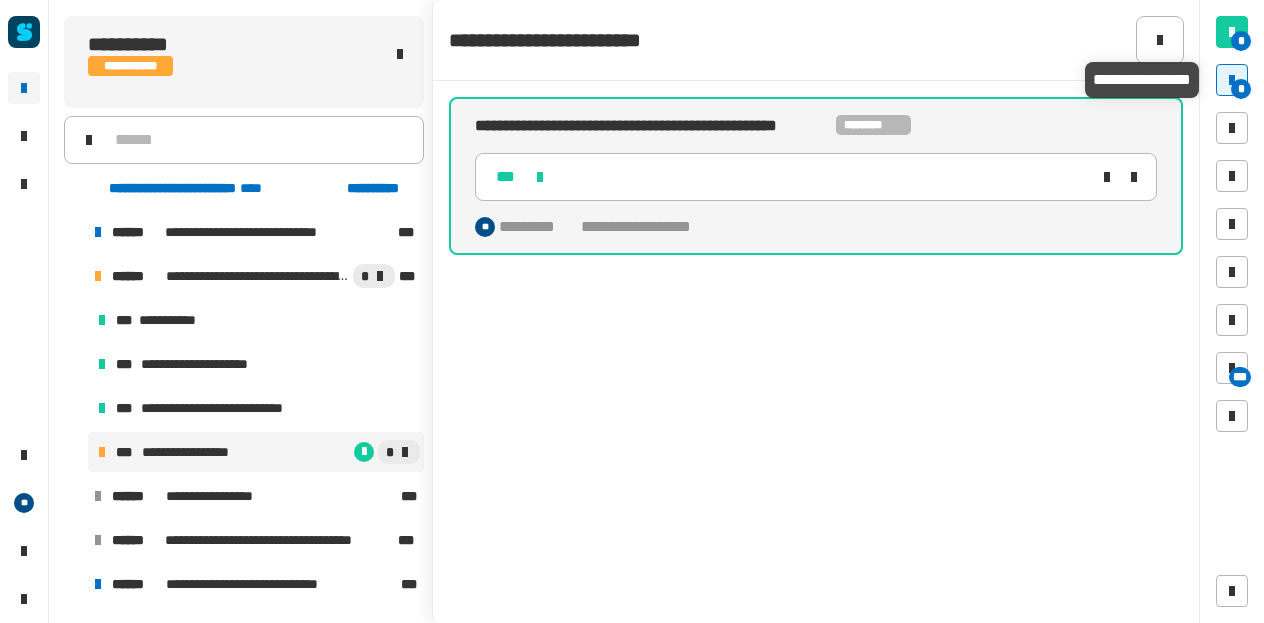 click on "*" at bounding box center (1241, 89) 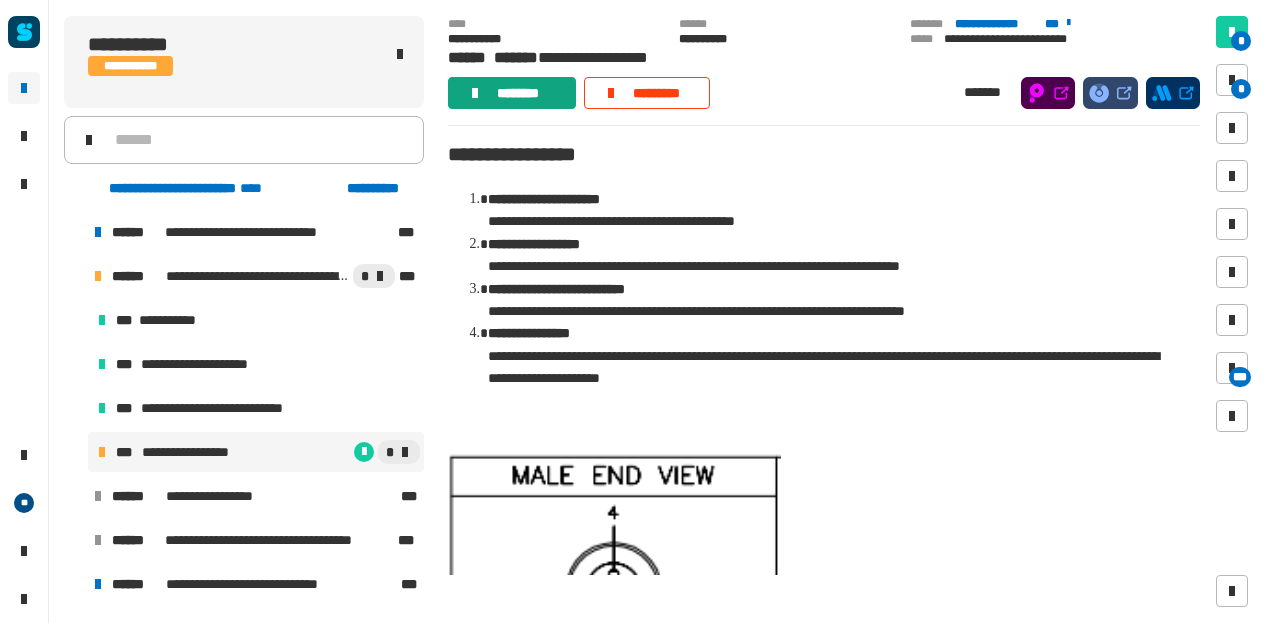 click 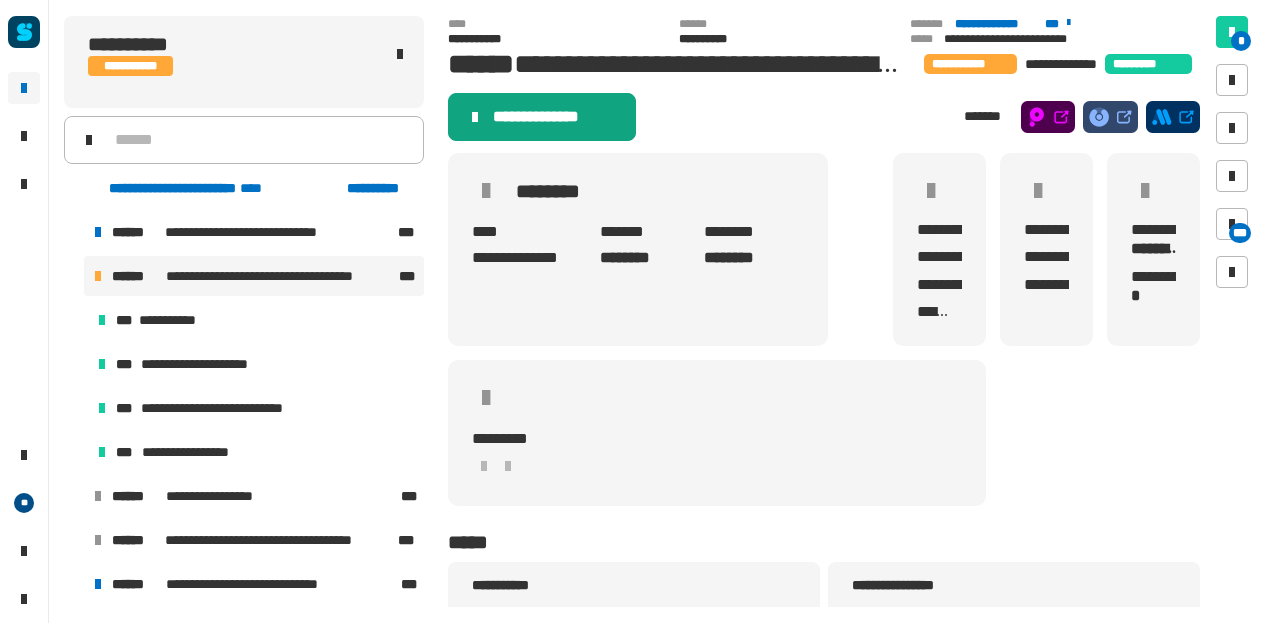 click on "**********" 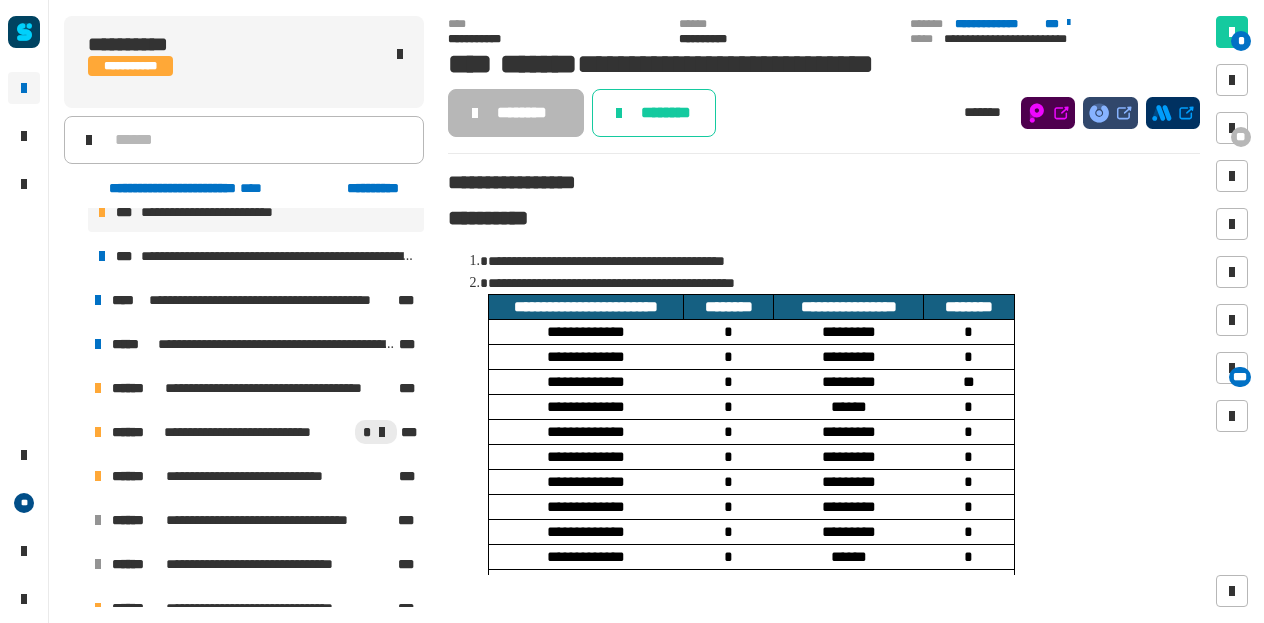 scroll, scrollTop: 109, scrollLeft: 0, axis: vertical 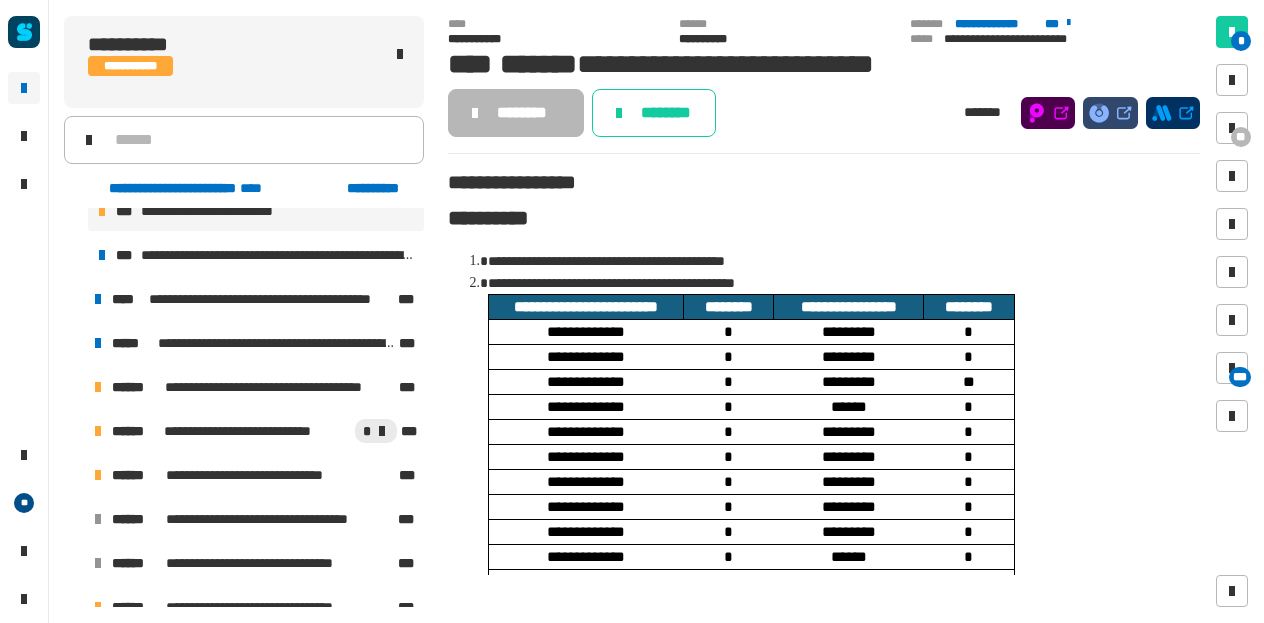 click at bounding box center [74, 431] 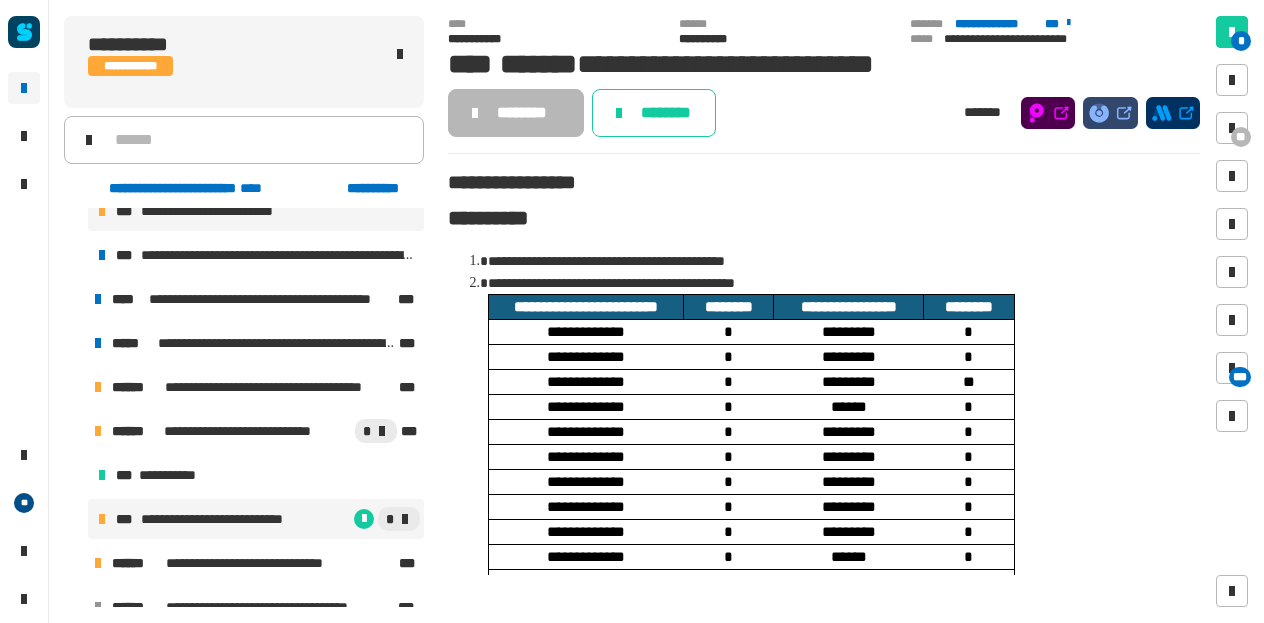click on "**********" at bounding box center (238, 519) 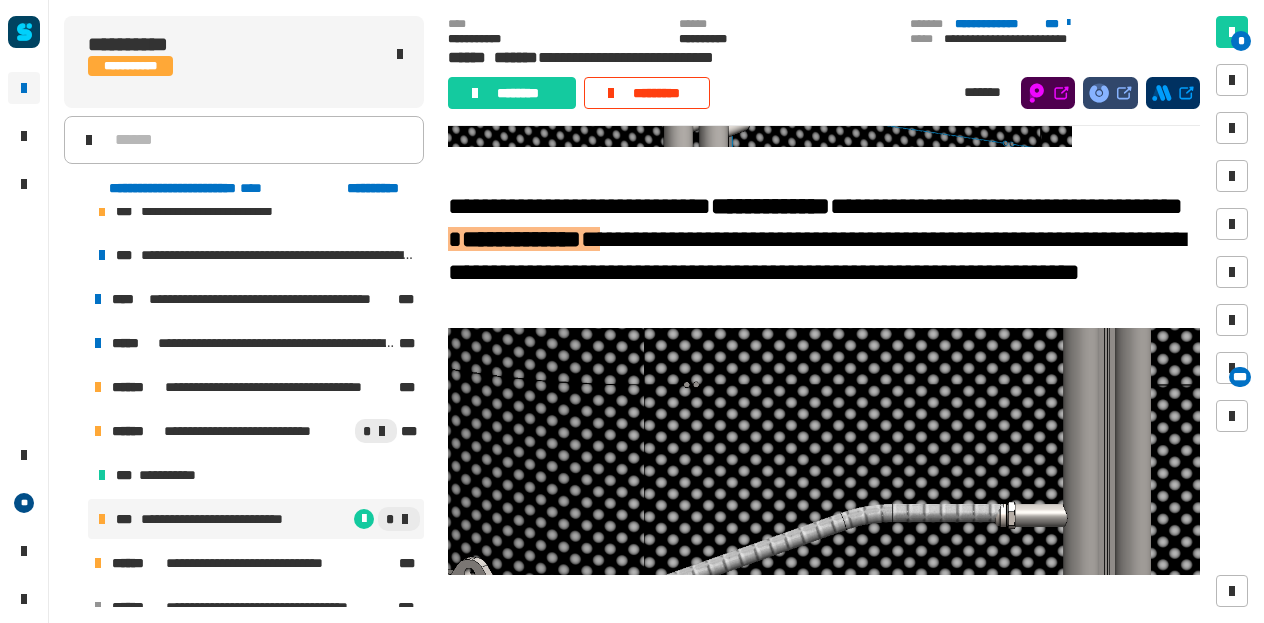 scroll, scrollTop: 1482, scrollLeft: 0, axis: vertical 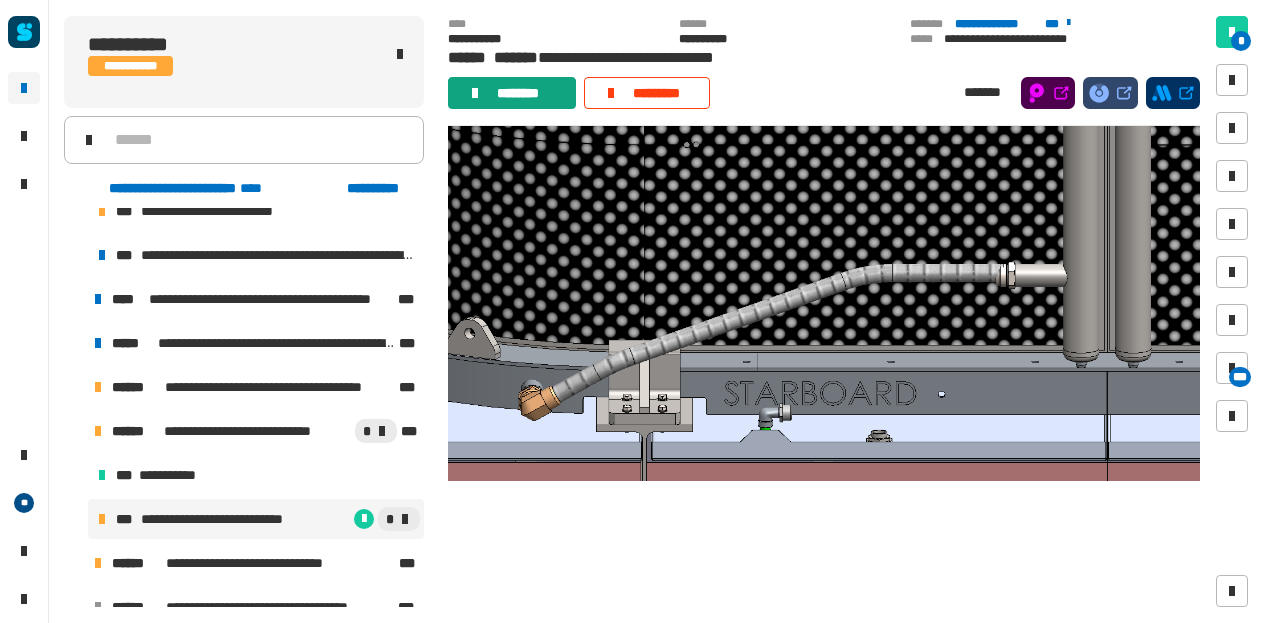 click on "********" 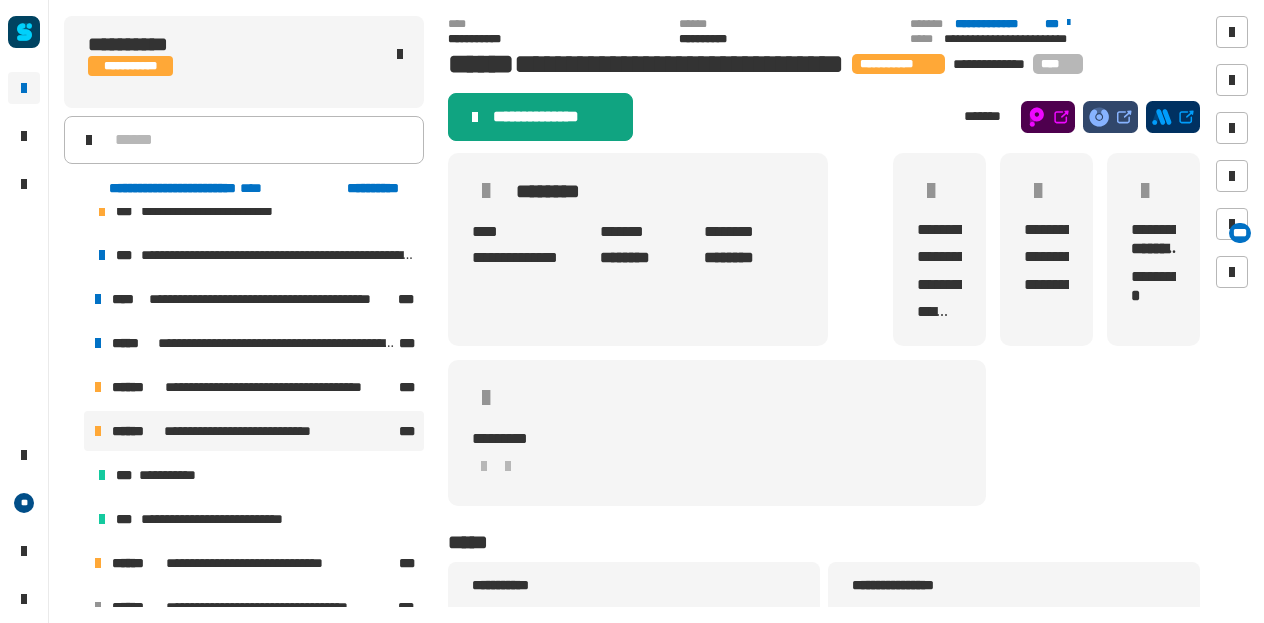 click on "**********" 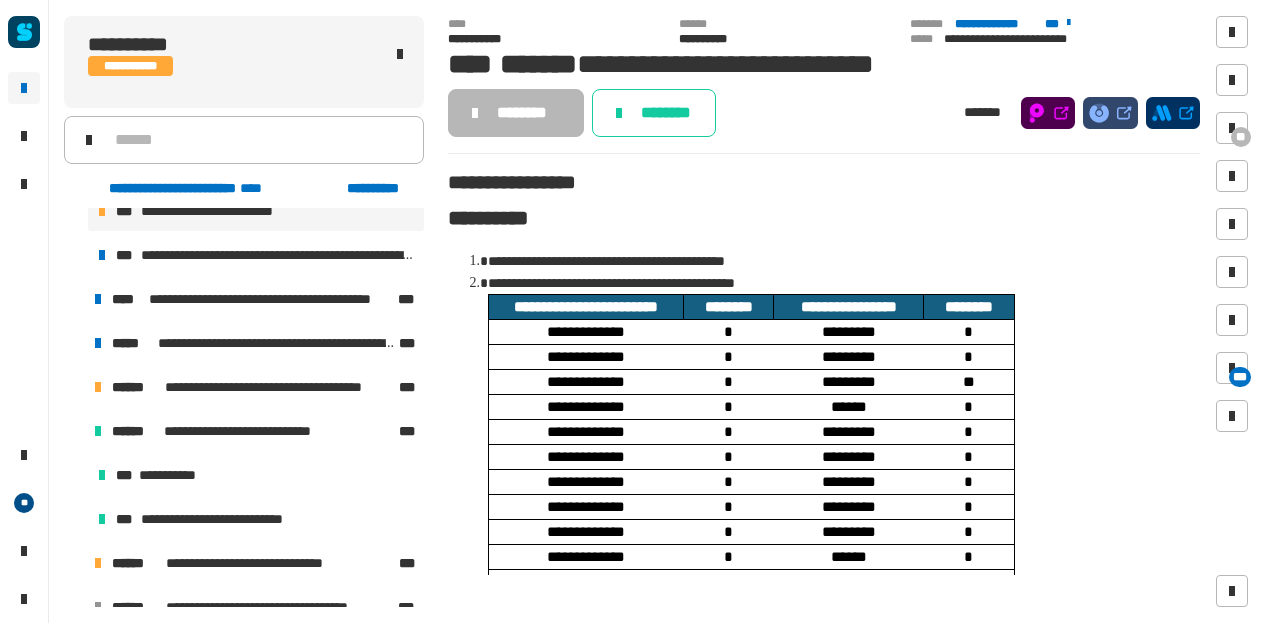 click at bounding box center [74, 387] 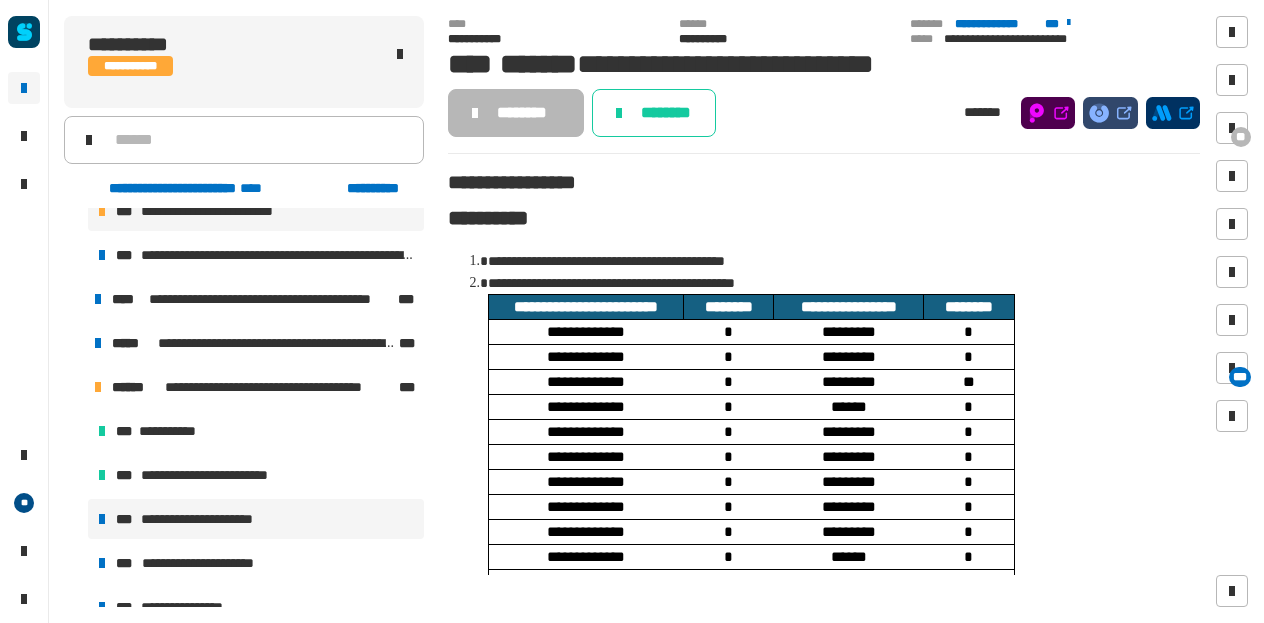click on "**********" at bounding box center [214, 519] 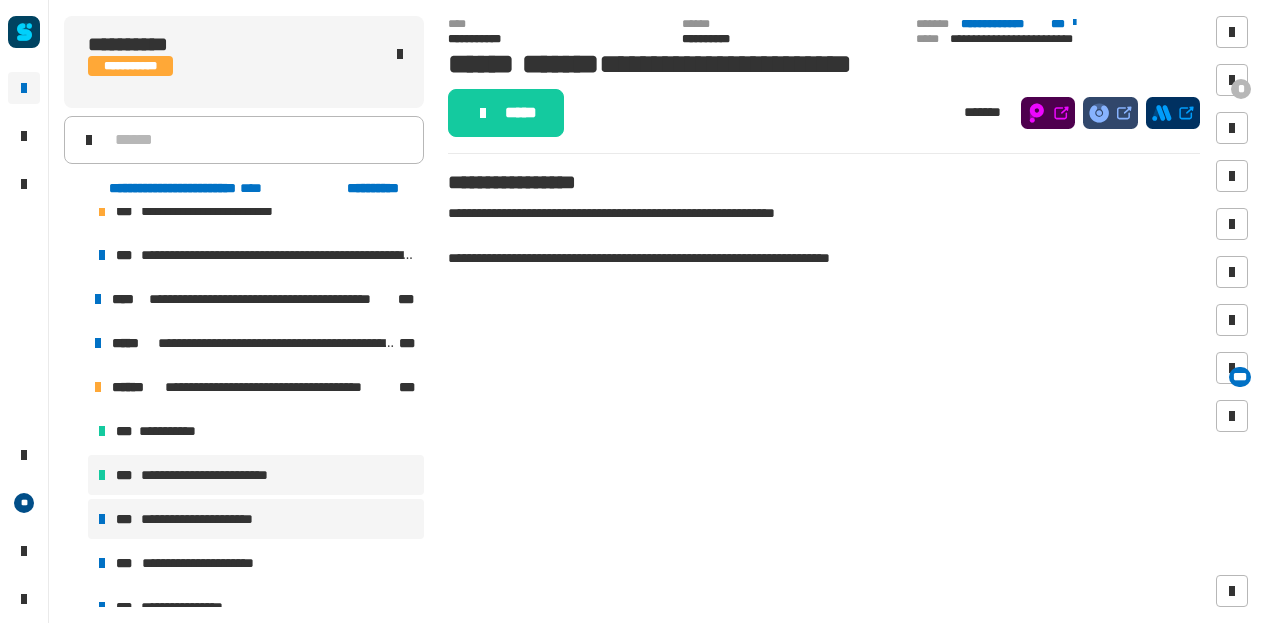 click on "**********" at bounding box center [219, 475] 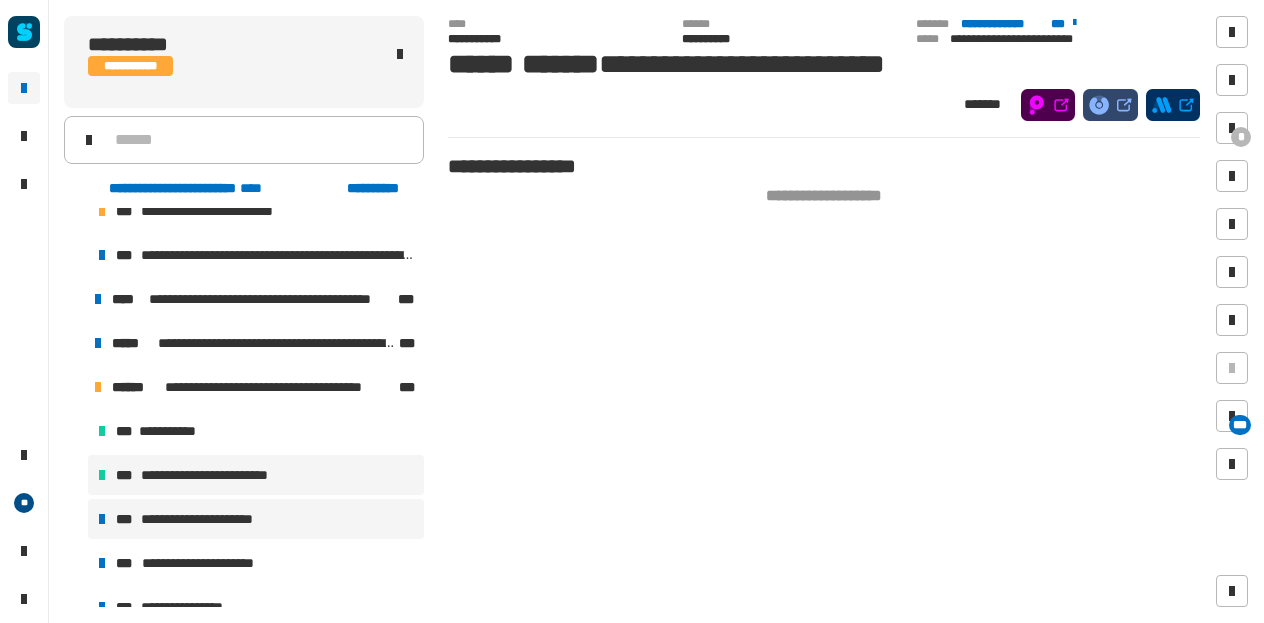 click on "**********" at bounding box center [214, 519] 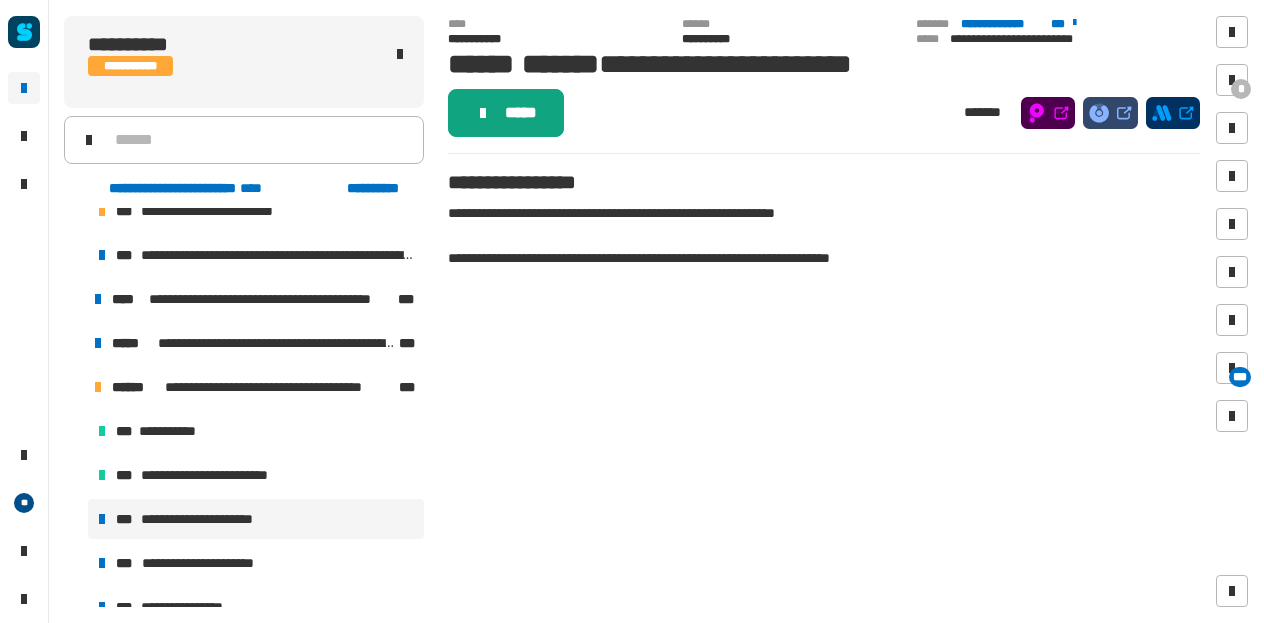 click on "*****" 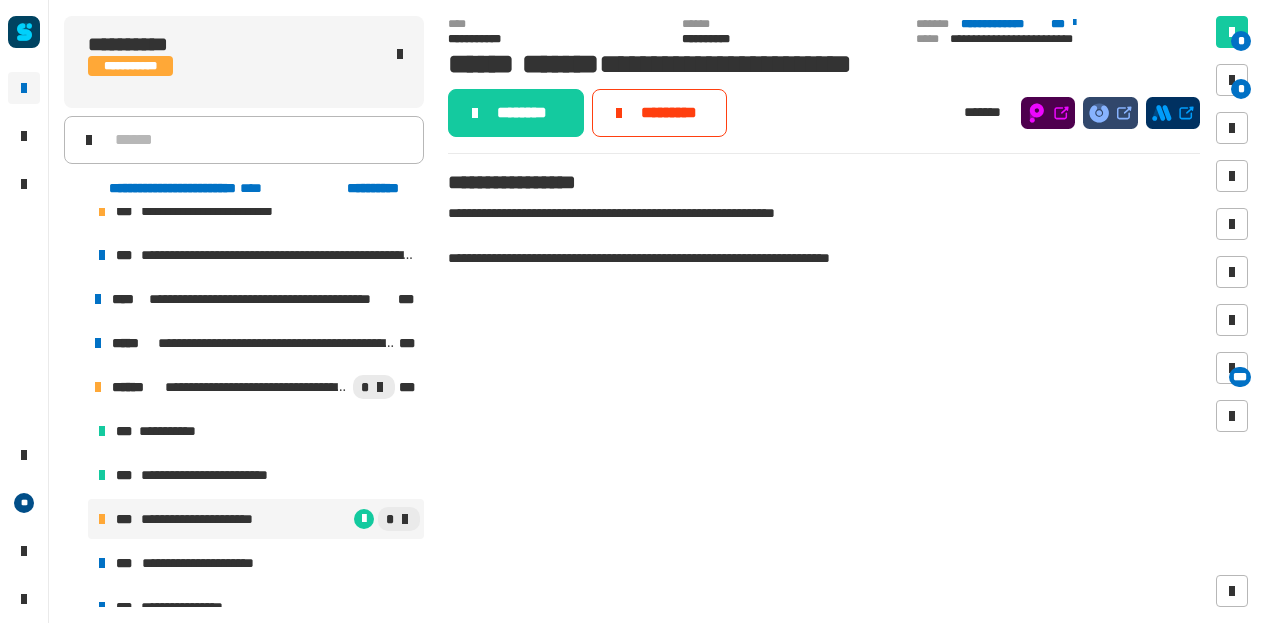 click on "********" 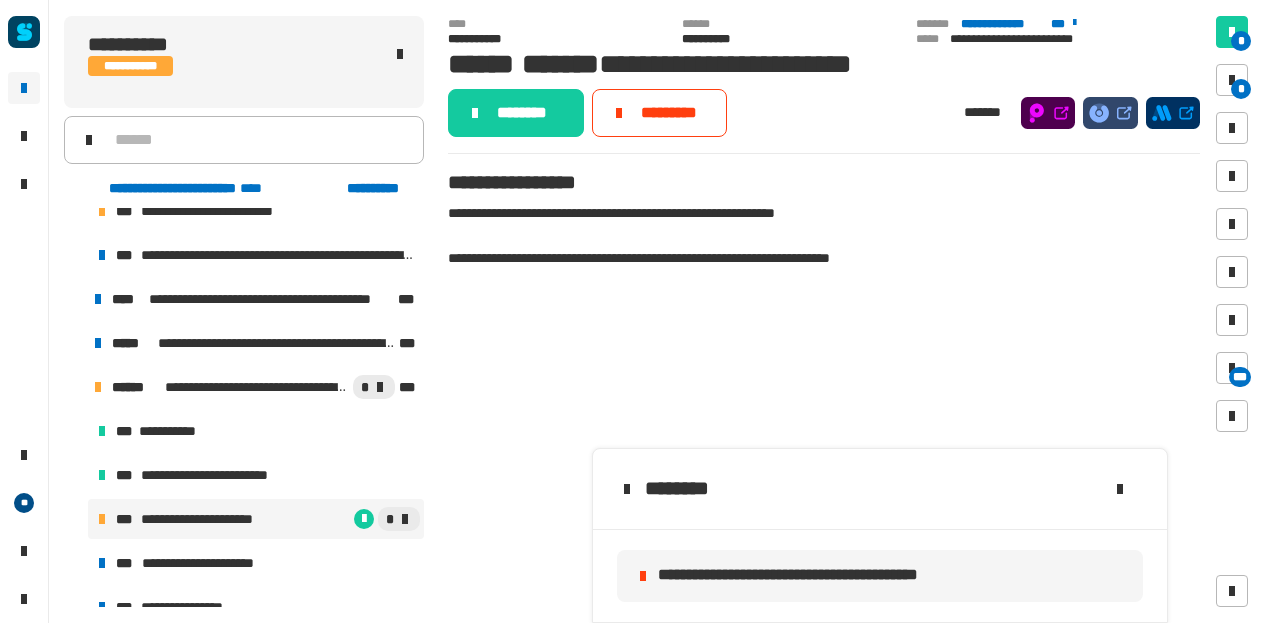click on "**********" 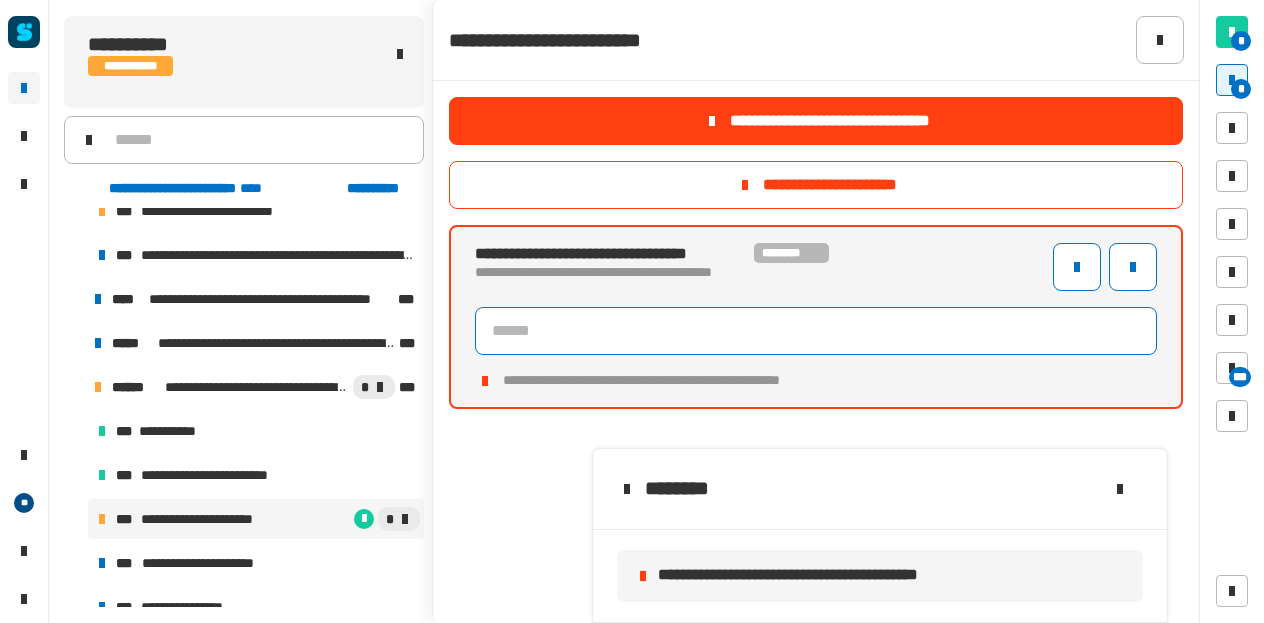 click 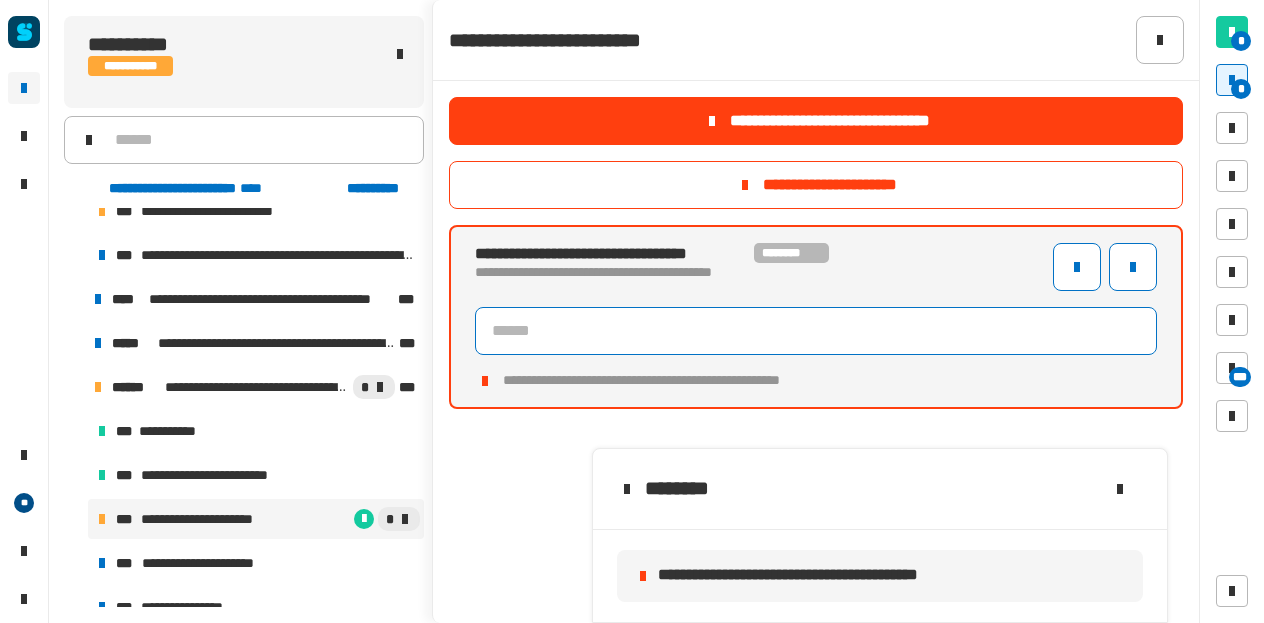 click 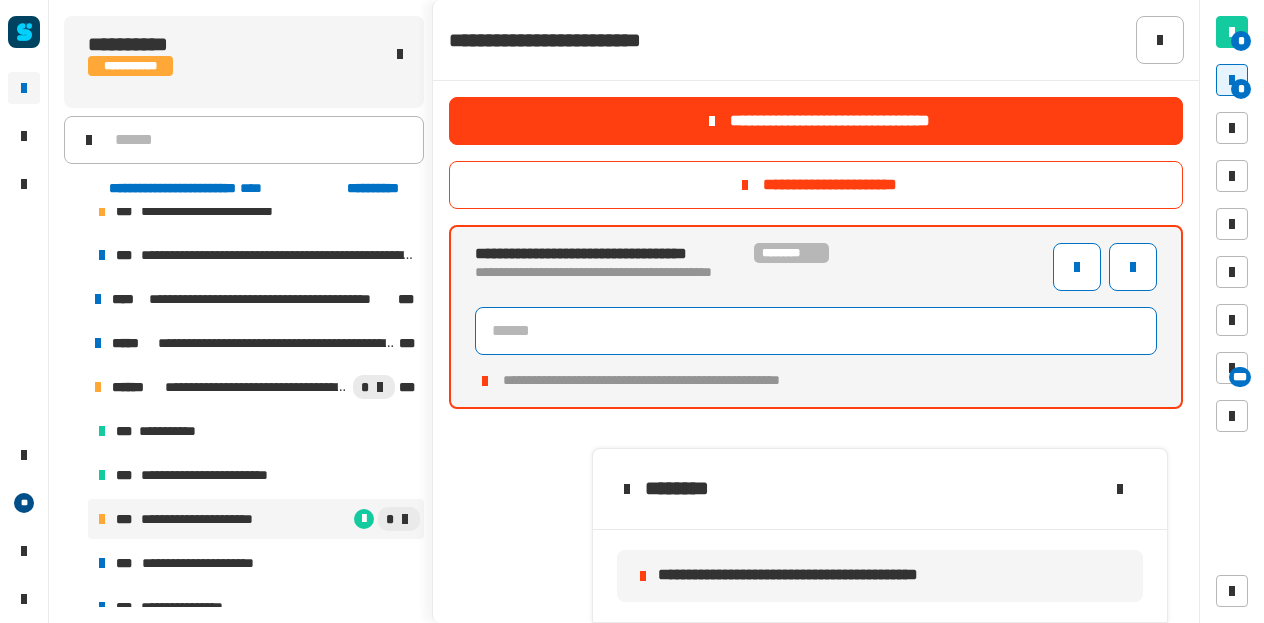 click 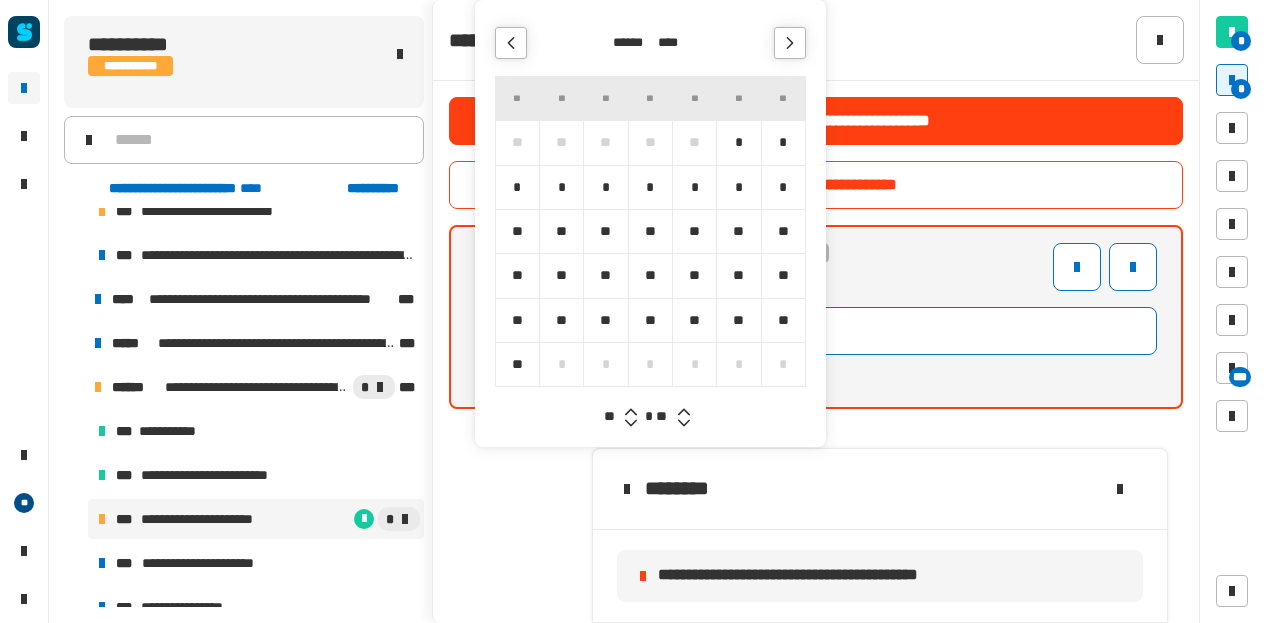 click on "*" at bounding box center [650, 187] 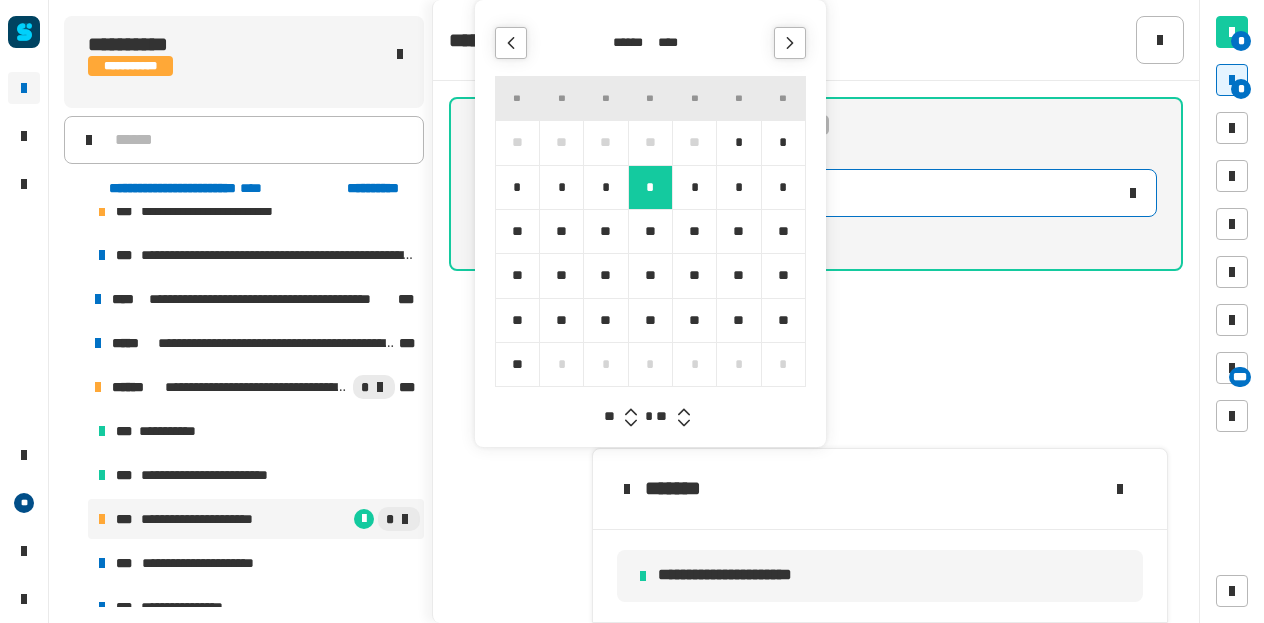 click 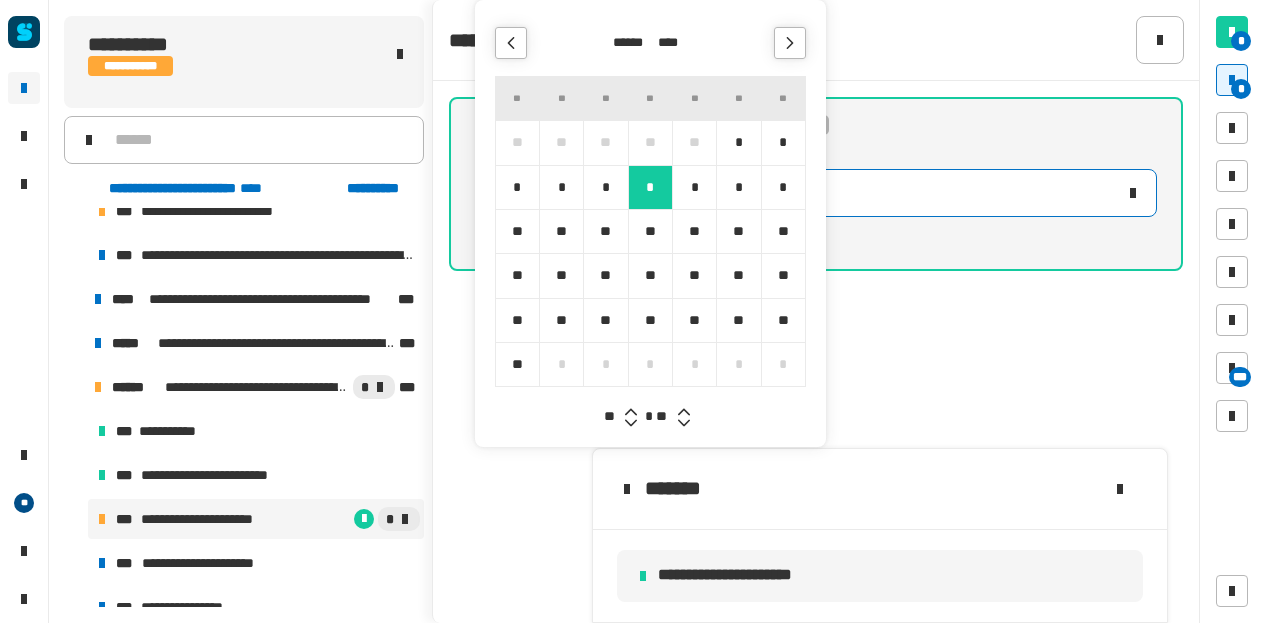 click 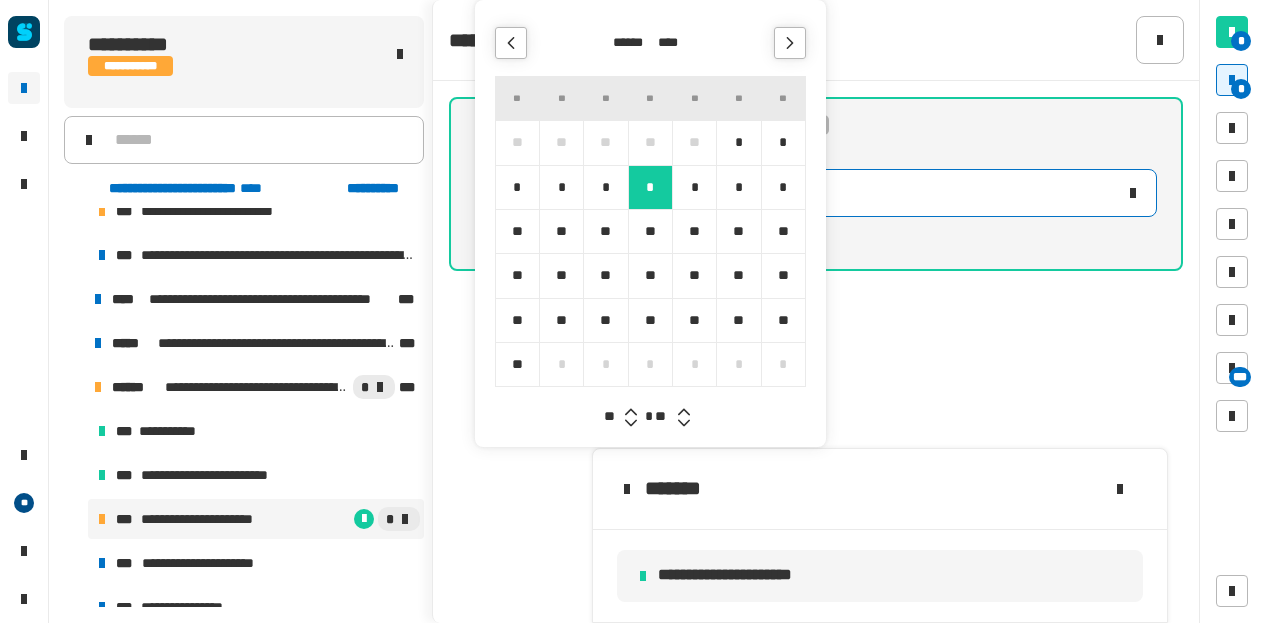 click 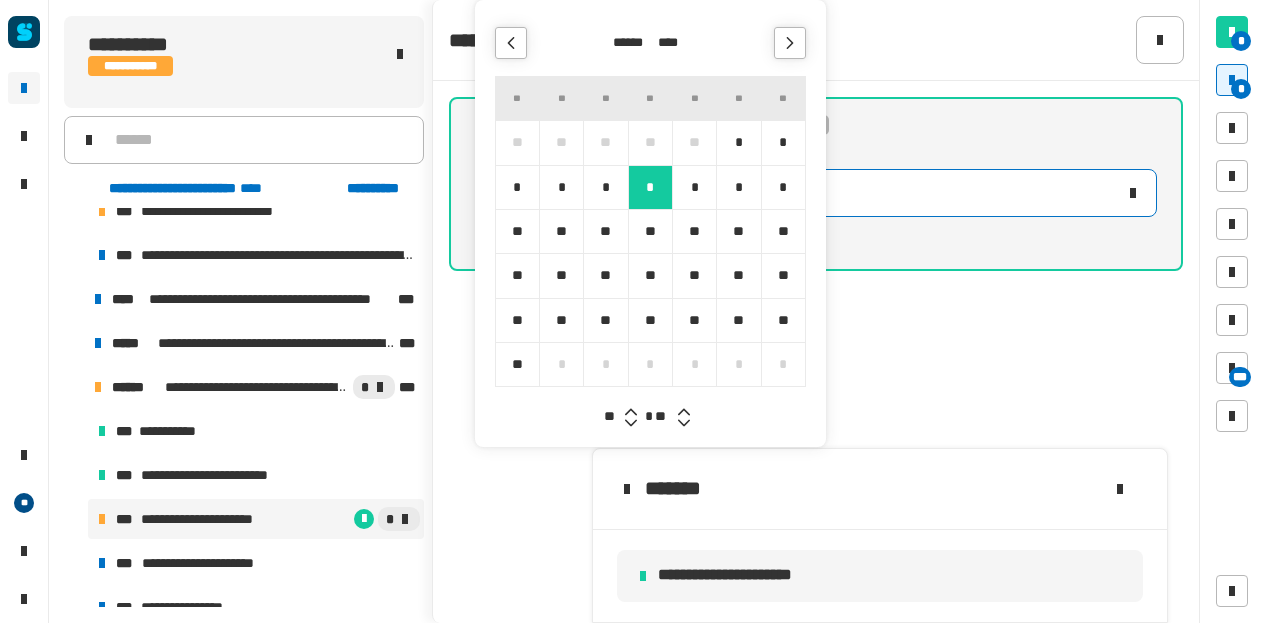 type on "**********" 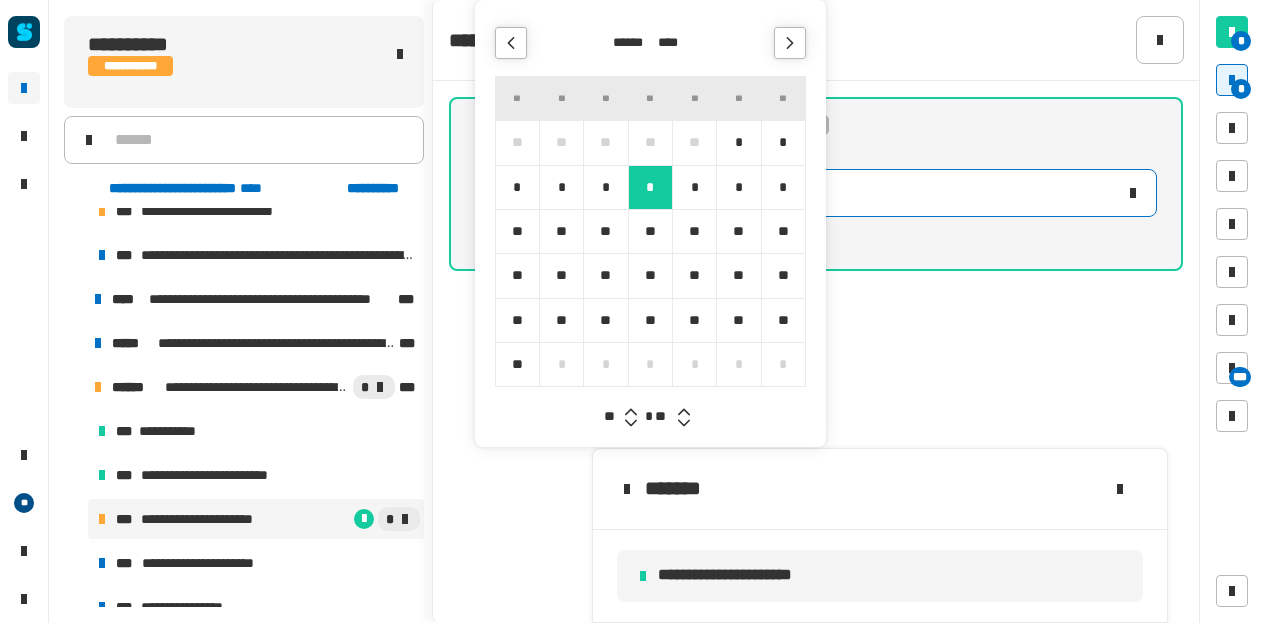 click 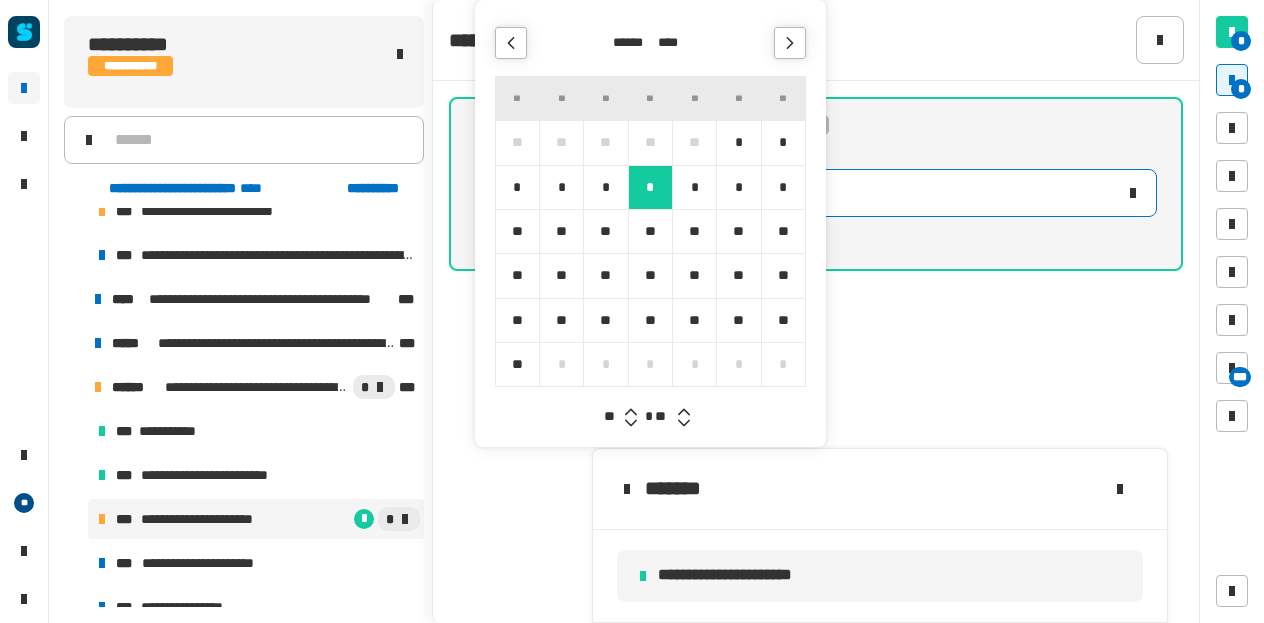 type on "**********" 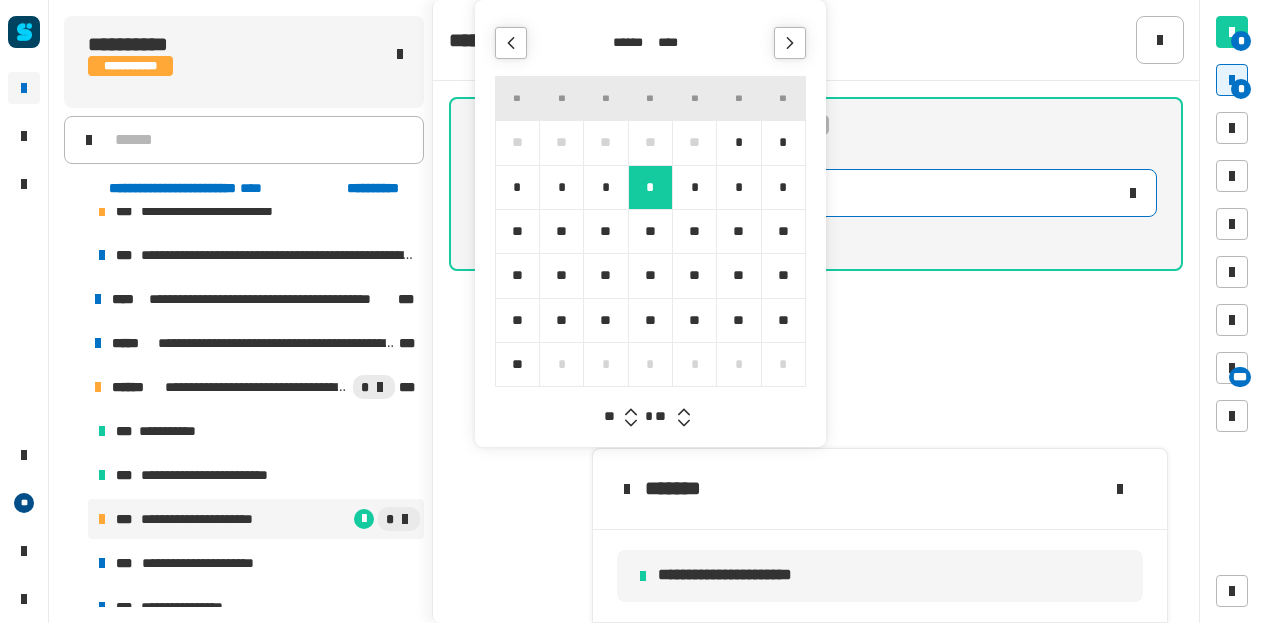 click 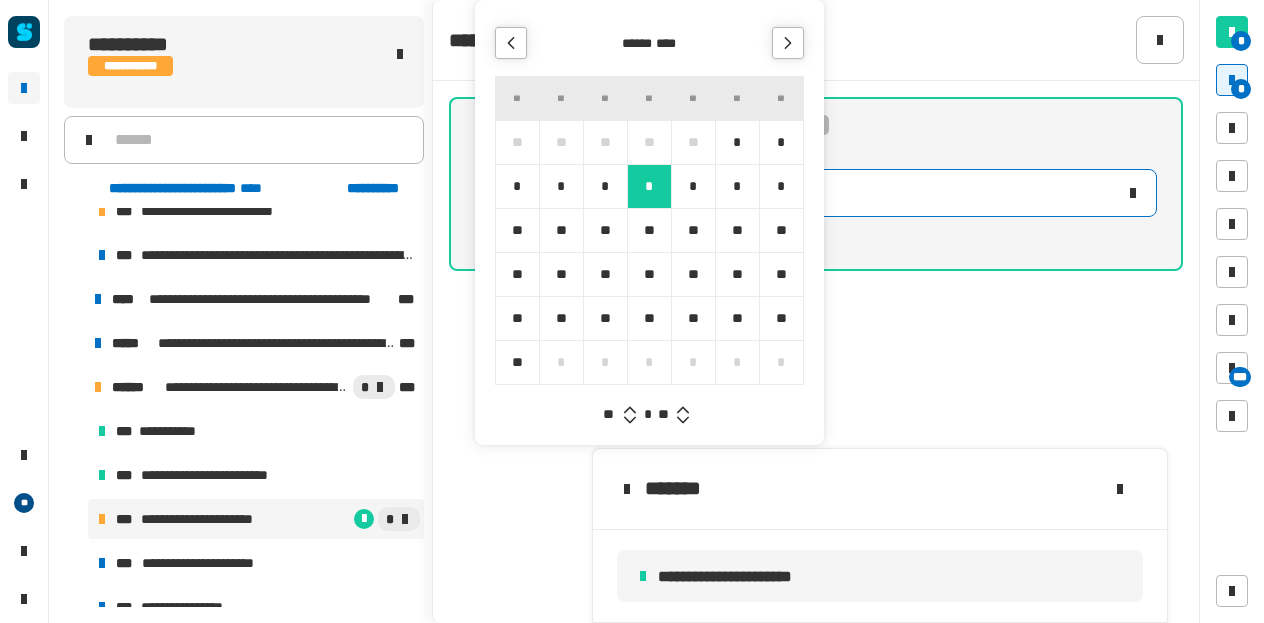 type on "**********" 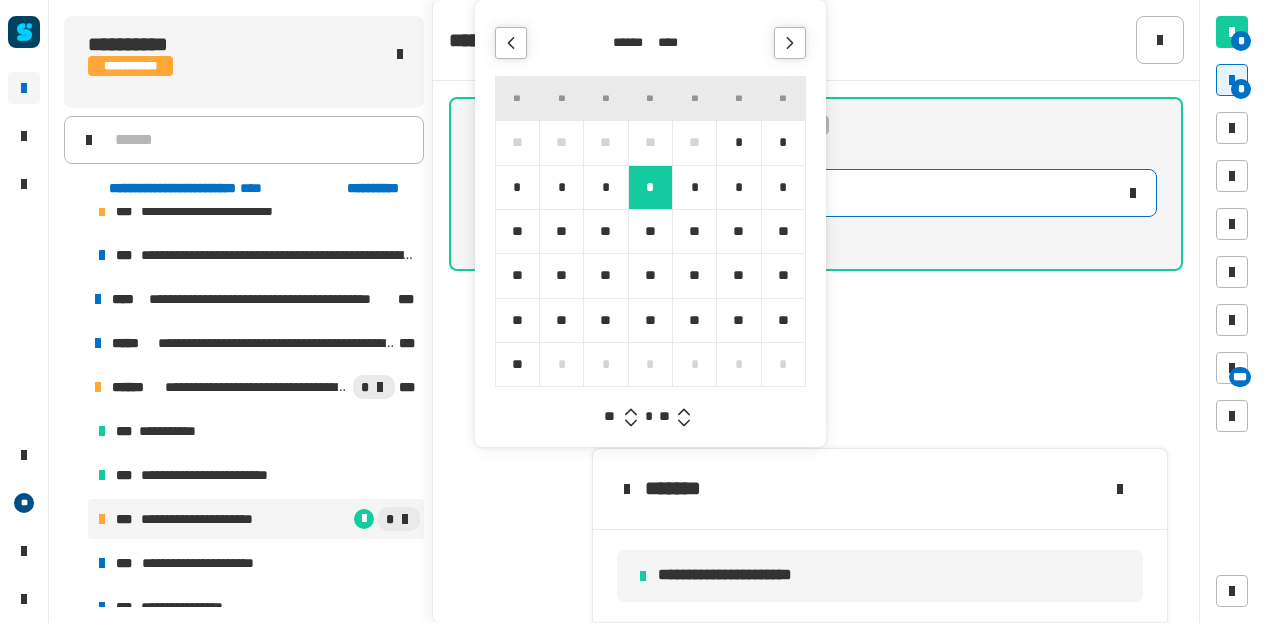 click 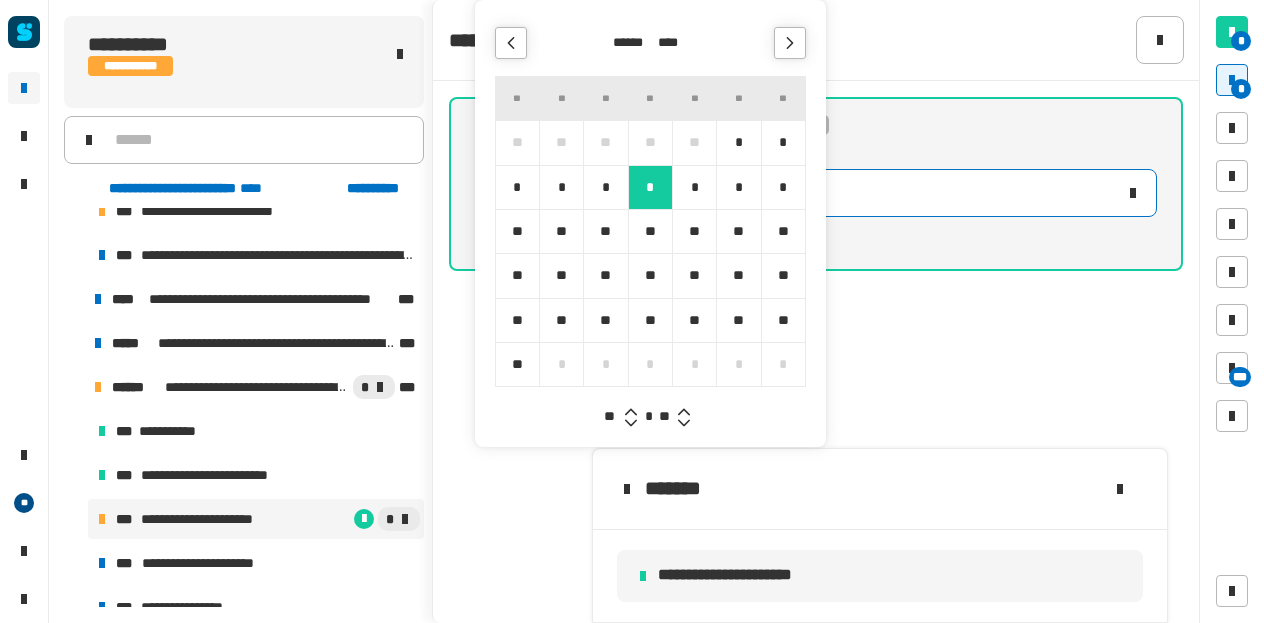 type on "**********" 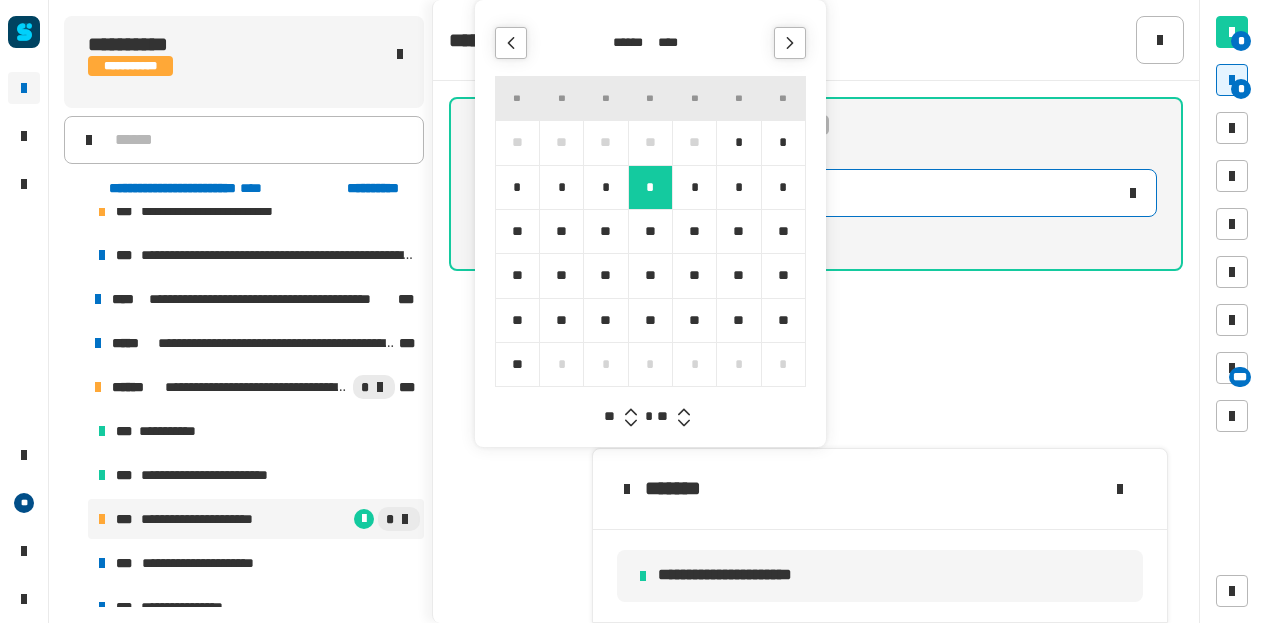click 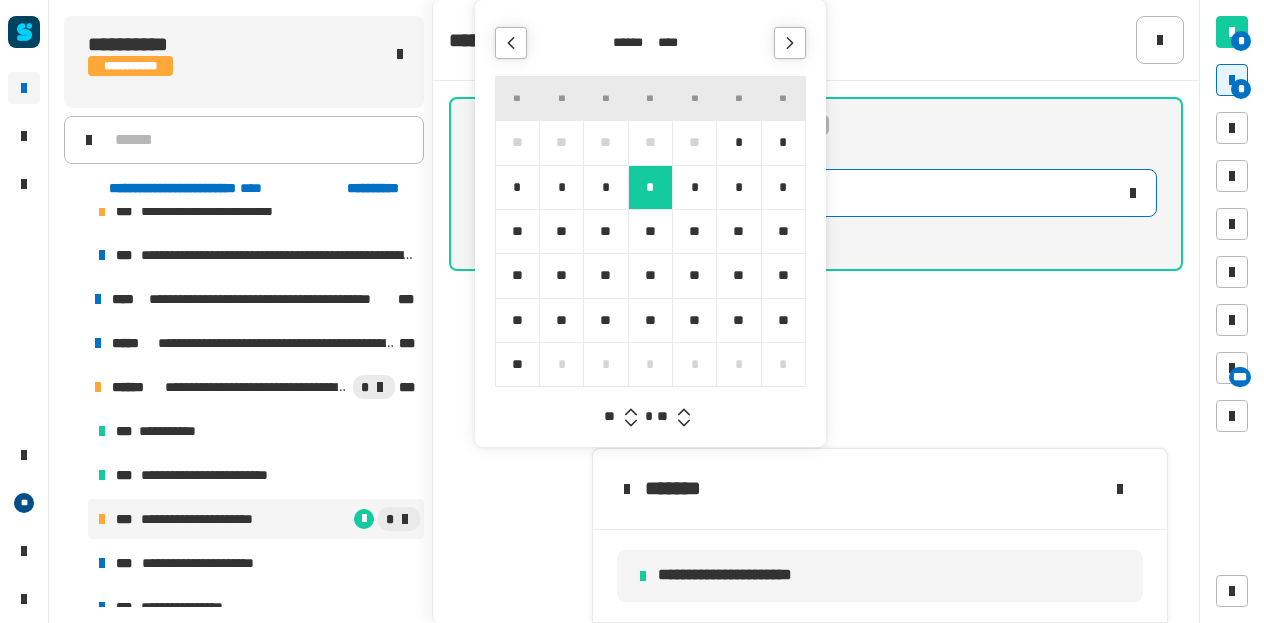 type on "**********" 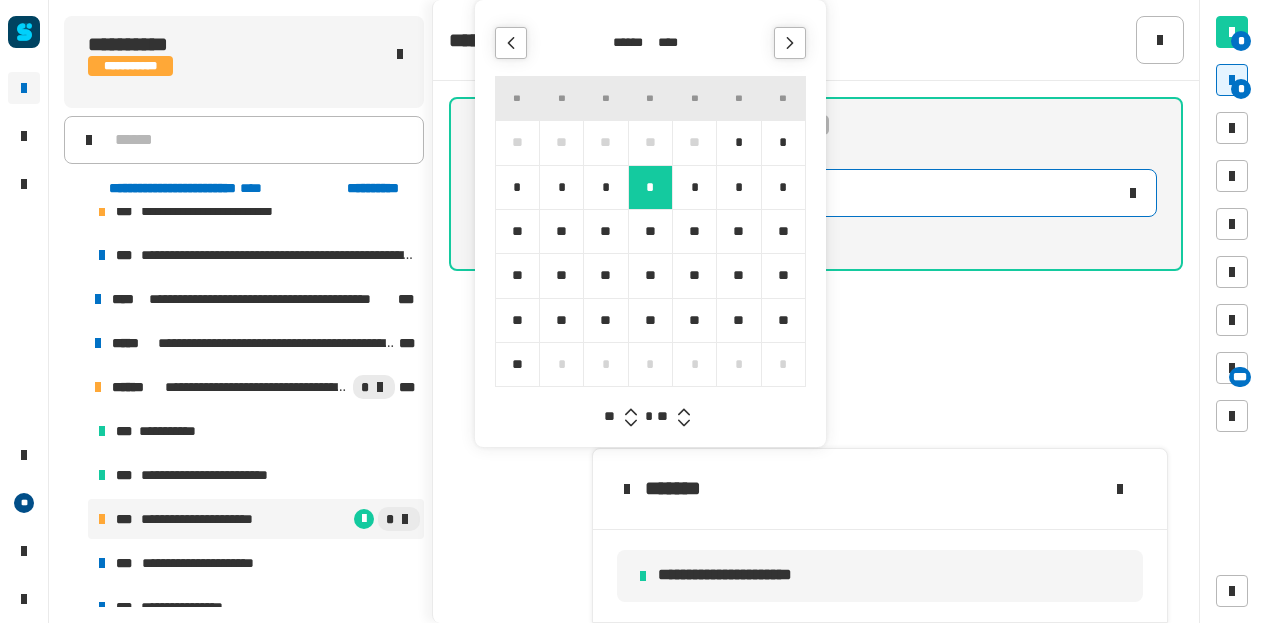 click 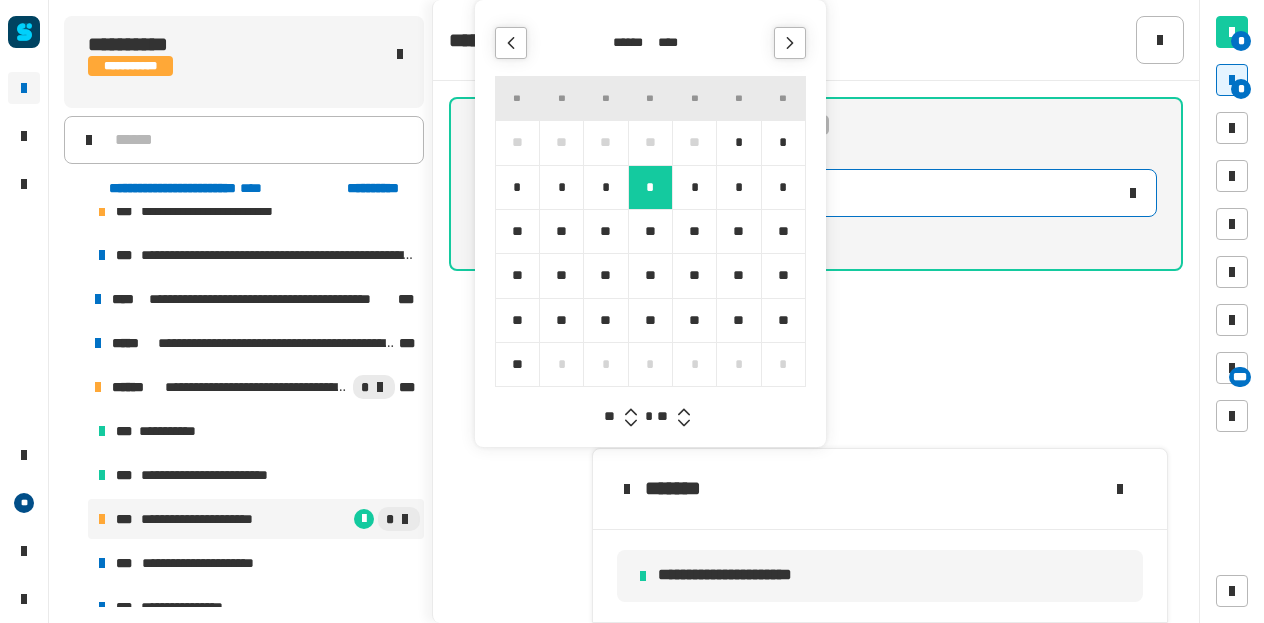 type on "**********" 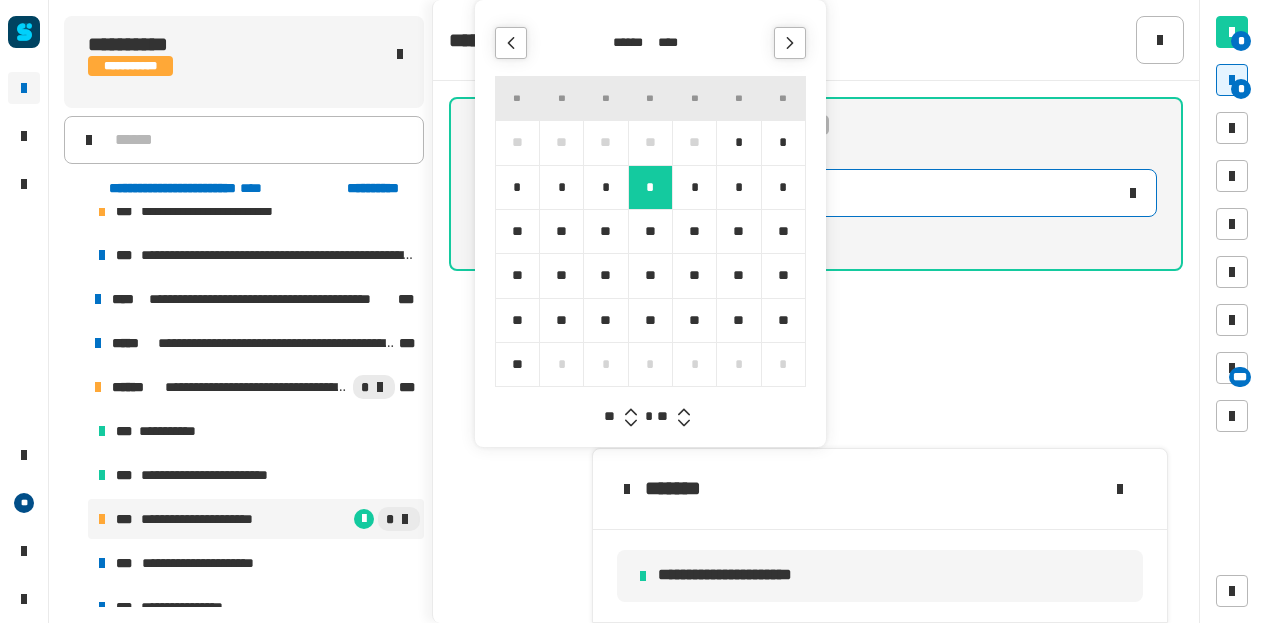 click 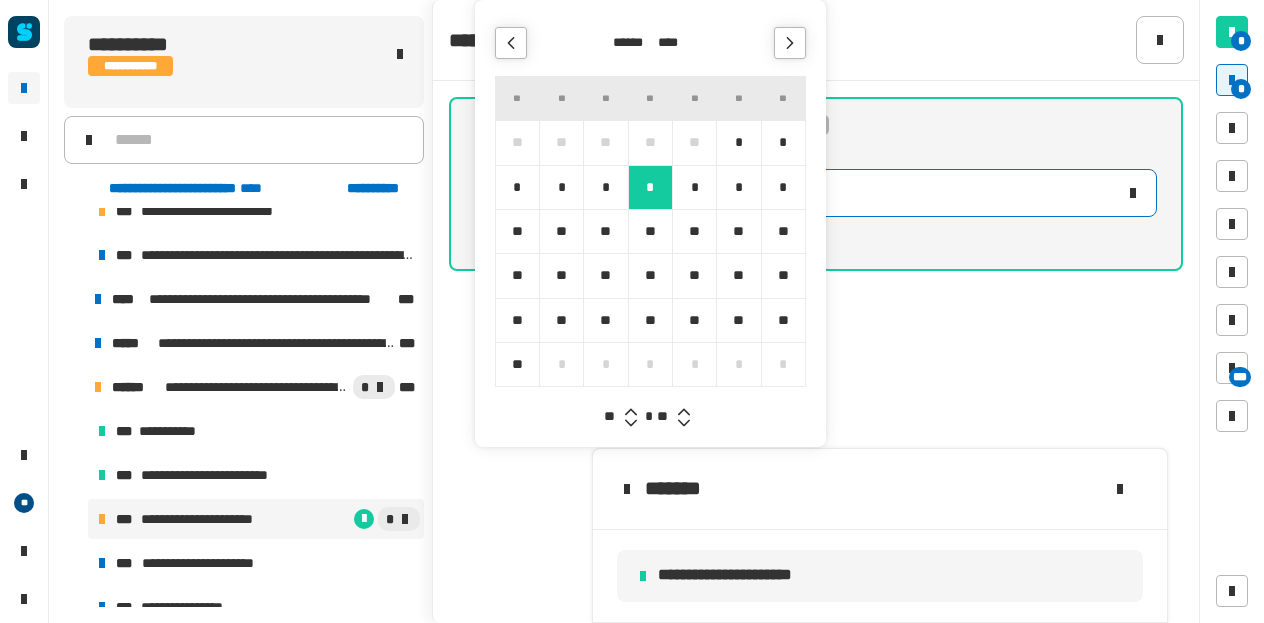 type on "**********" 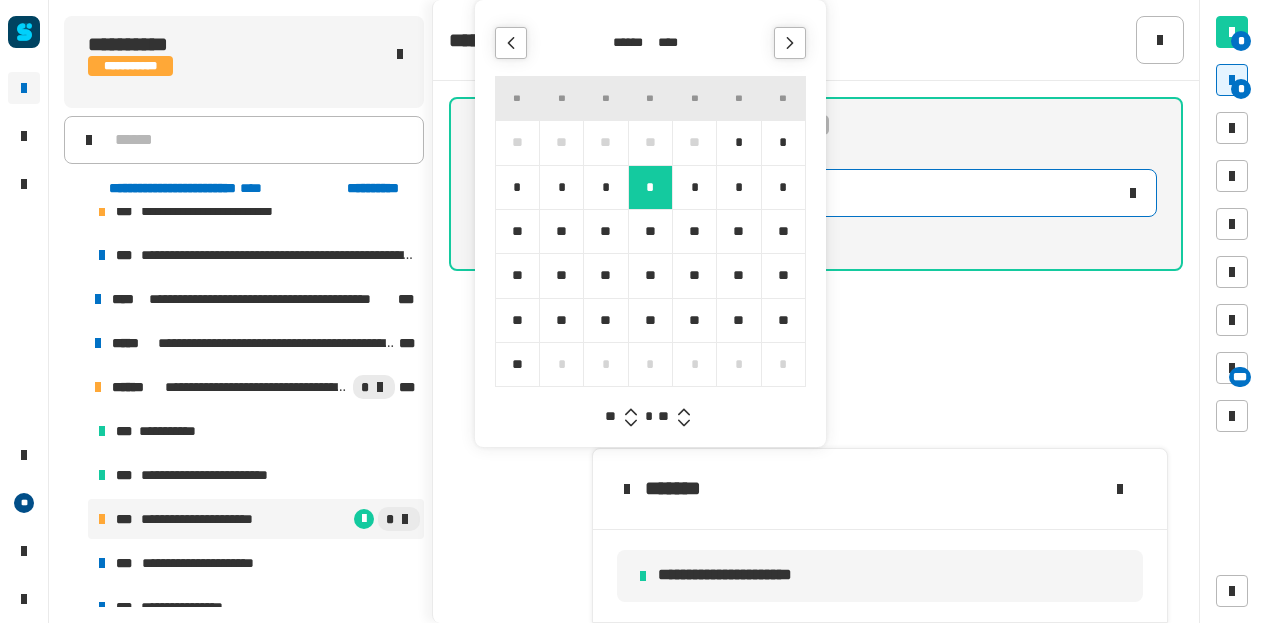 click 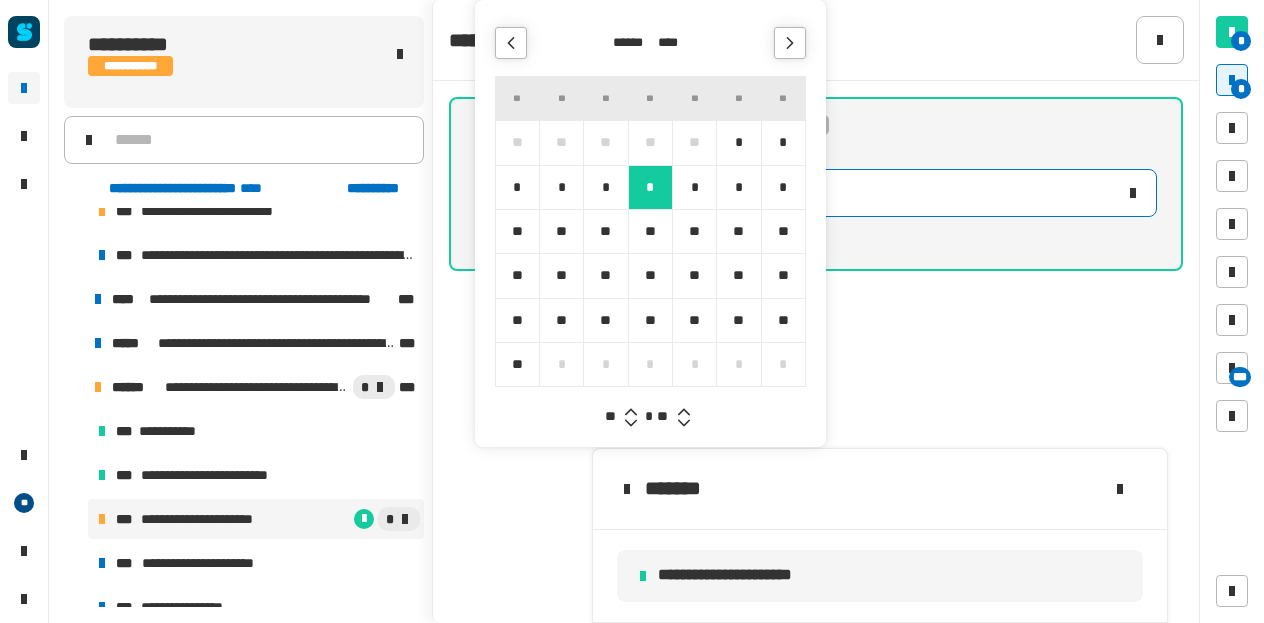 click 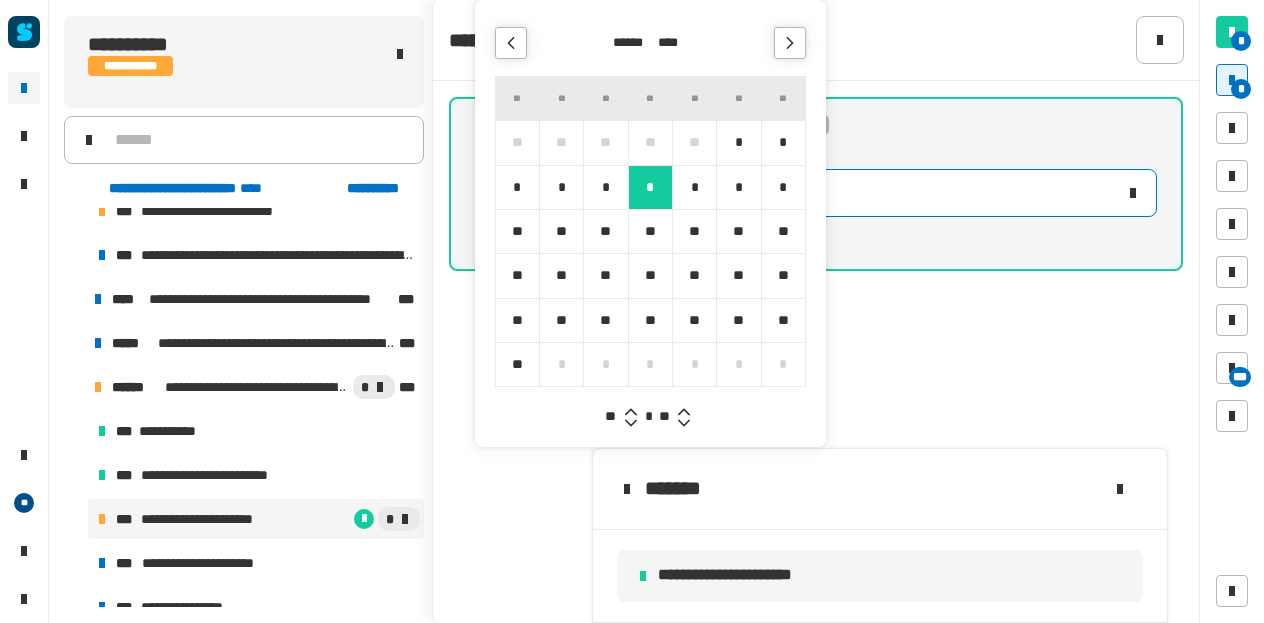 click 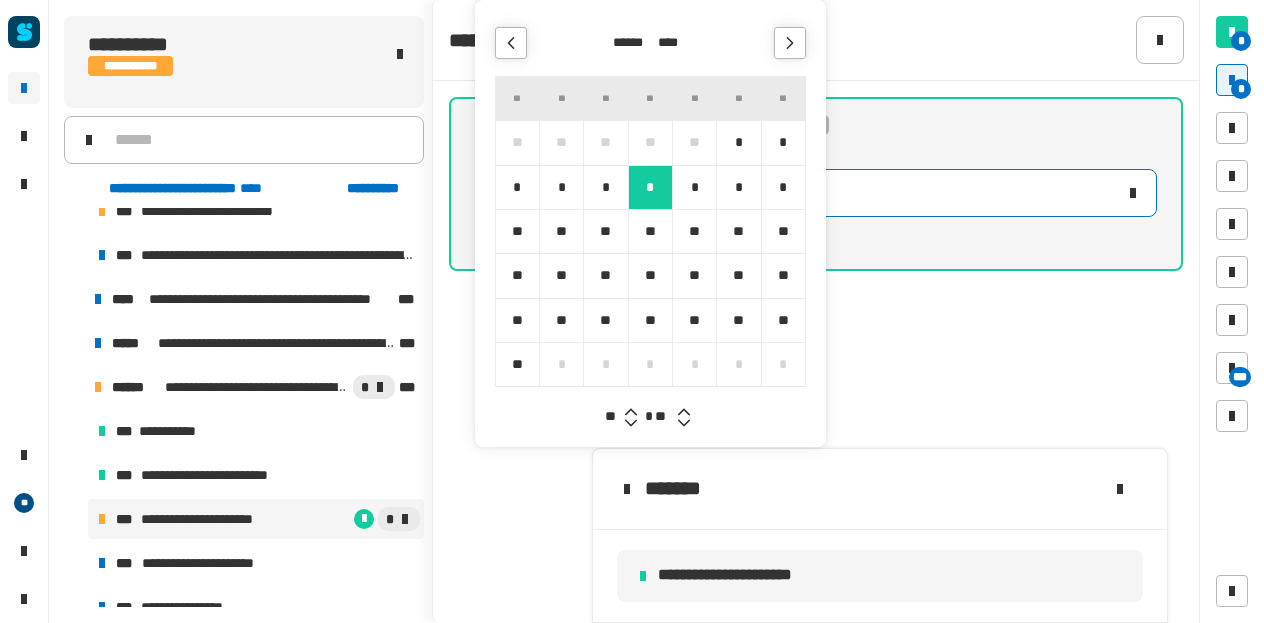 click 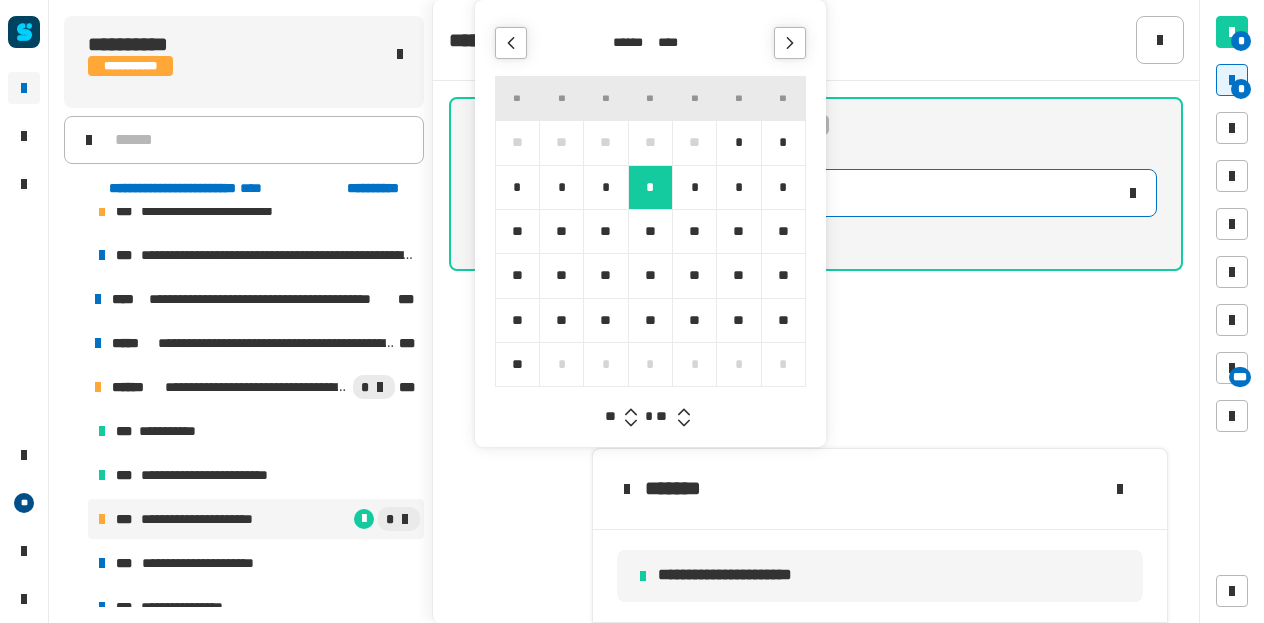 click 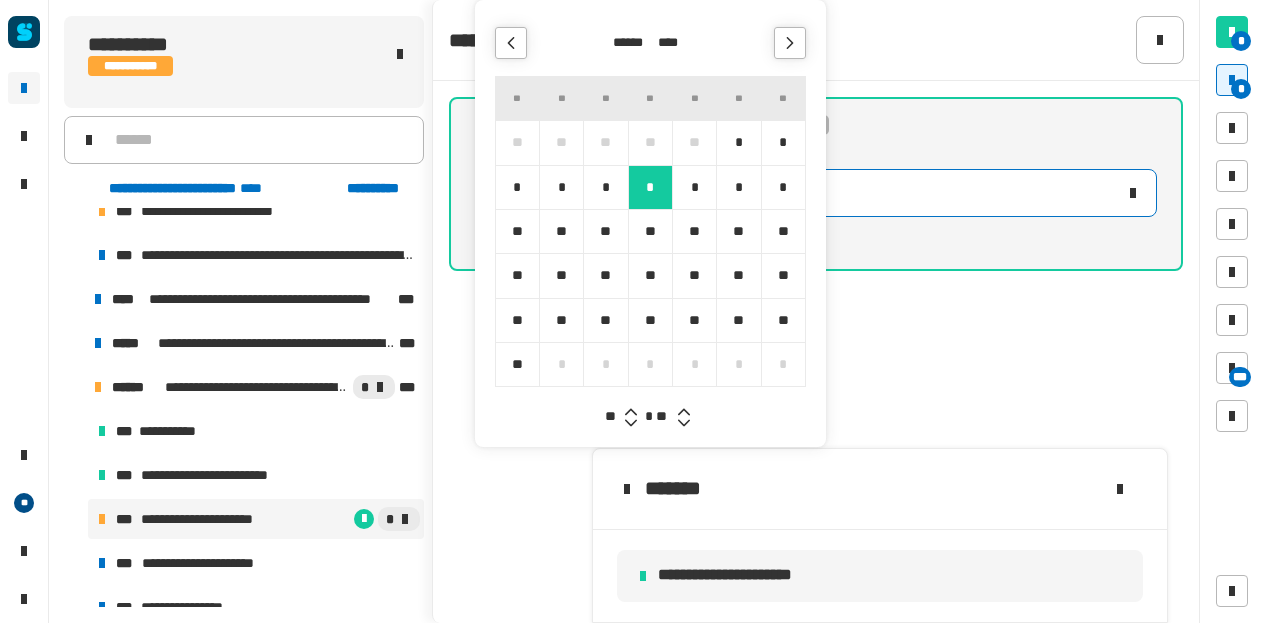 drag, startPoint x: 628, startPoint y: 179, endPoint x: 754, endPoint y: 449, distance: 297.953 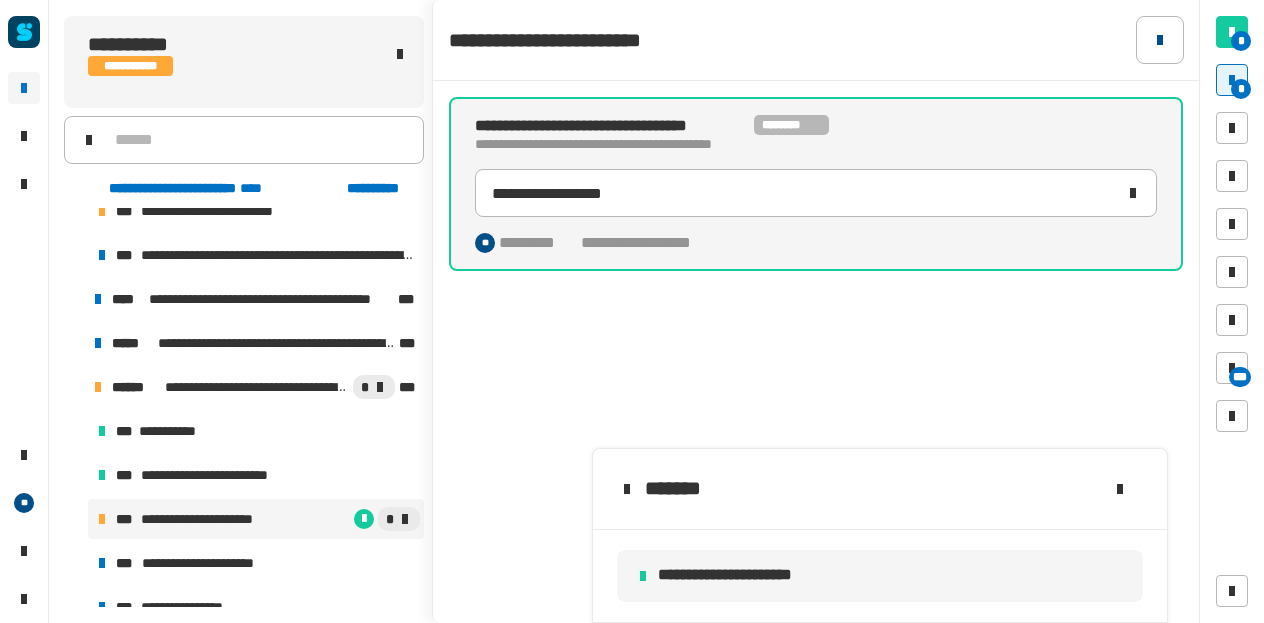 click 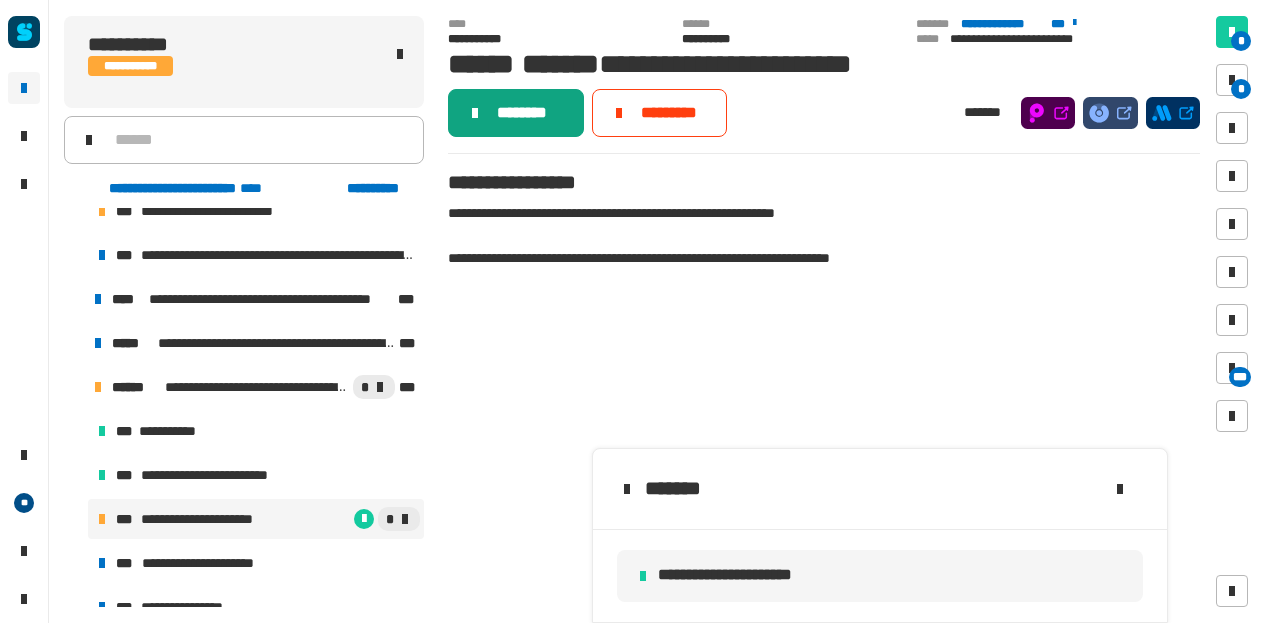 click on "********" 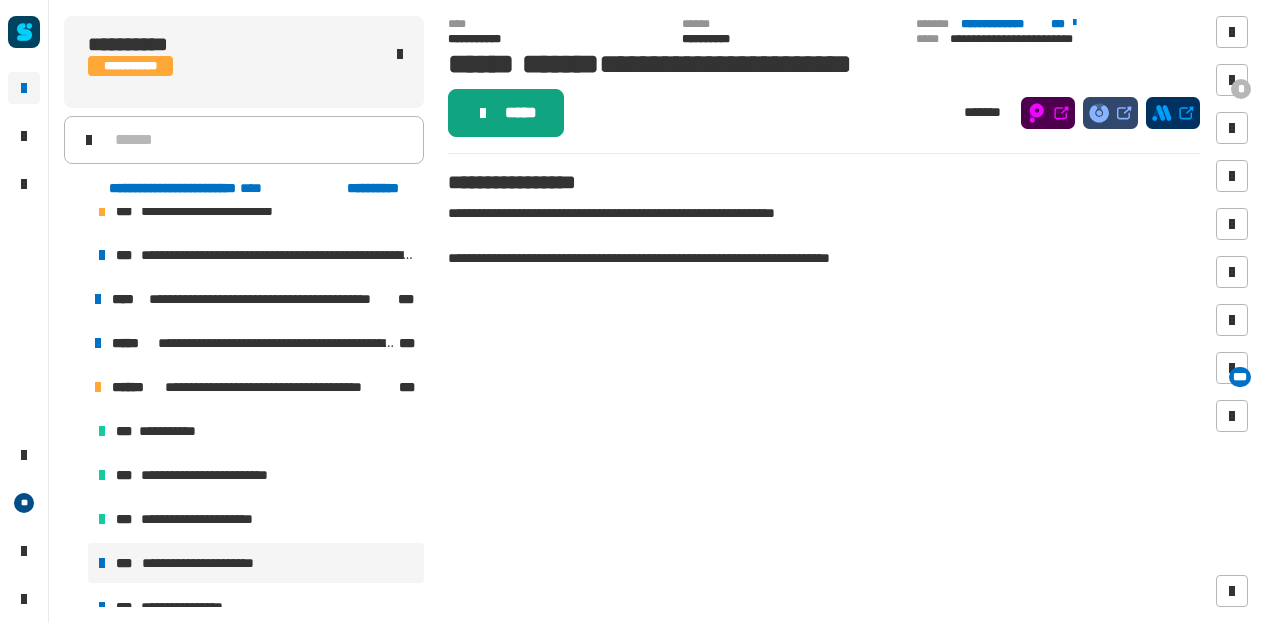 click on "*****" 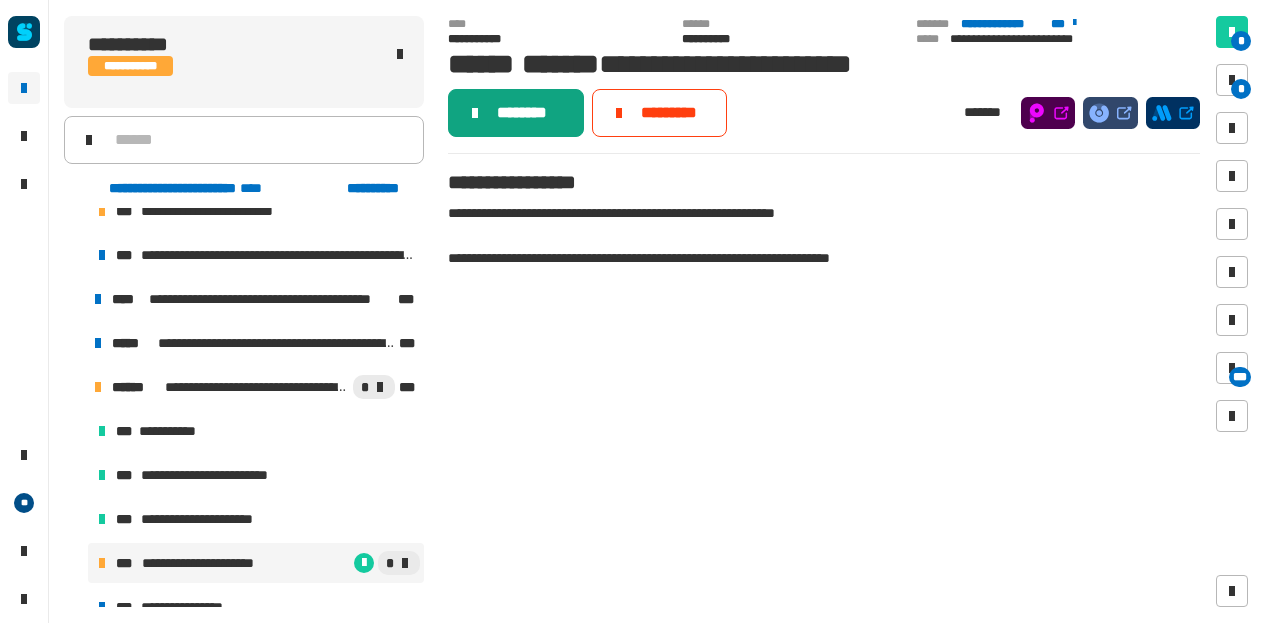 click on "********" 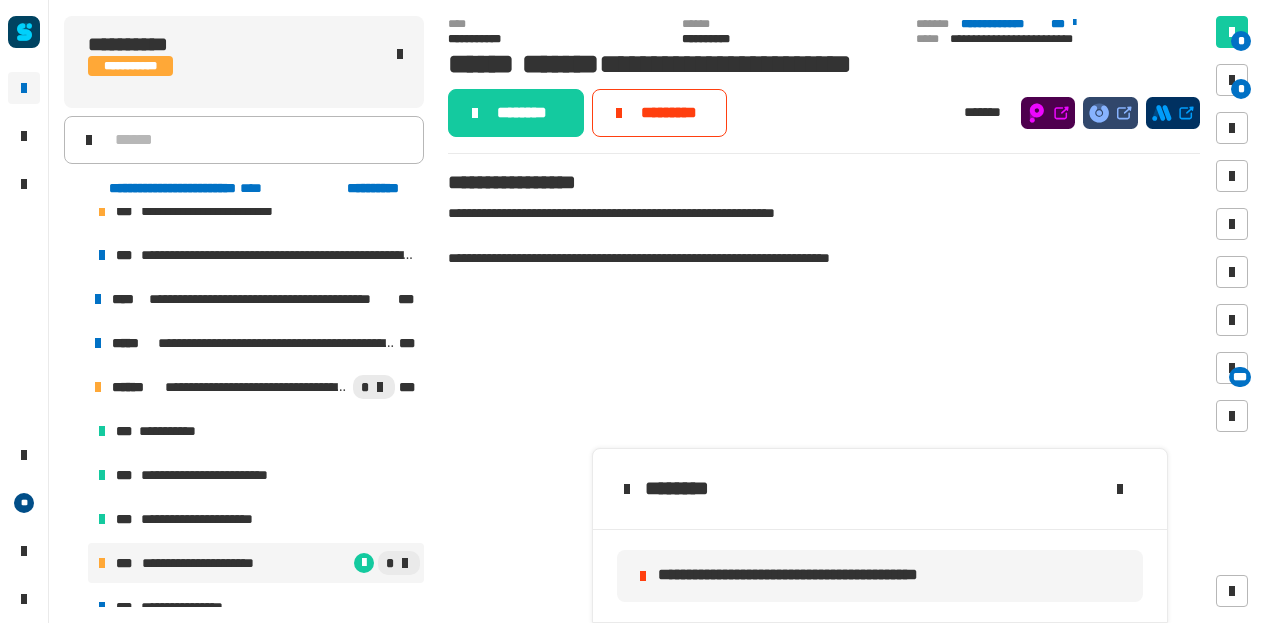 click on "**********" 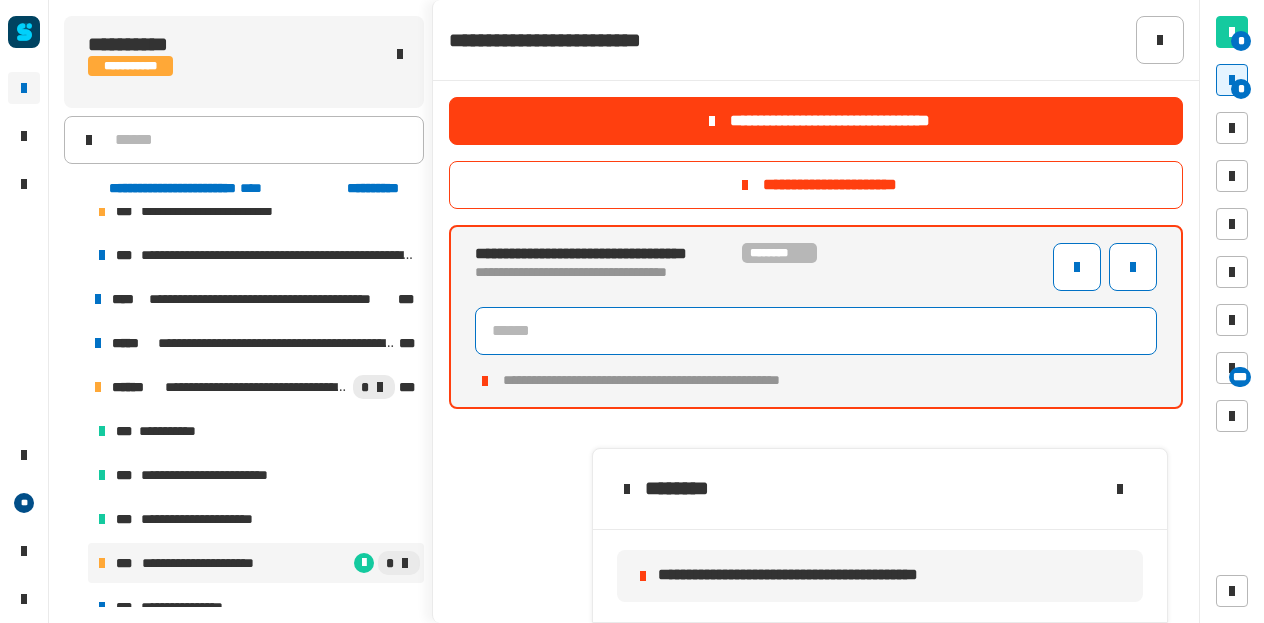 click 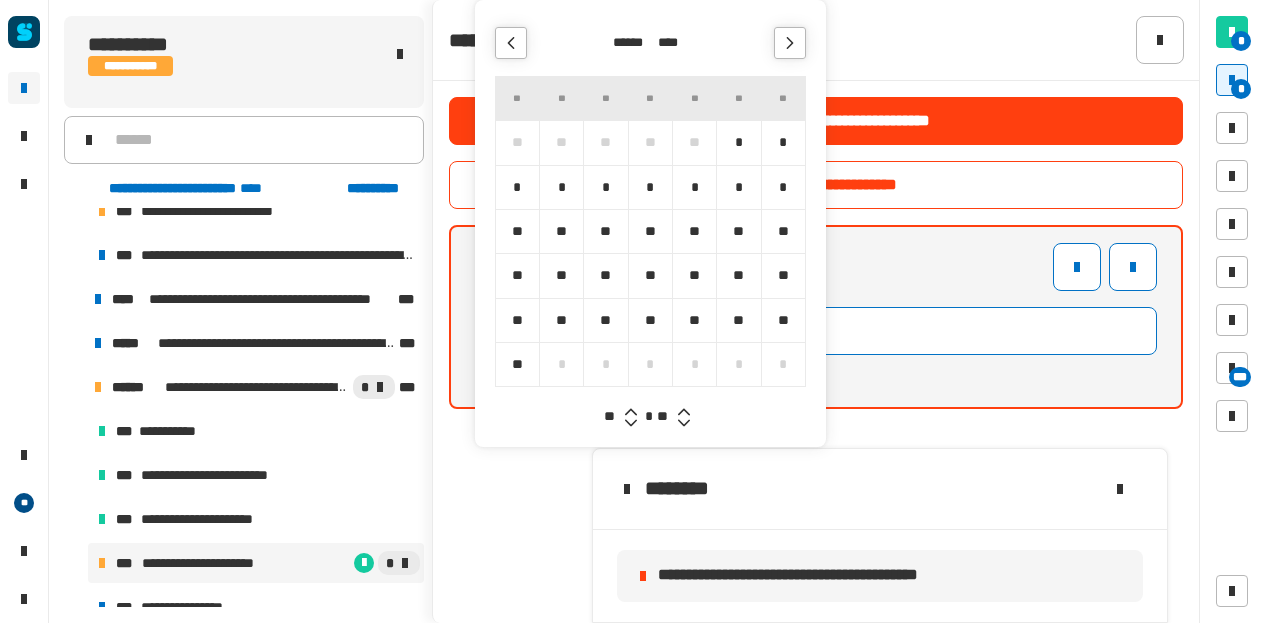 click on "*" at bounding box center [650, 187] 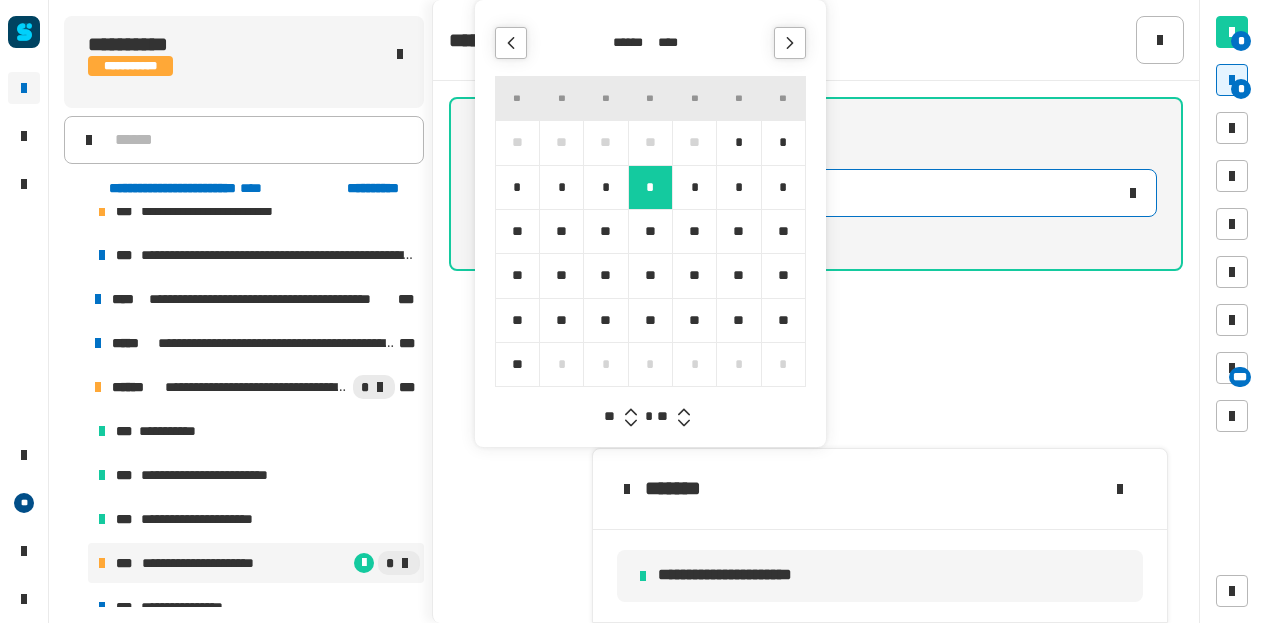 click 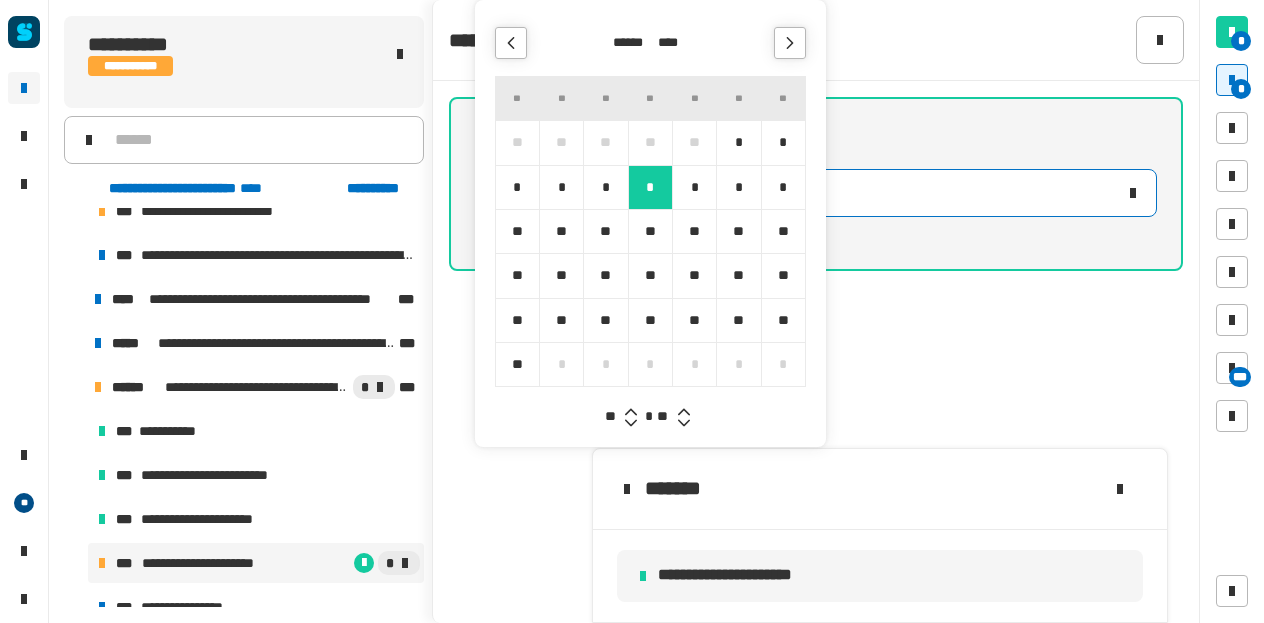click 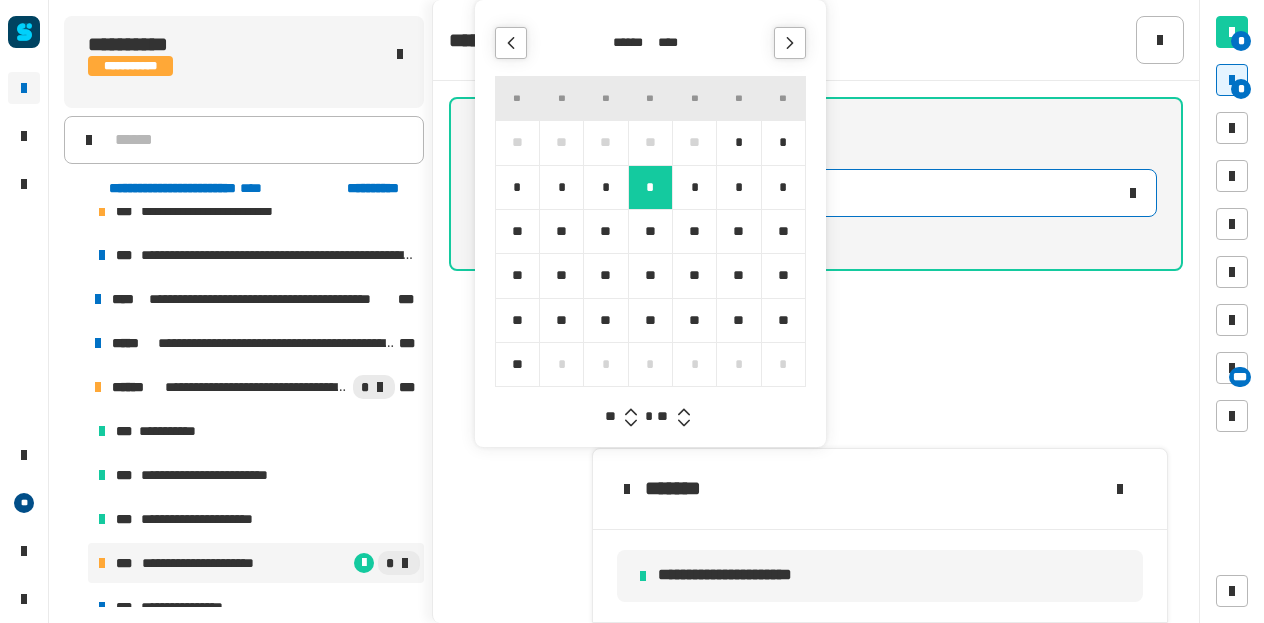 type on "**********" 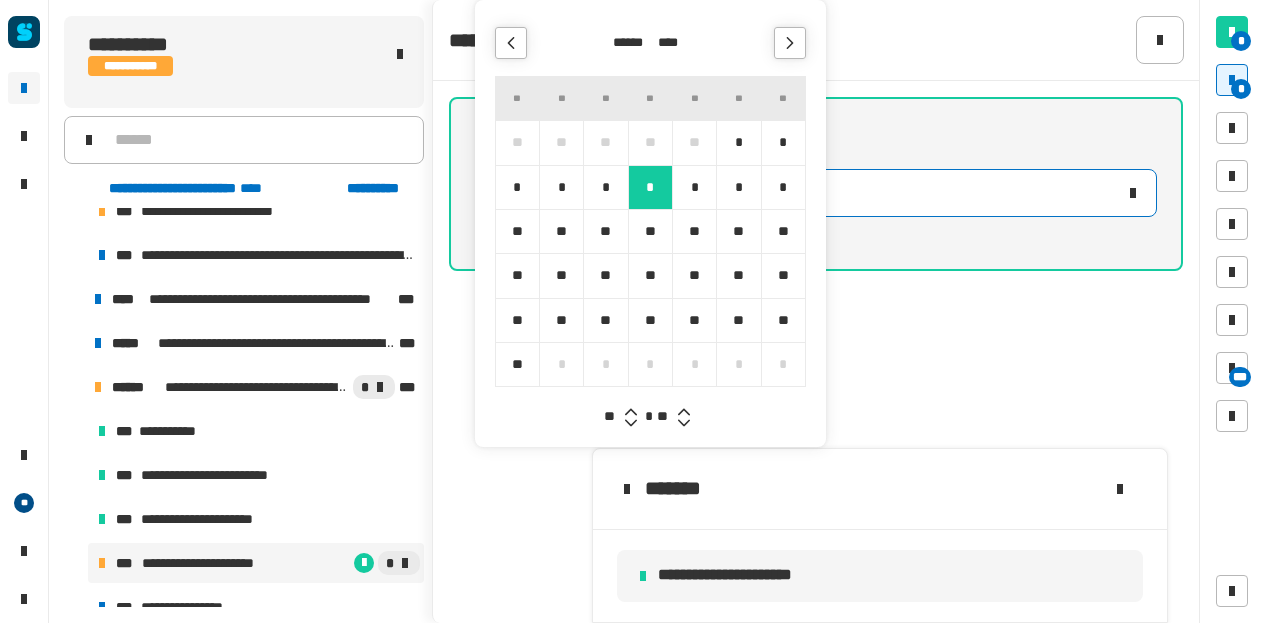 type on "**********" 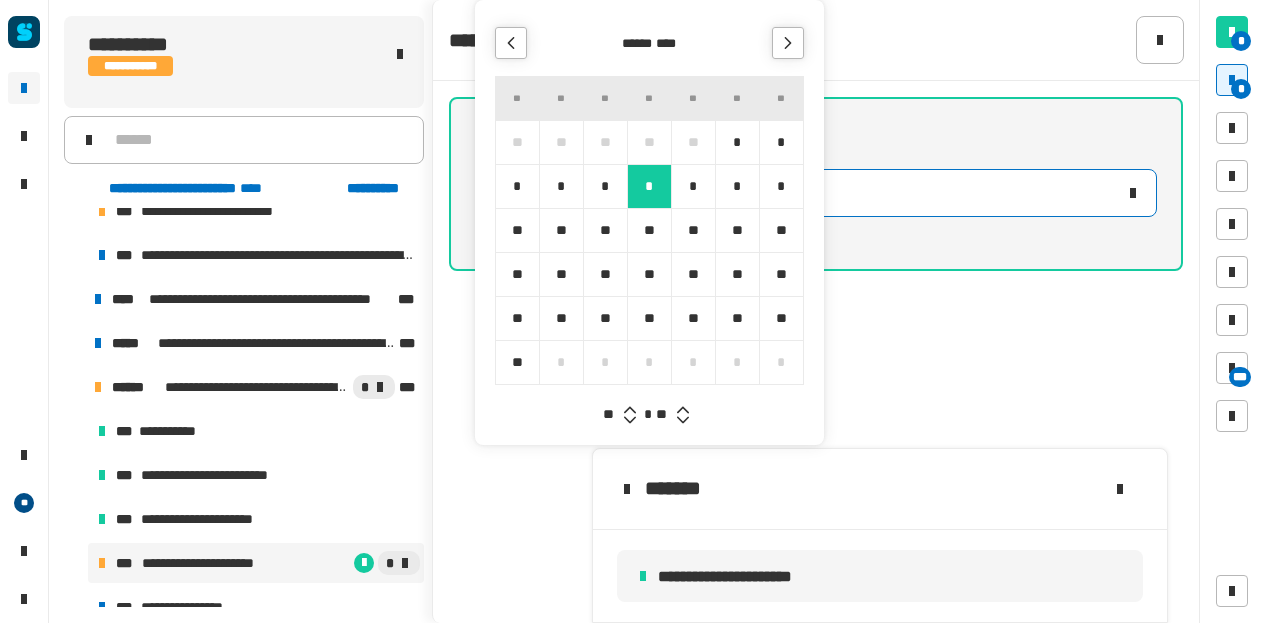type on "**********" 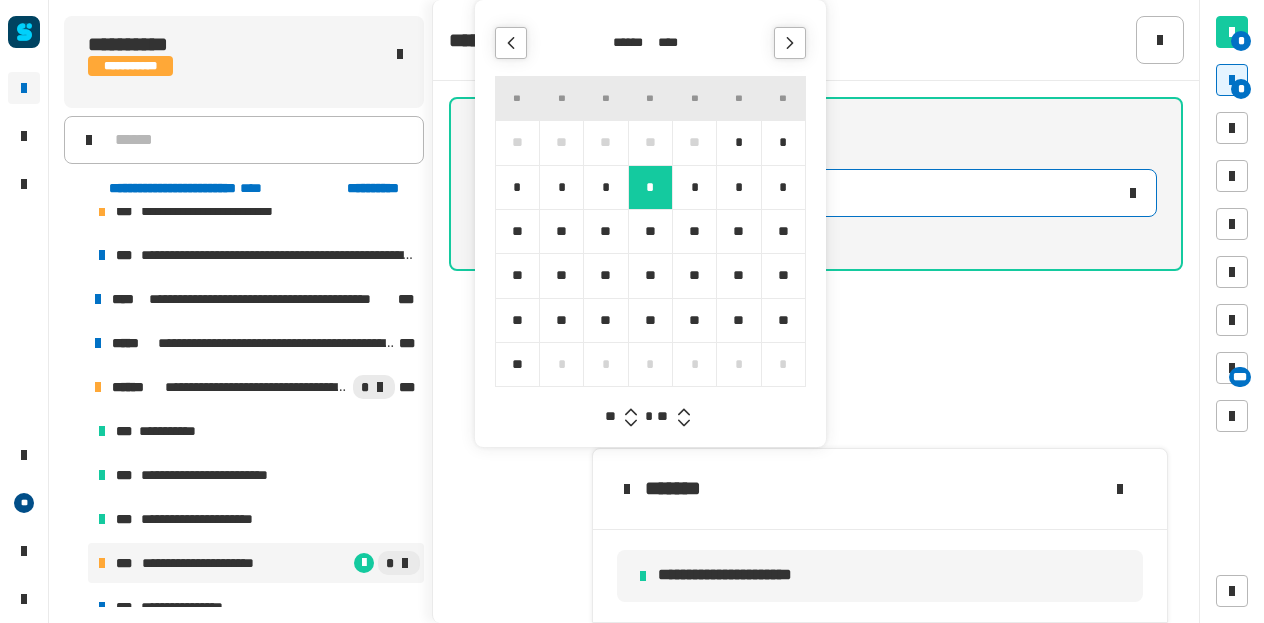 click 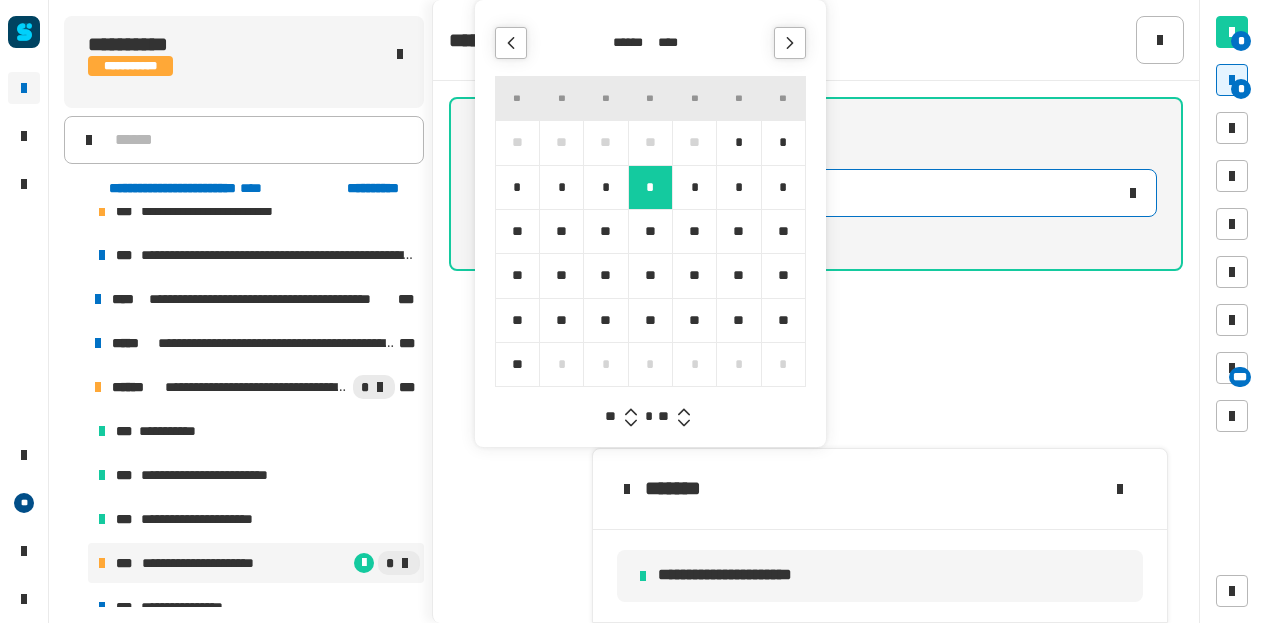 click 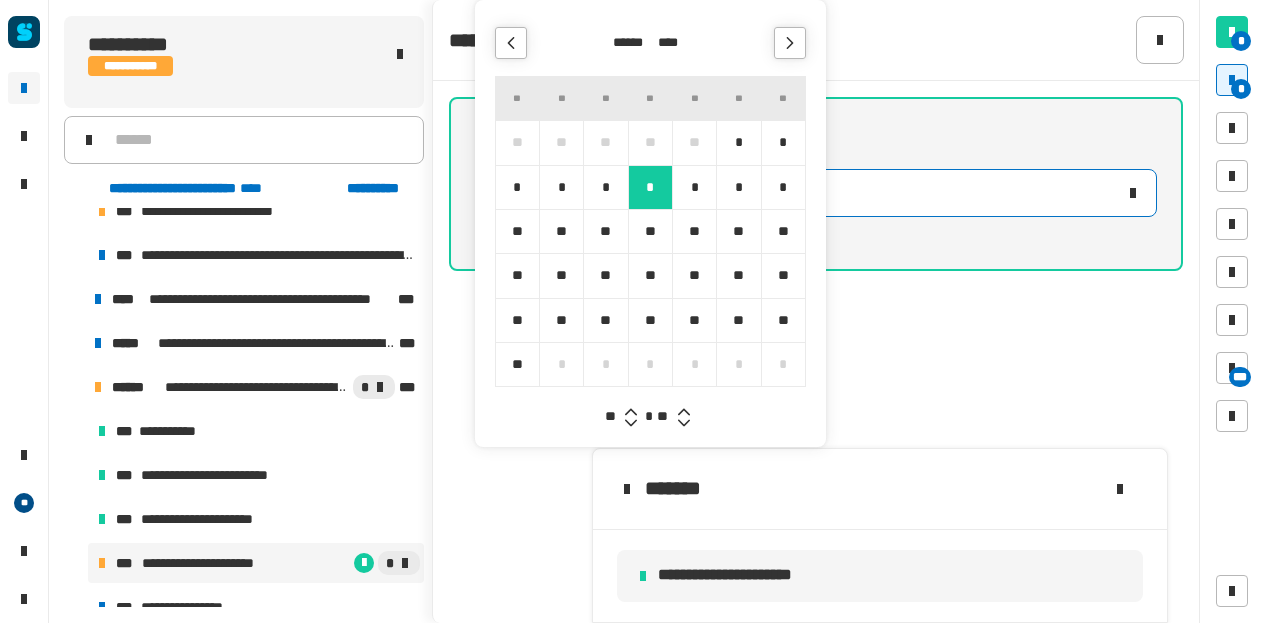 click 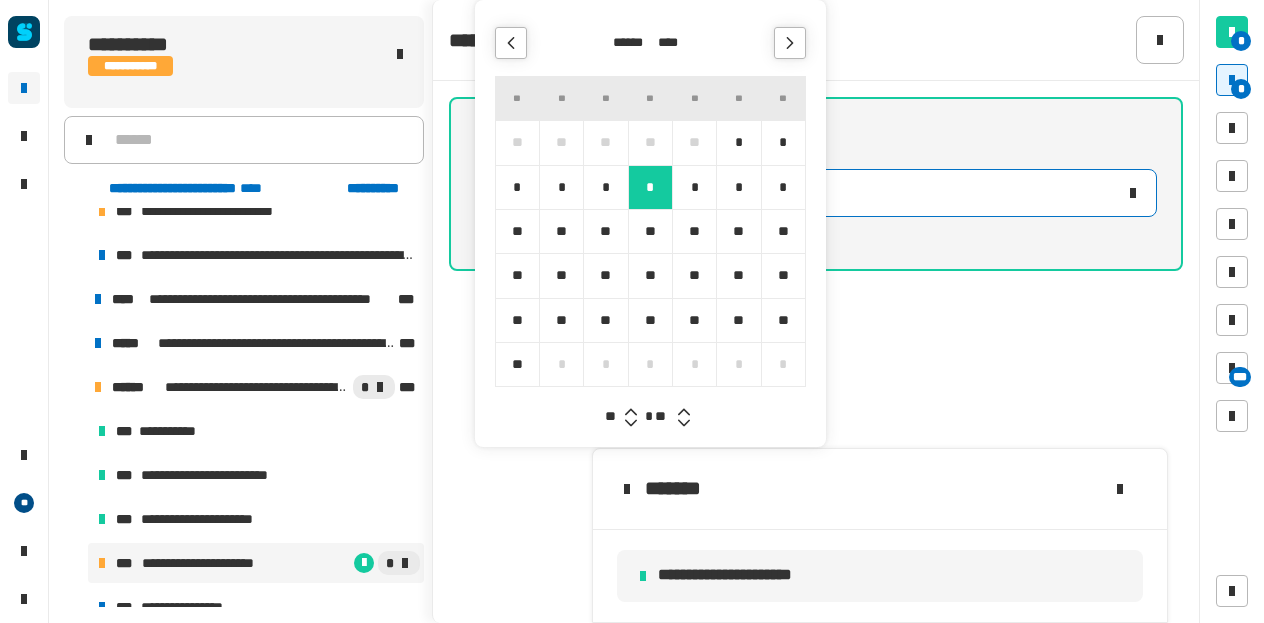 type on "**********" 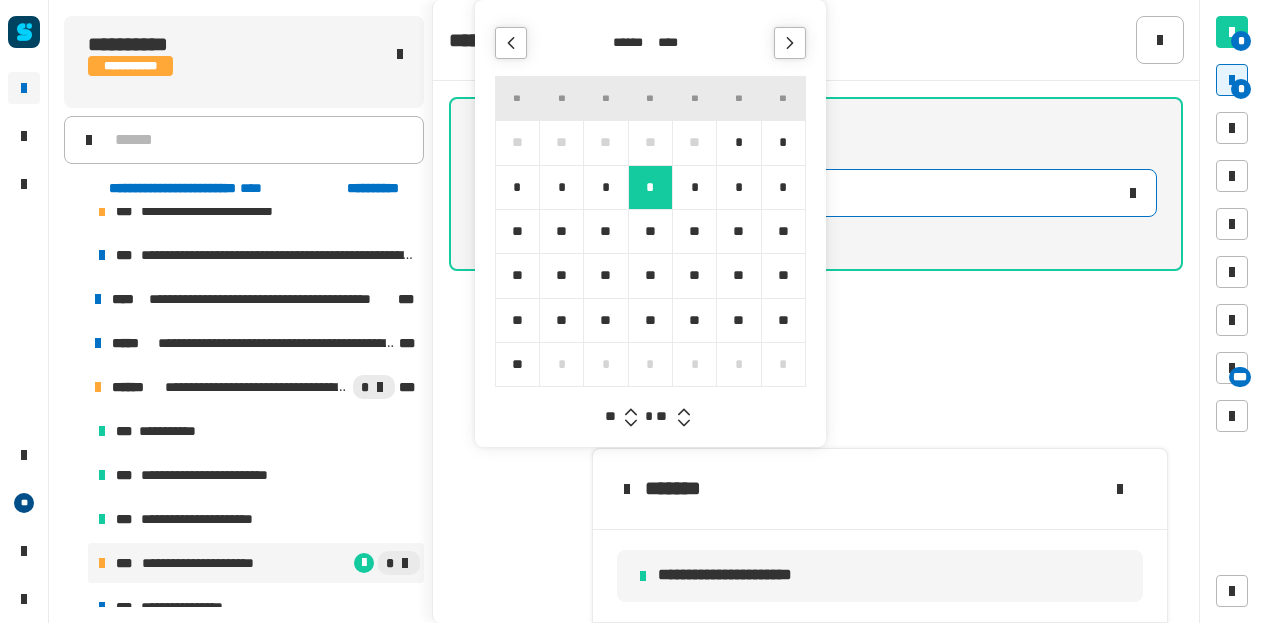 click 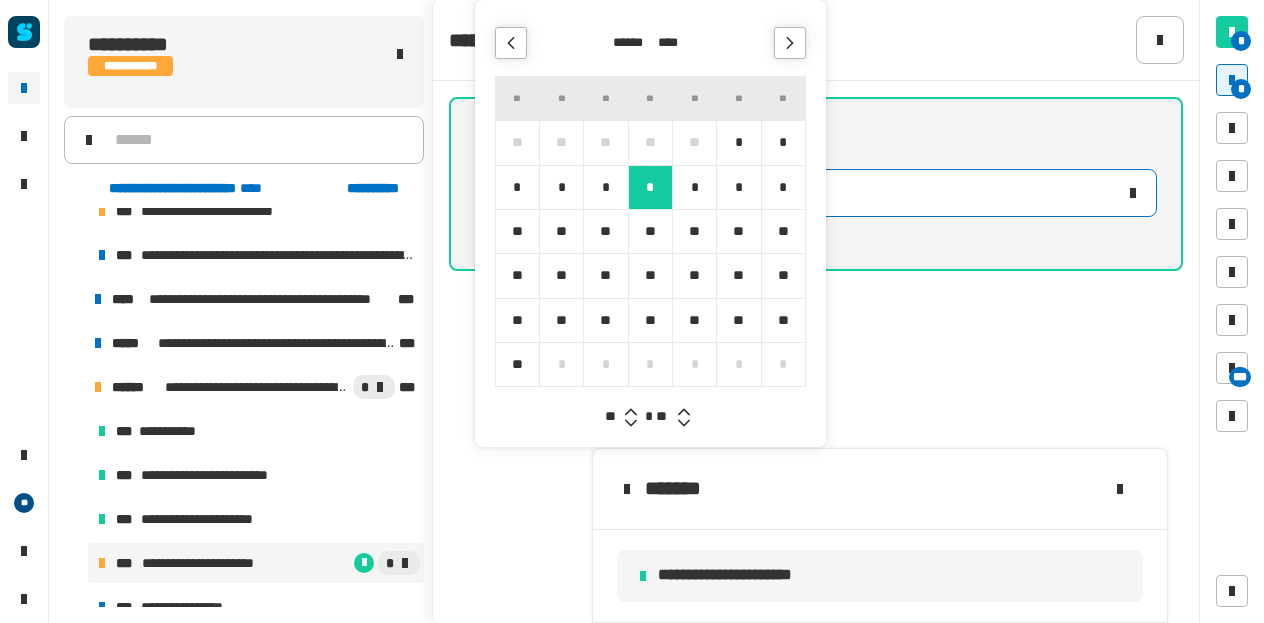 type on "**********" 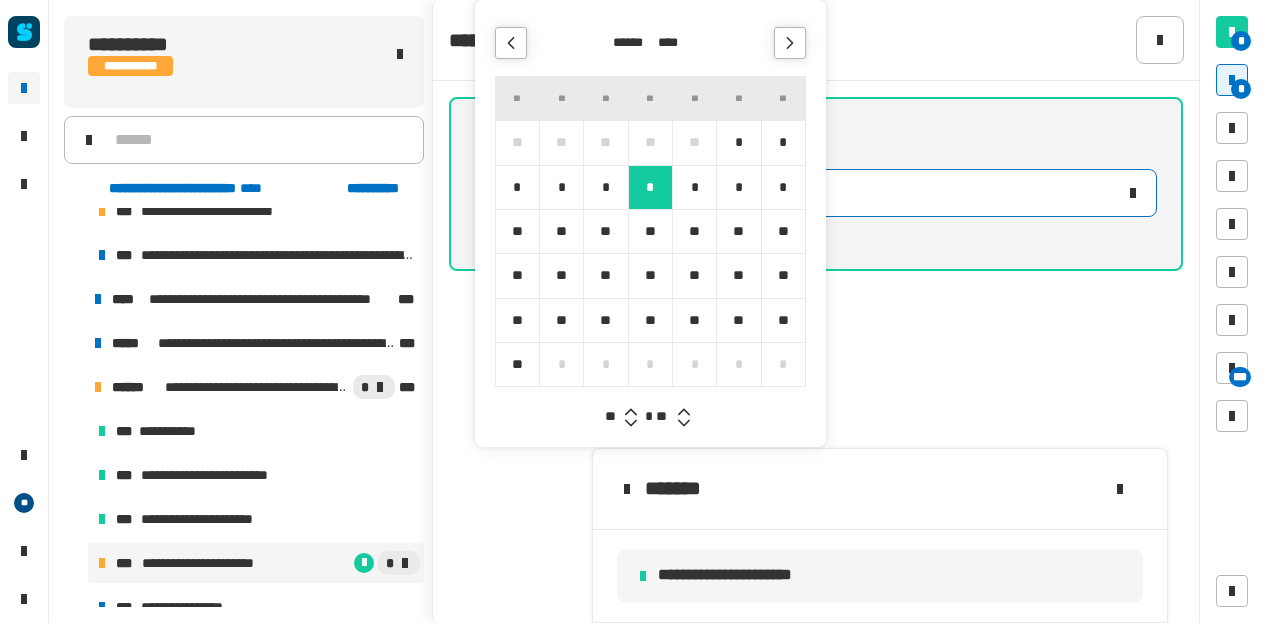 click 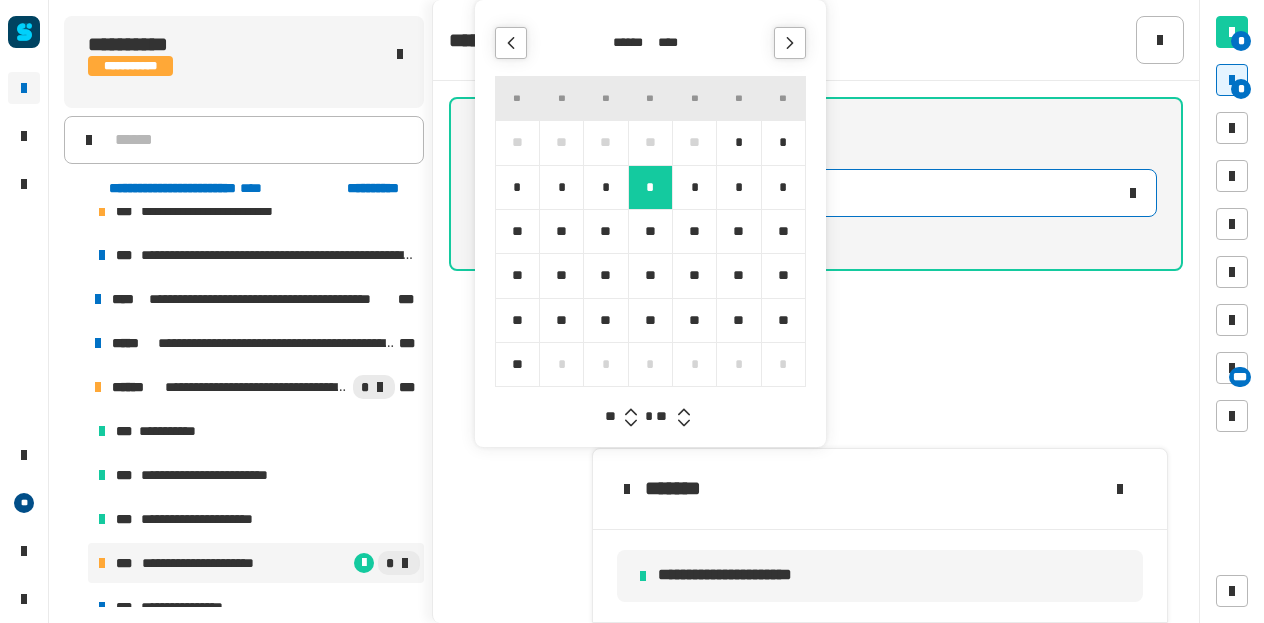 type on "**********" 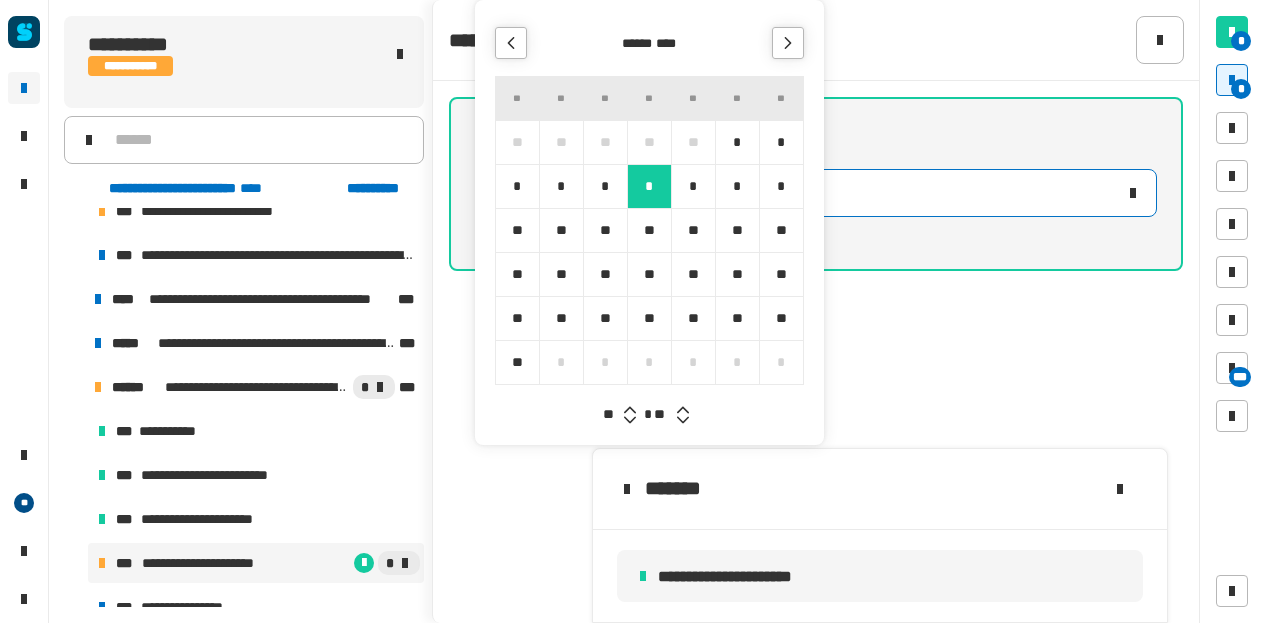 type on "**********" 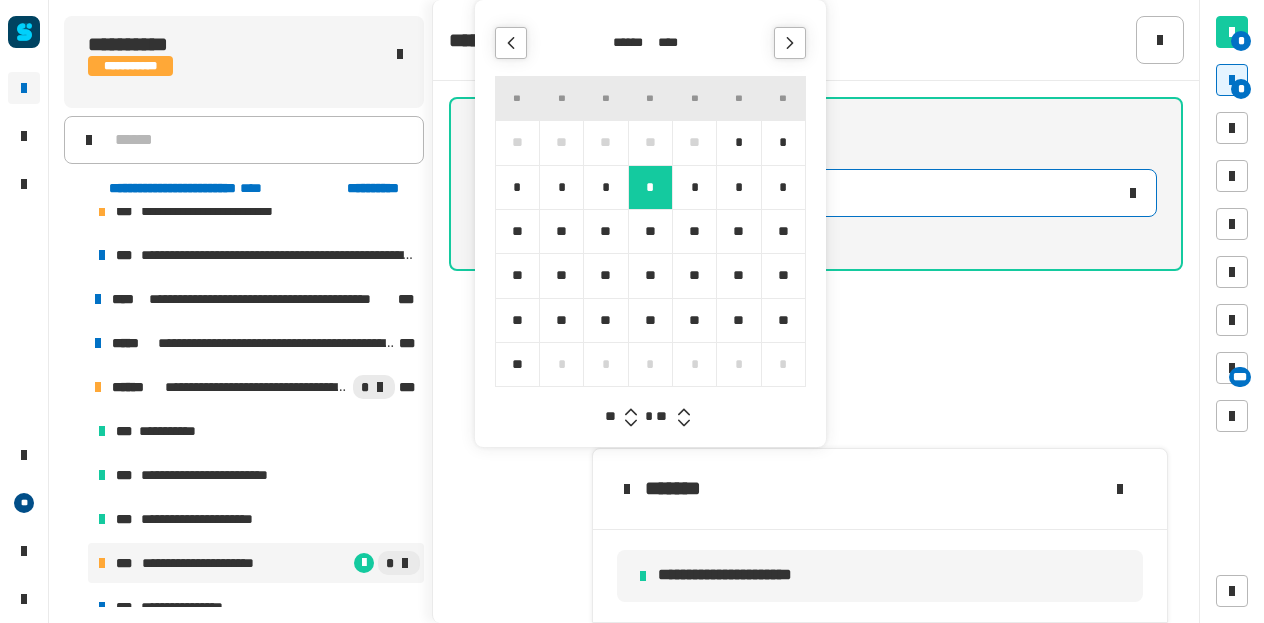 type on "**********" 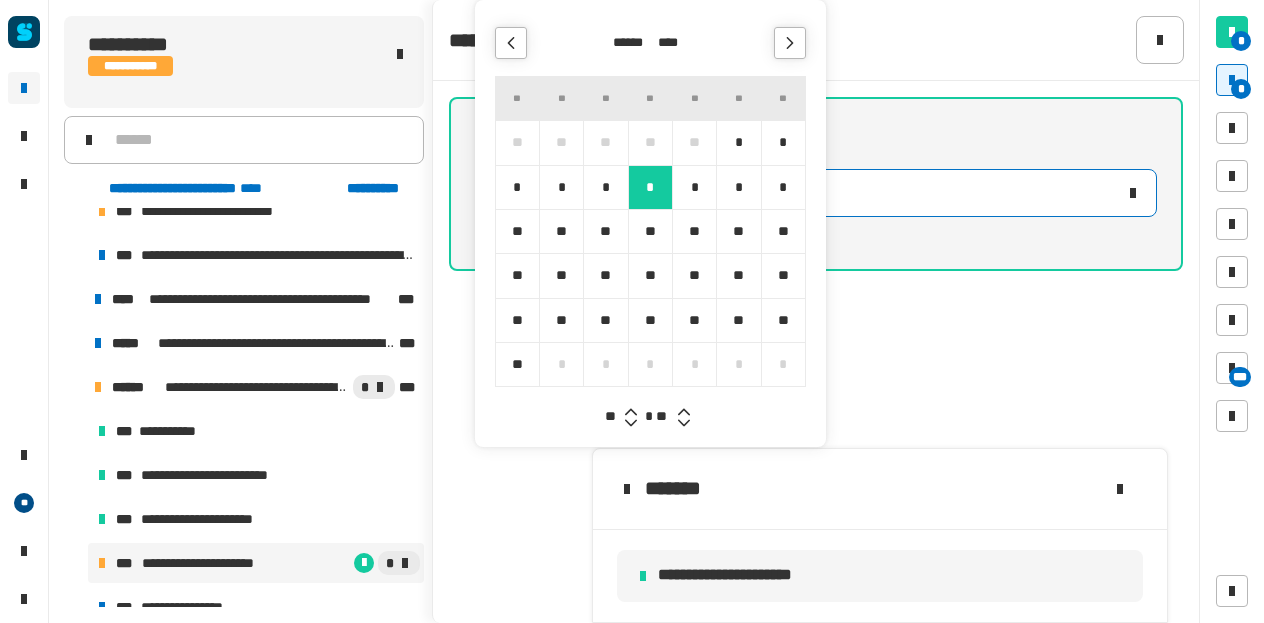 click 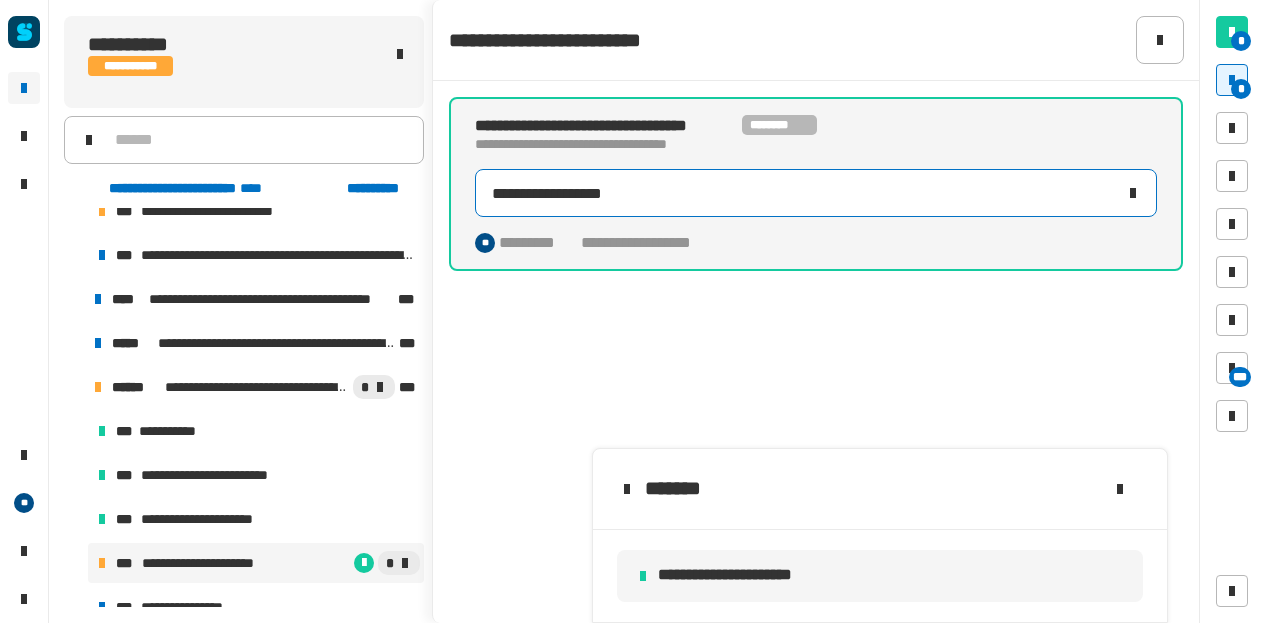 click on "**********" 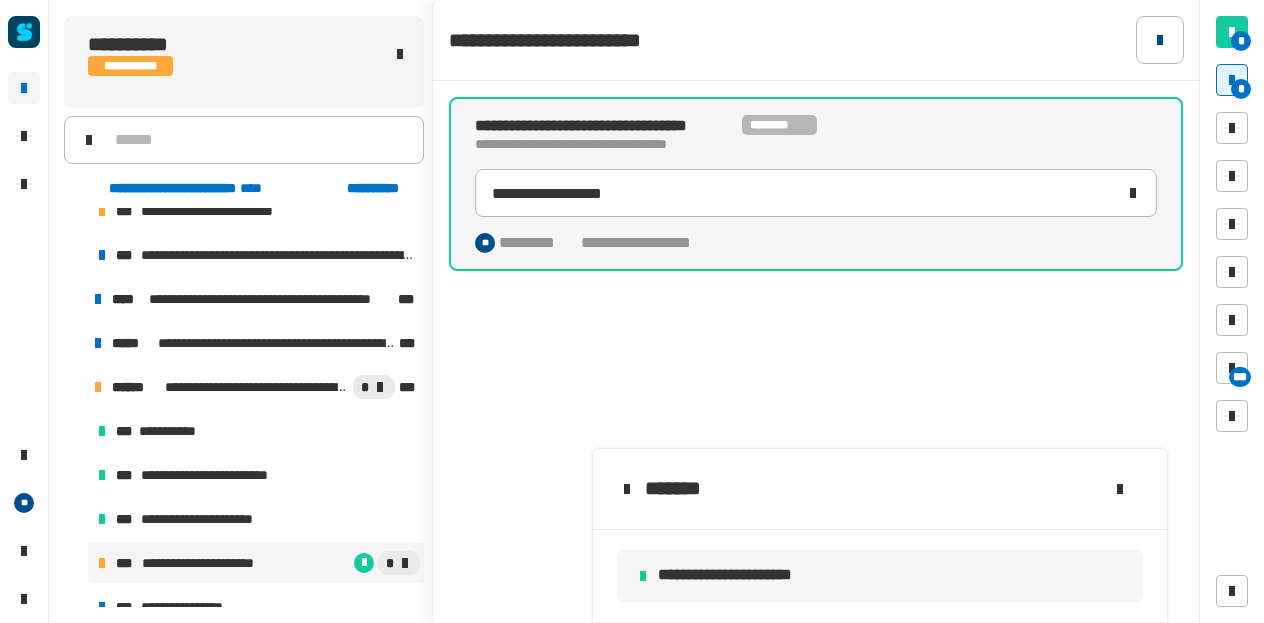 click 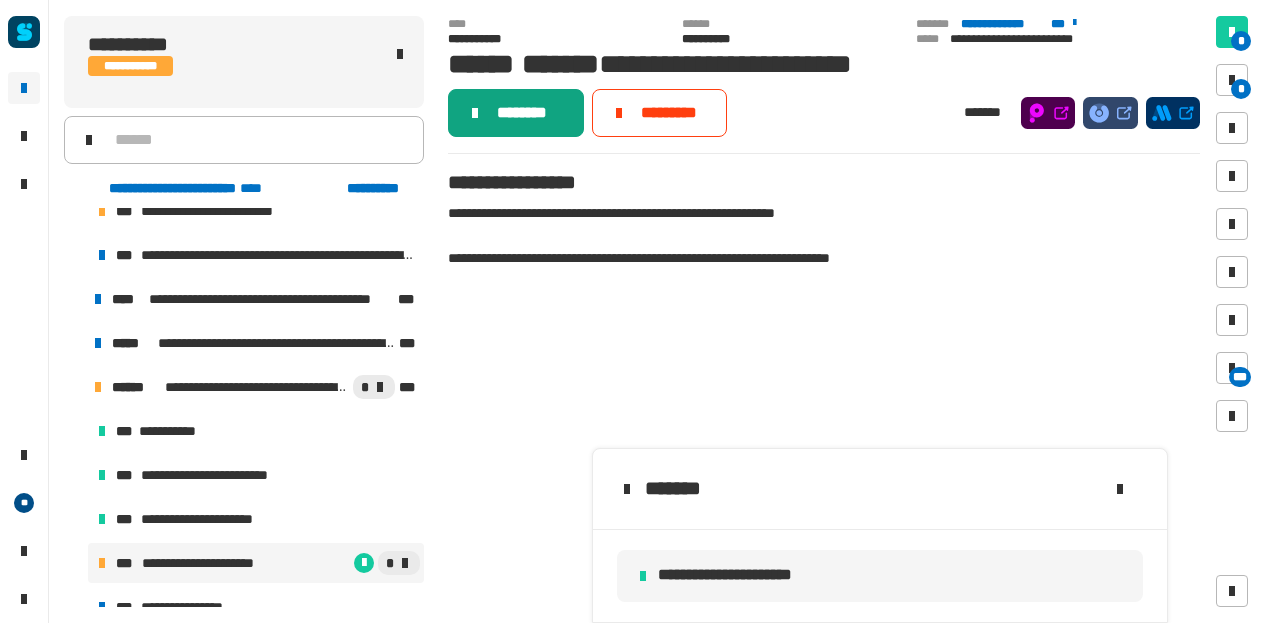 click on "********" 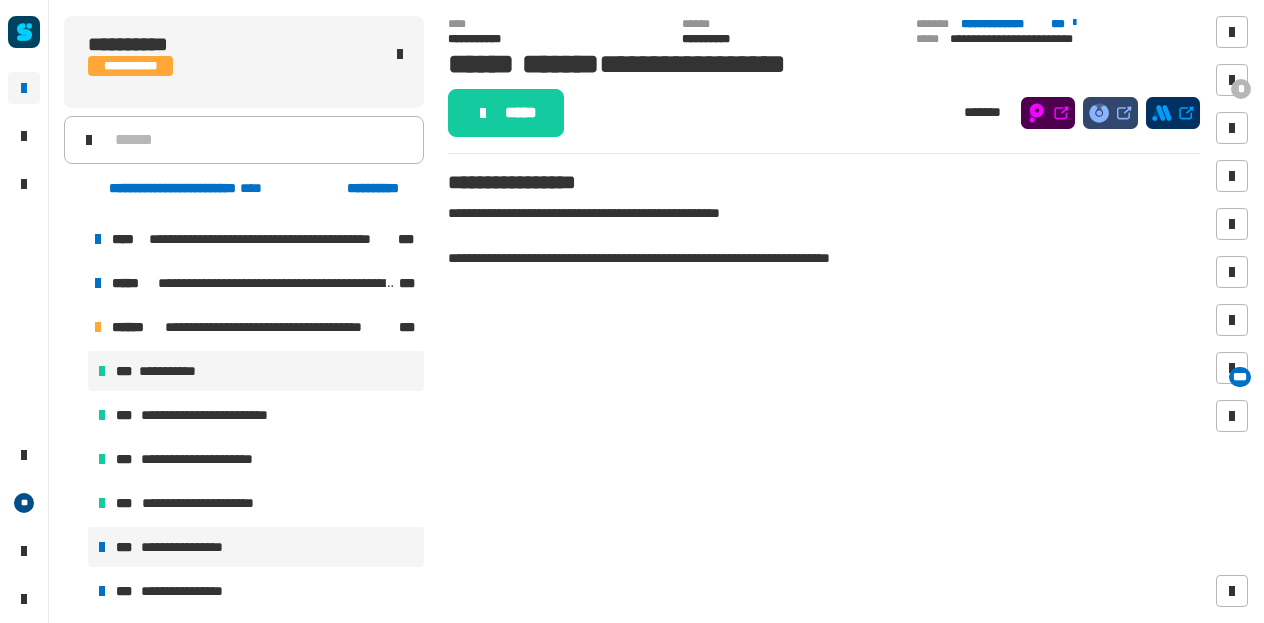 scroll, scrollTop: 265, scrollLeft: 0, axis: vertical 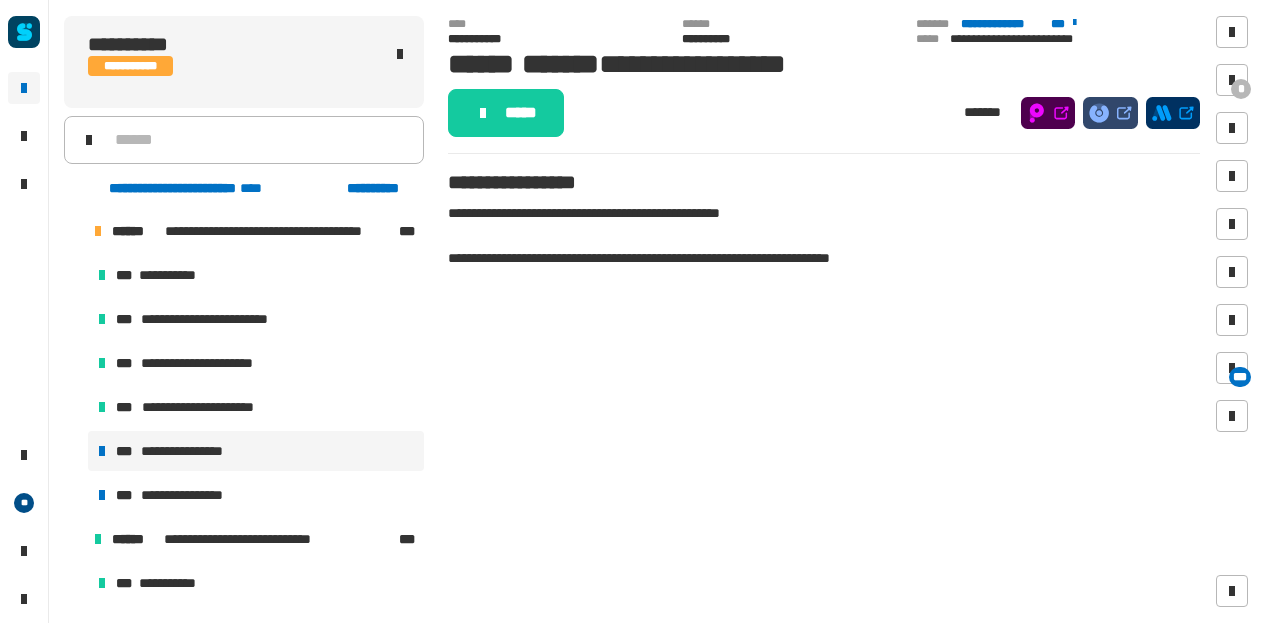click on "**********" at bounding box center [195, 451] 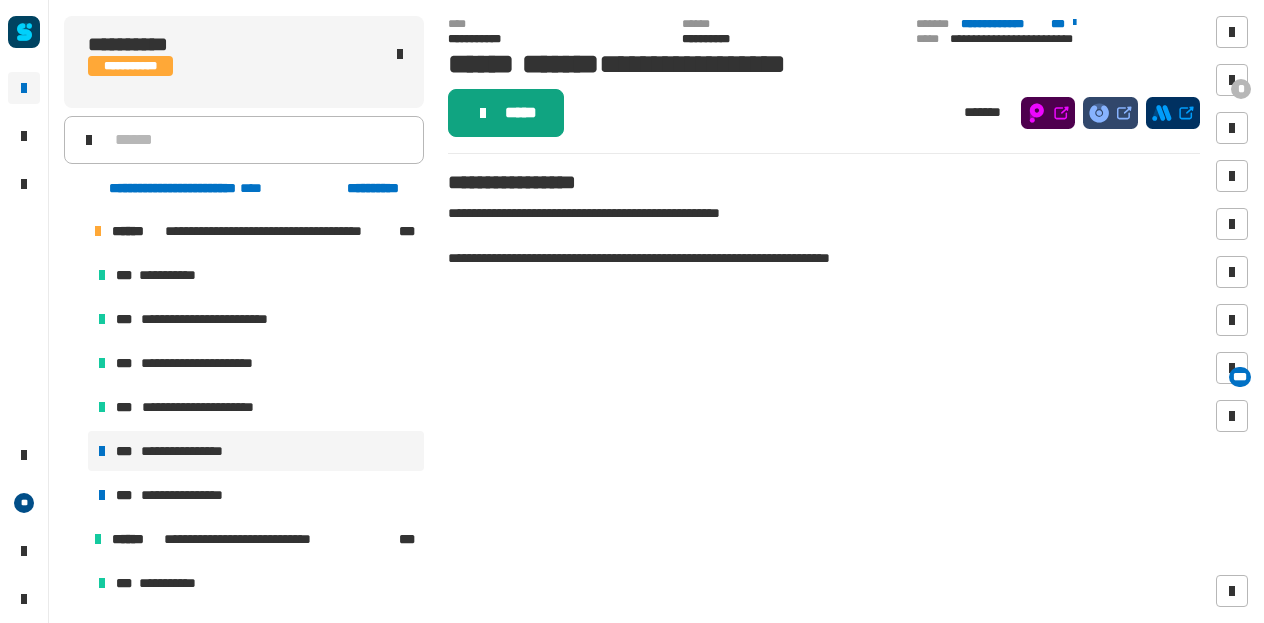 click on "*****" 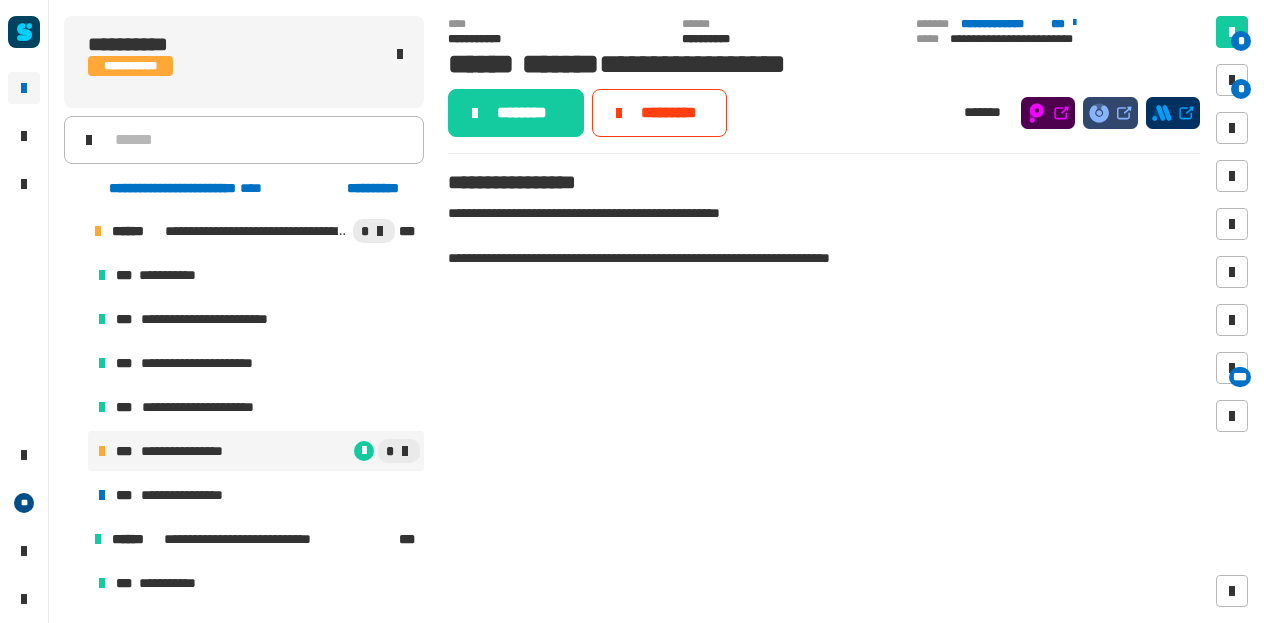 click on "********" 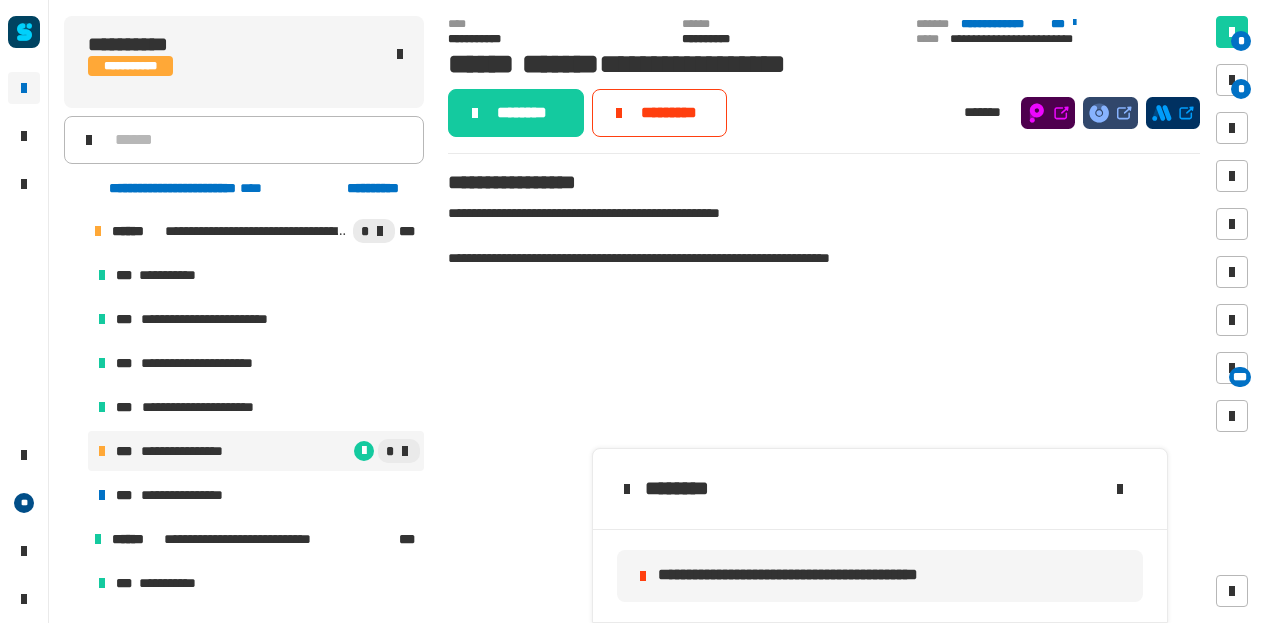 click on "**********" 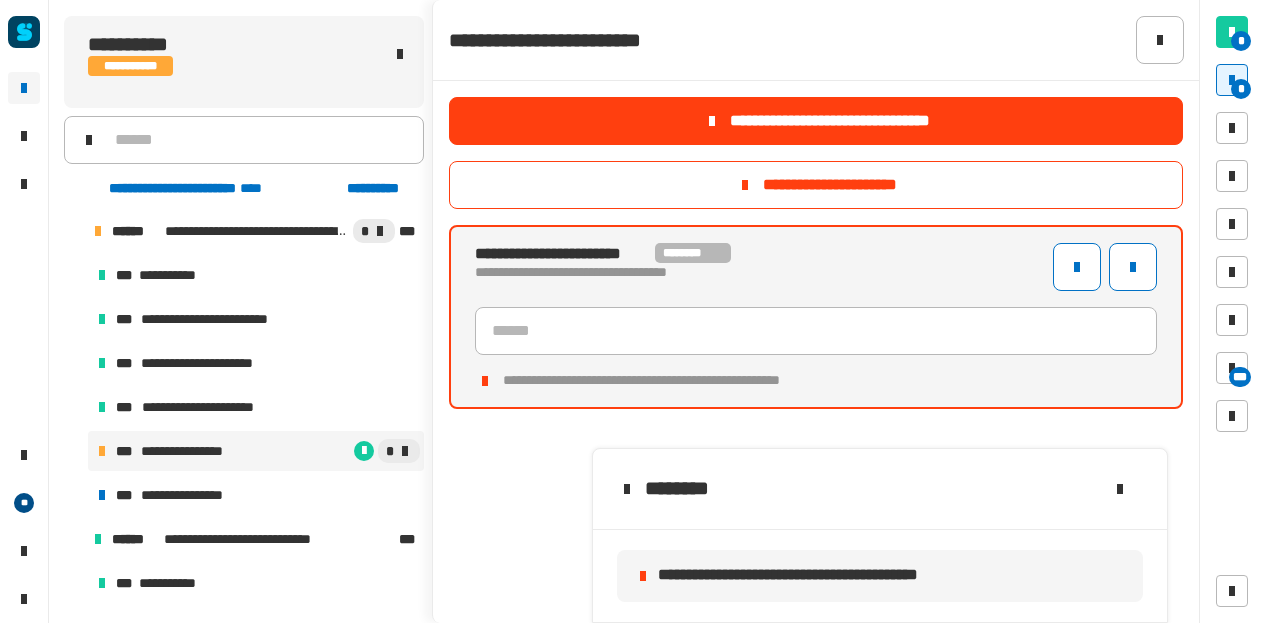 click on "**********" 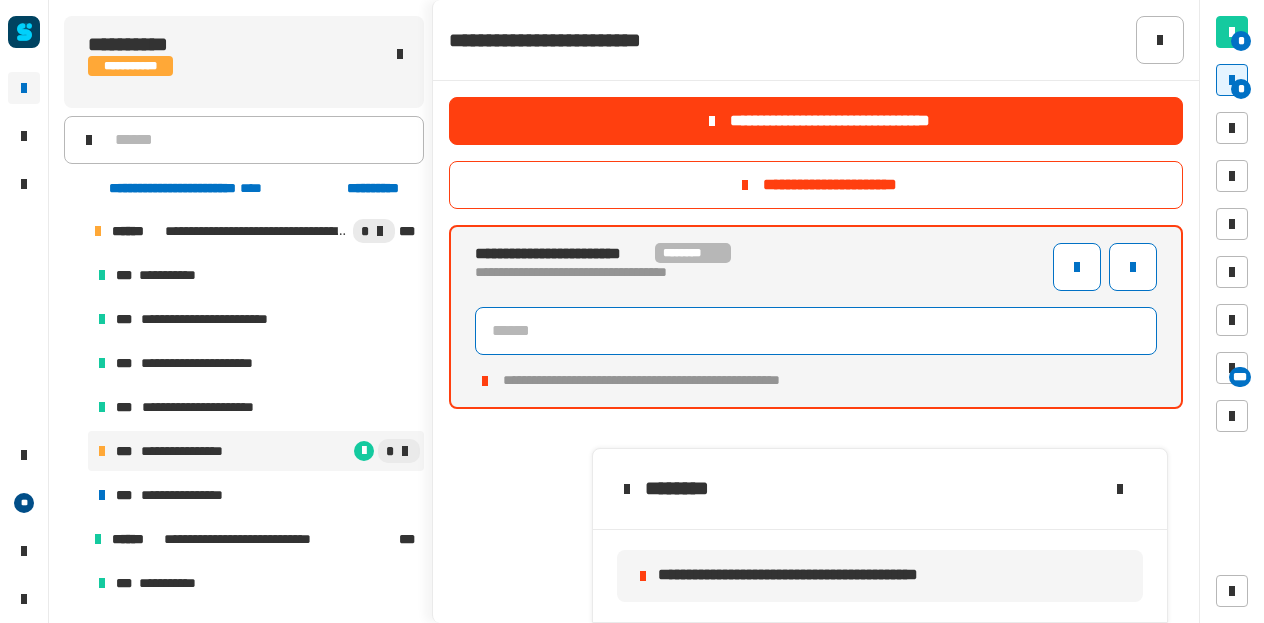 click 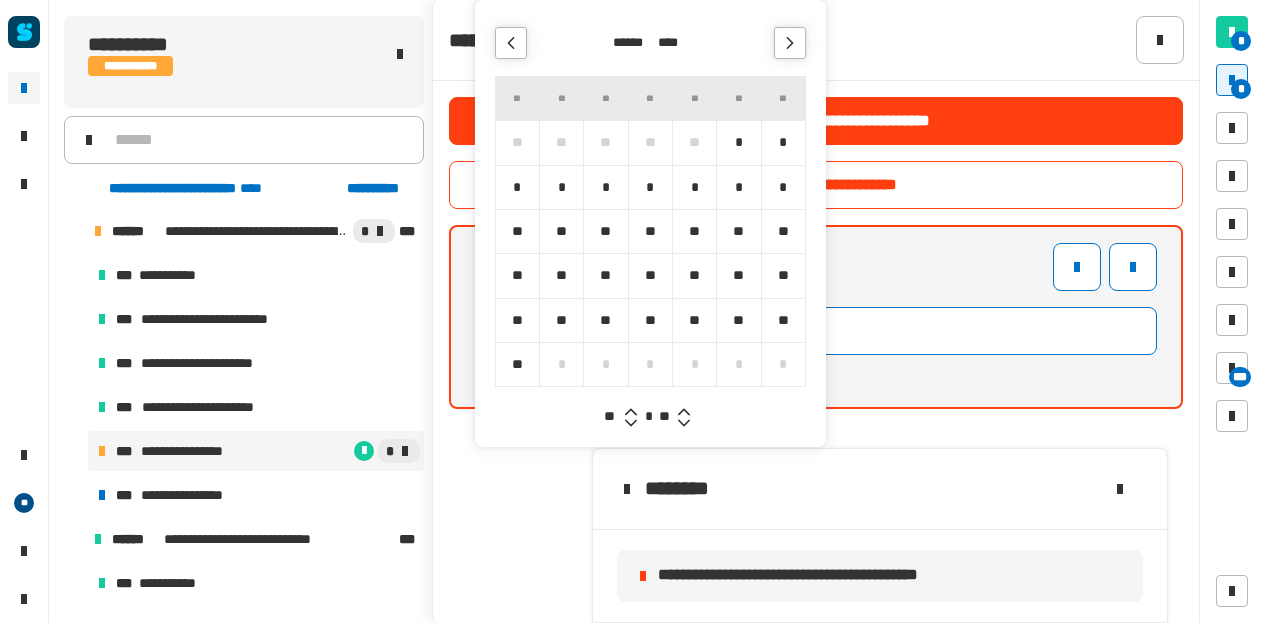 click on "*" at bounding box center (650, 187) 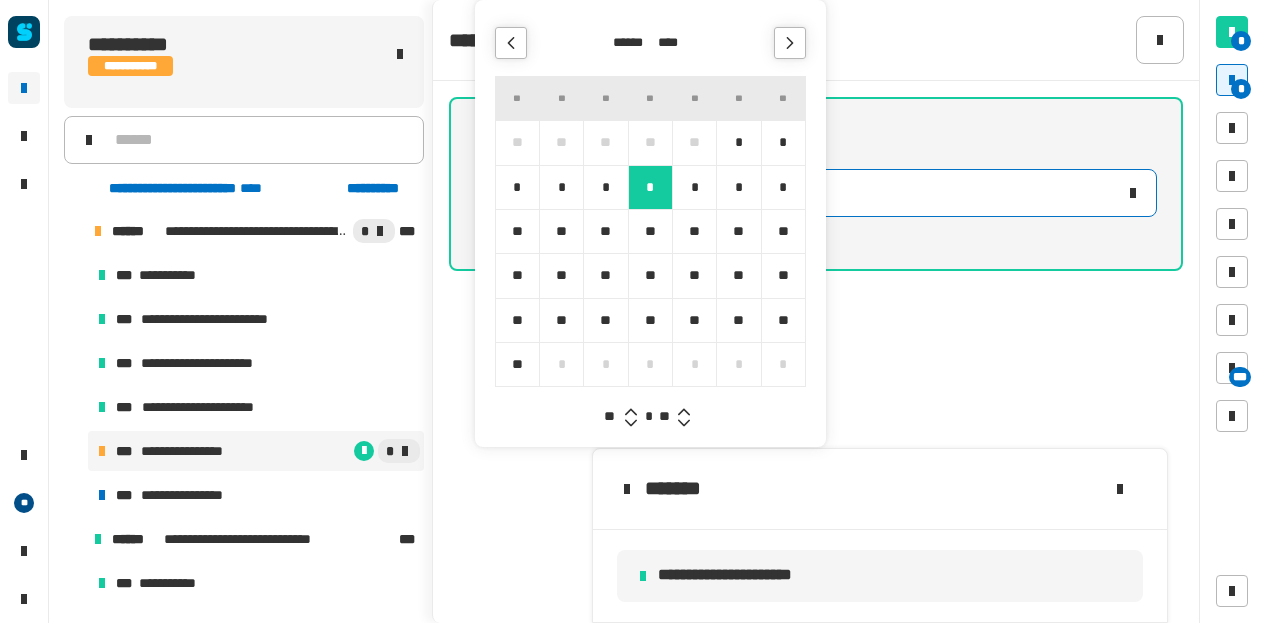 click 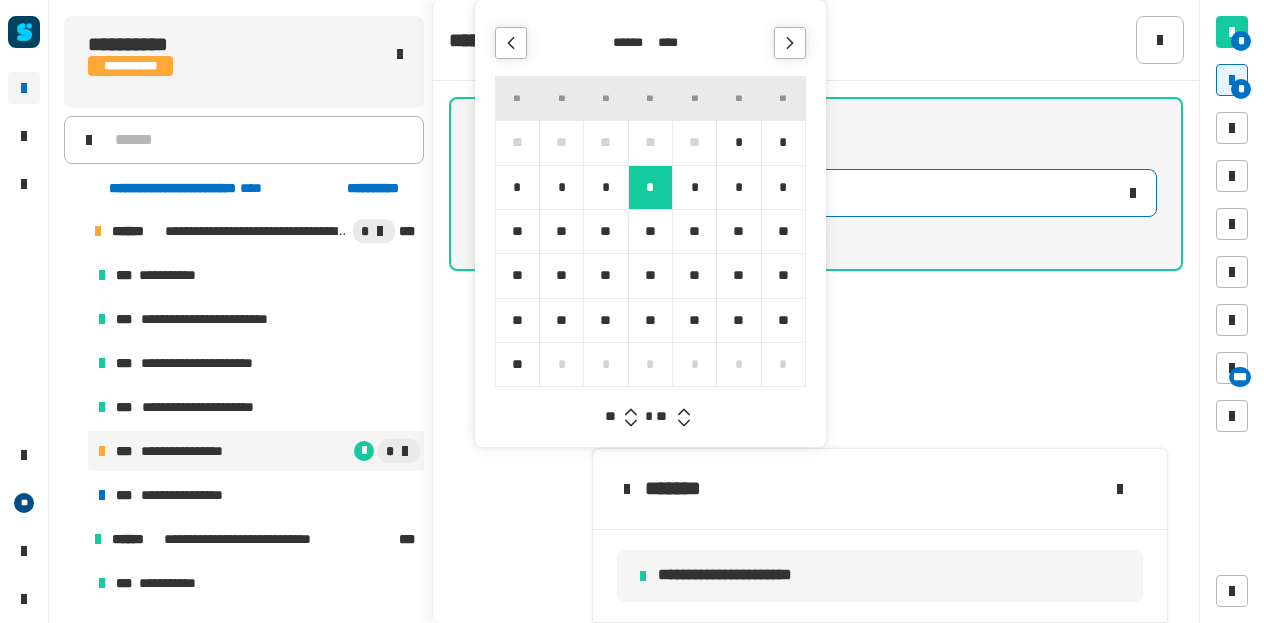 click 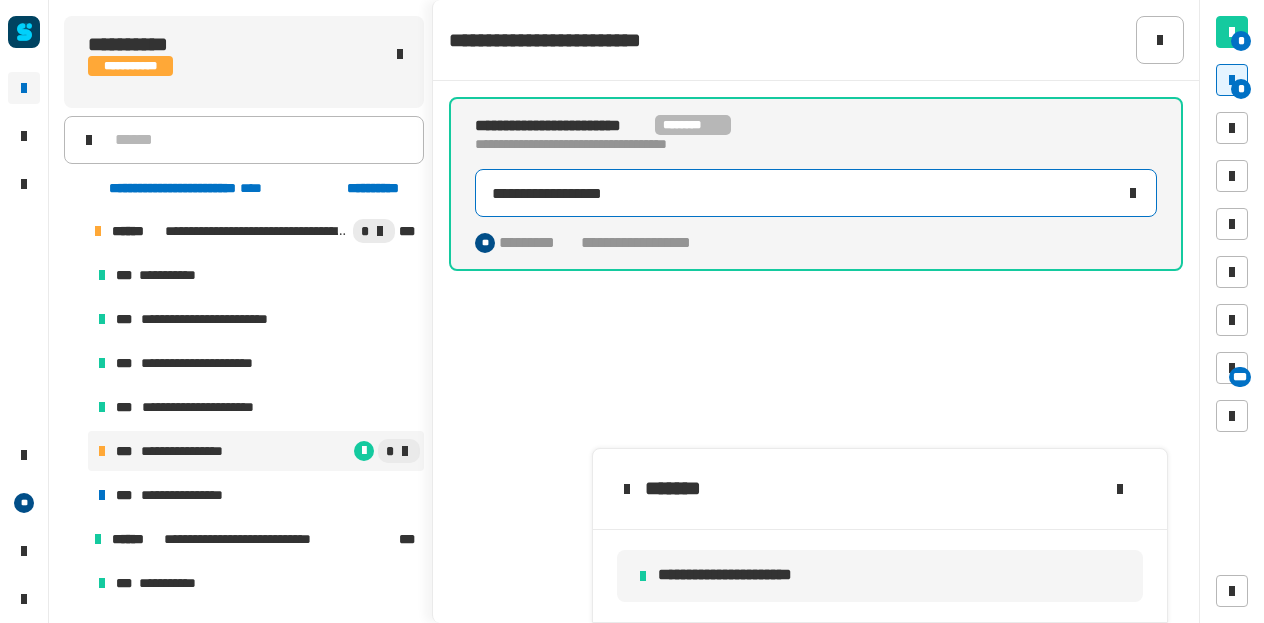 click on "**********" 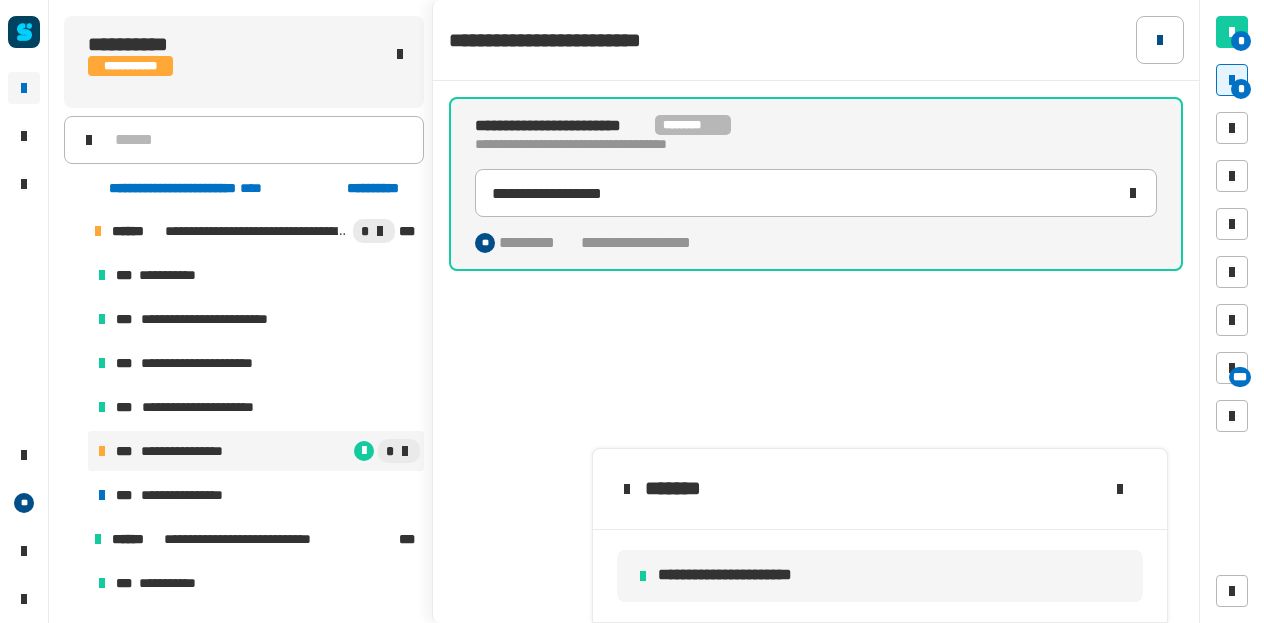 click 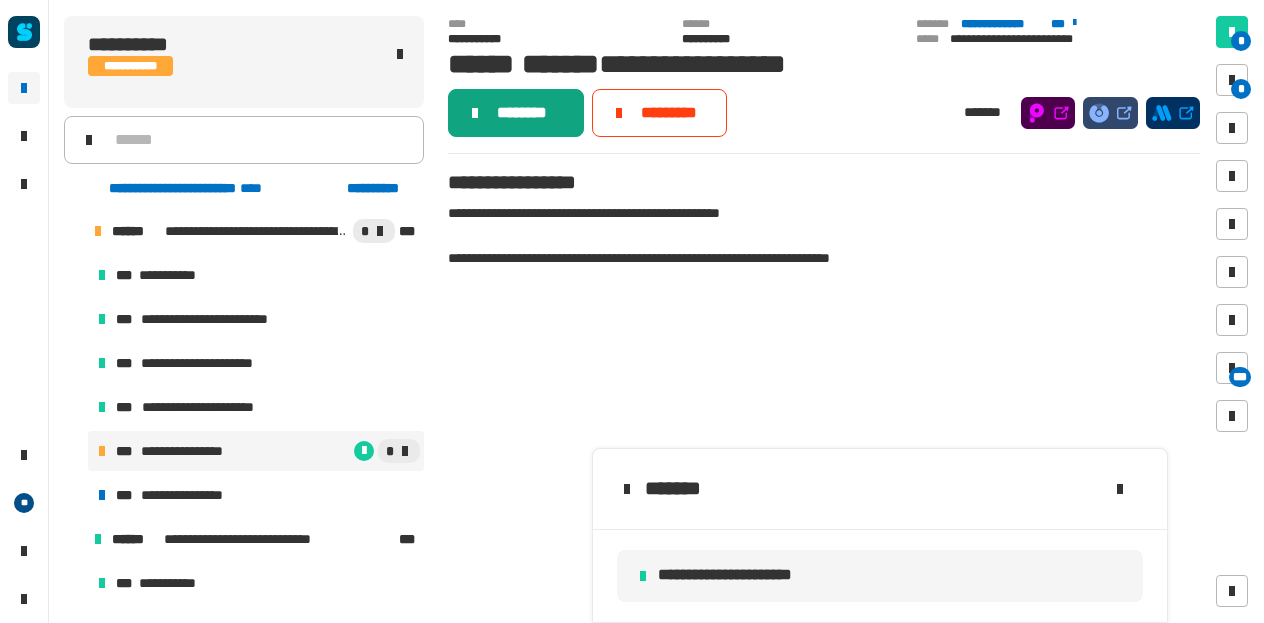click on "********" 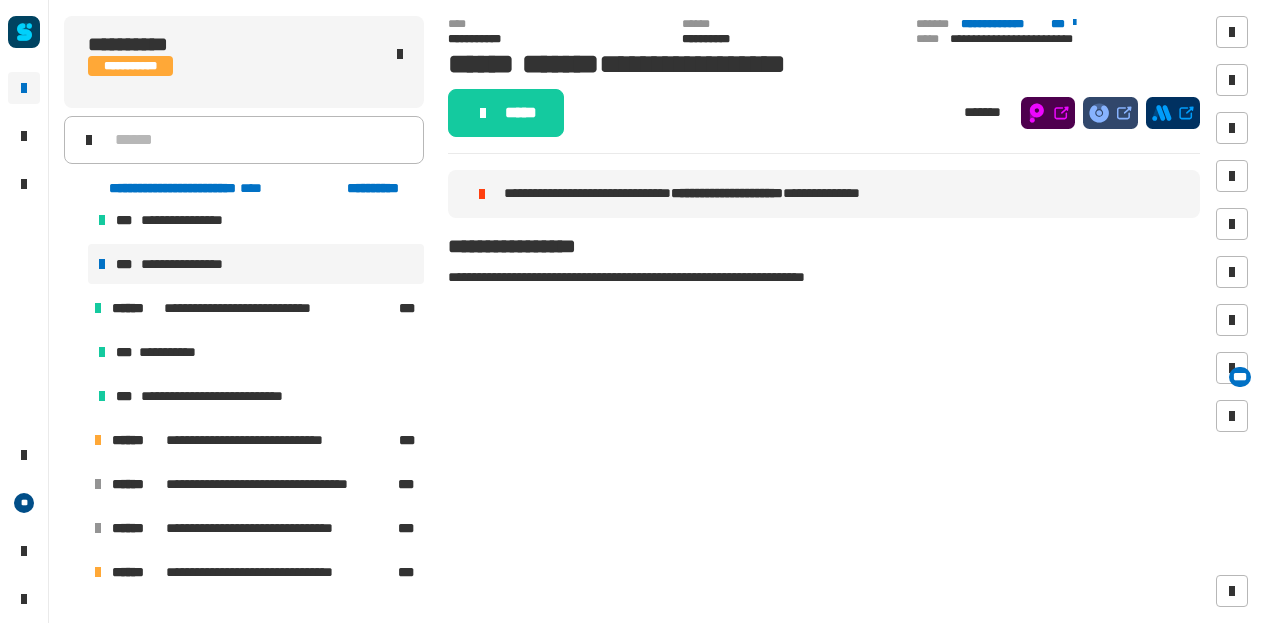 scroll, scrollTop: 497, scrollLeft: 0, axis: vertical 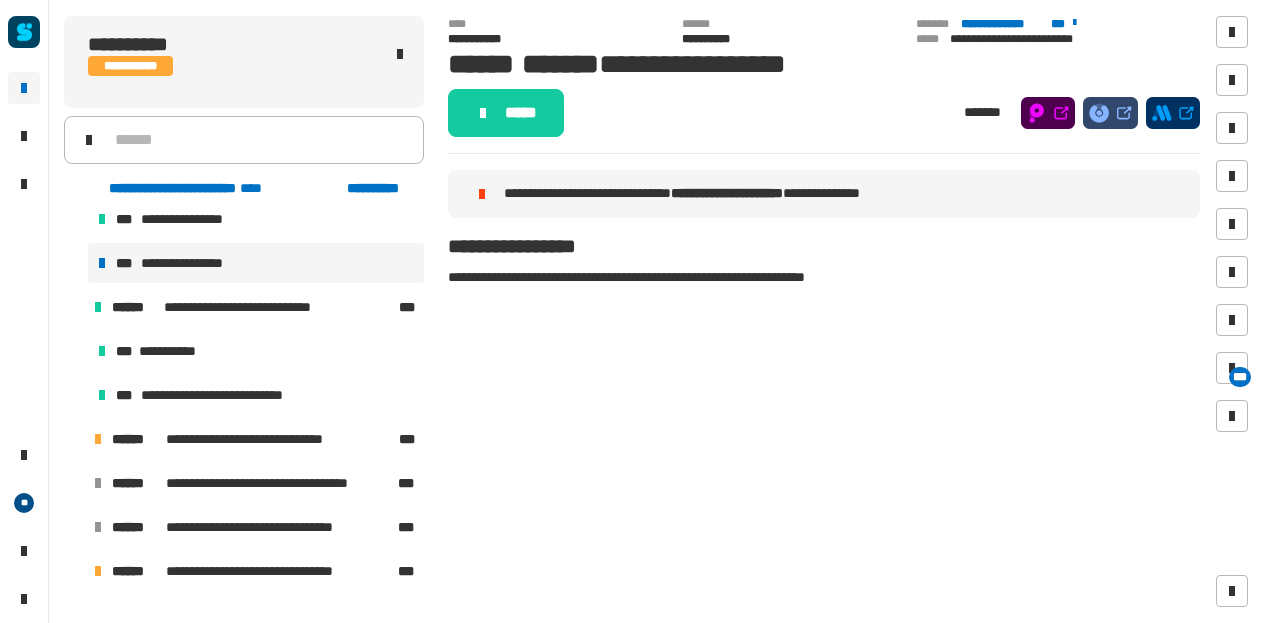 click at bounding box center [74, 439] 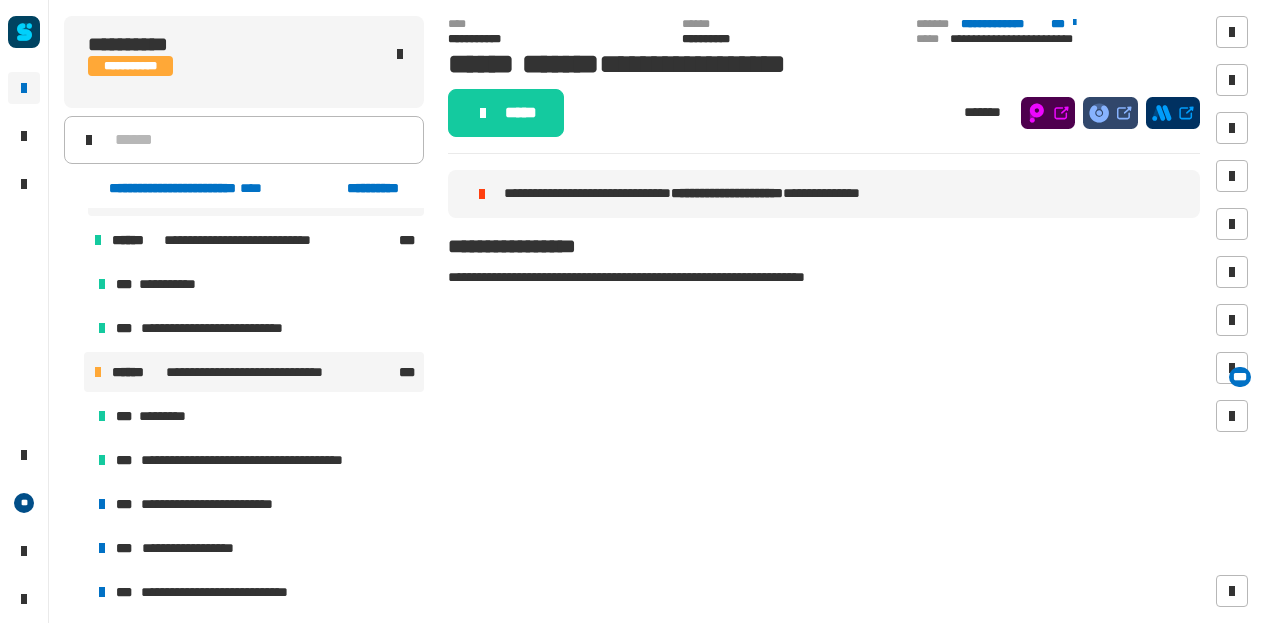 scroll, scrollTop: 565, scrollLeft: 0, axis: vertical 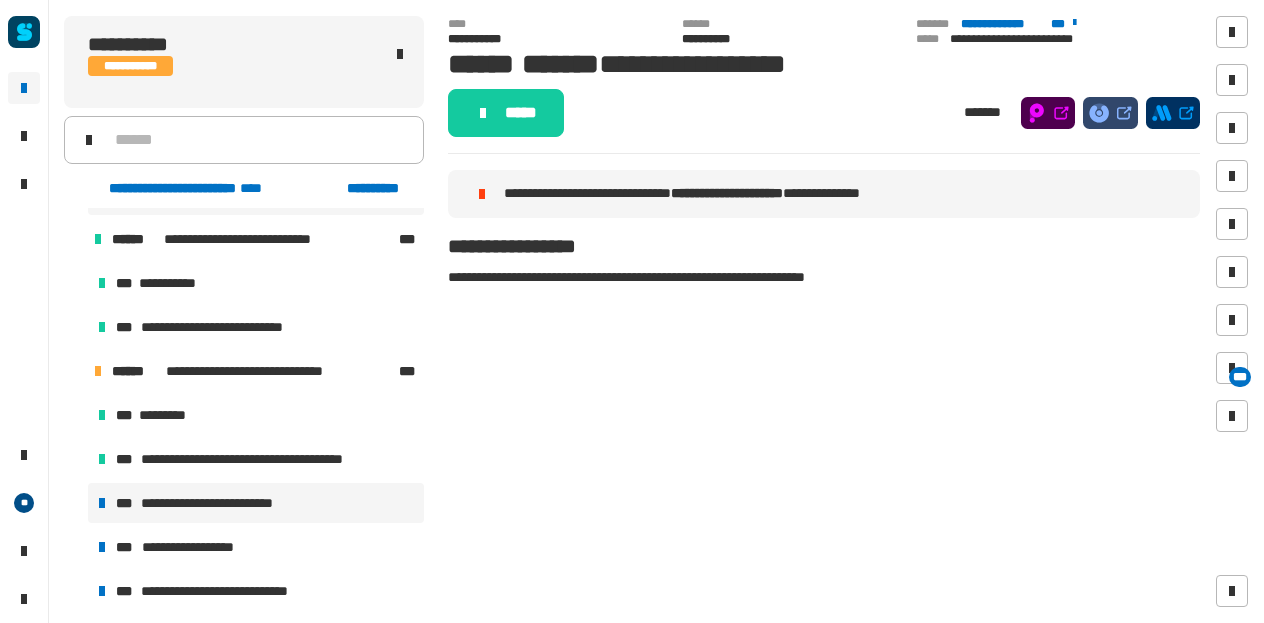 click on "**********" at bounding box center [222, 503] 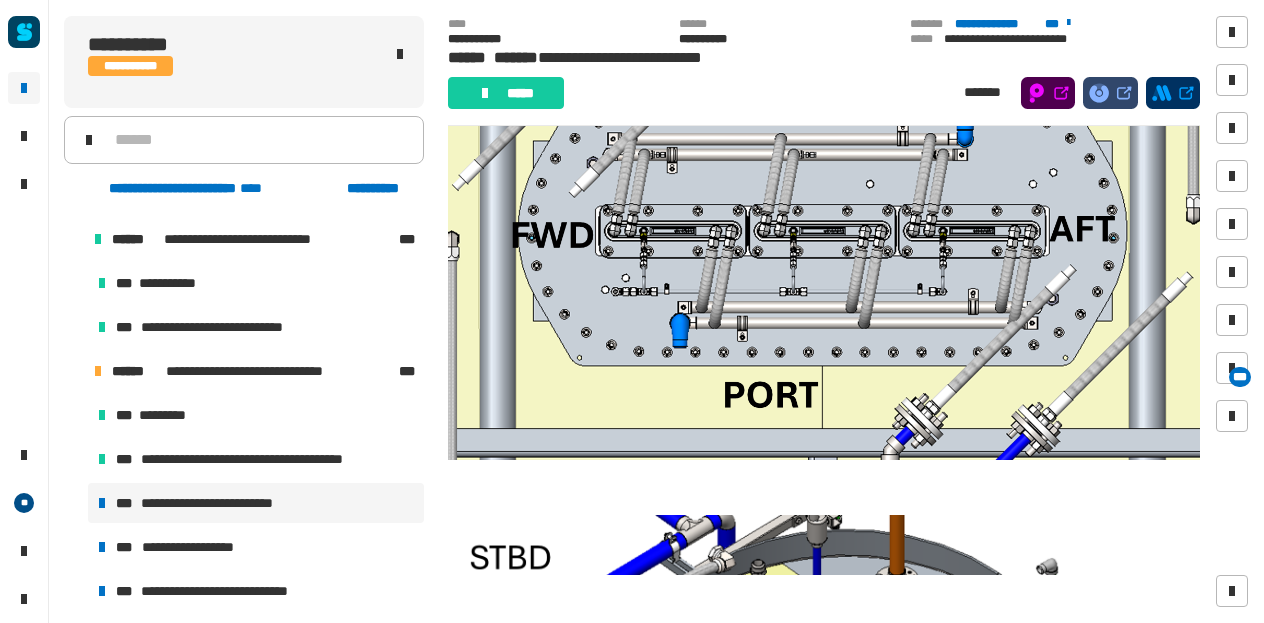 scroll, scrollTop: 276, scrollLeft: 0, axis: vertical 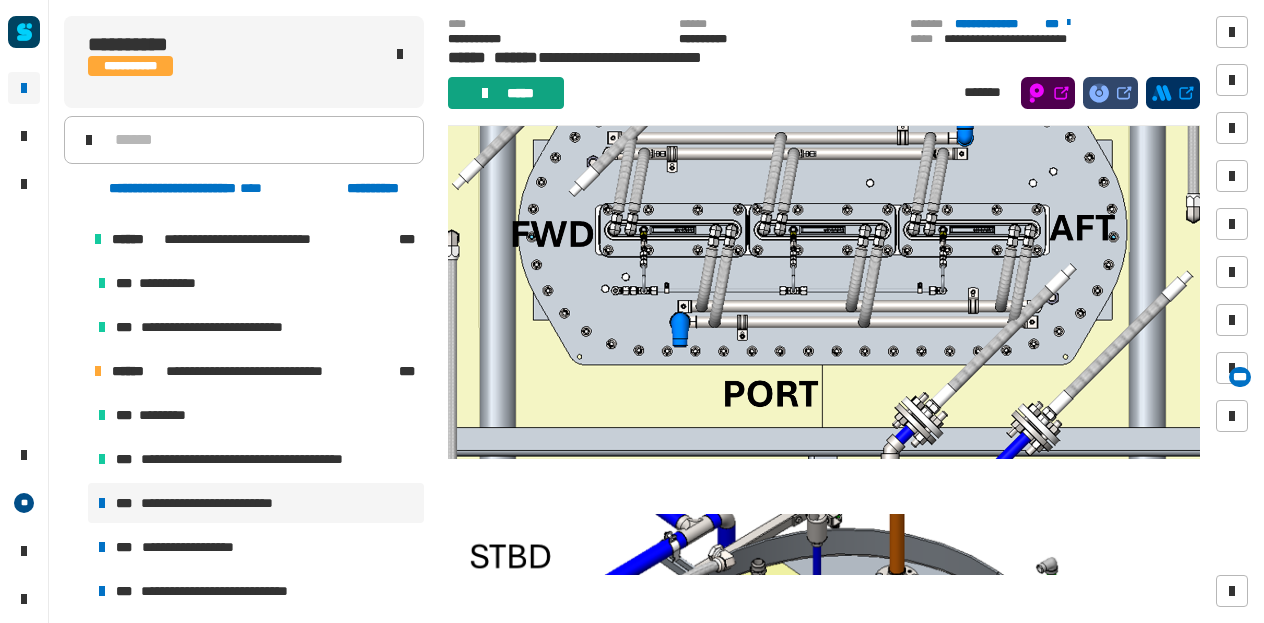 click on "*****" 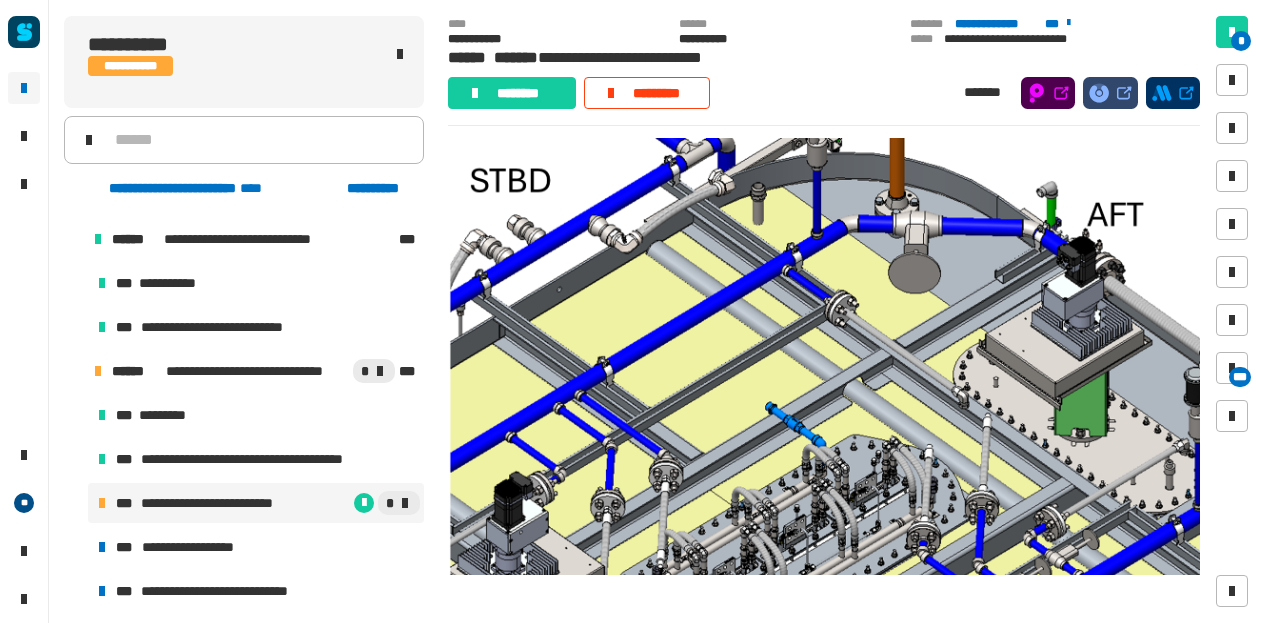 scroll, scrollTop: 862, scrollLeft: 0, axis: vertical 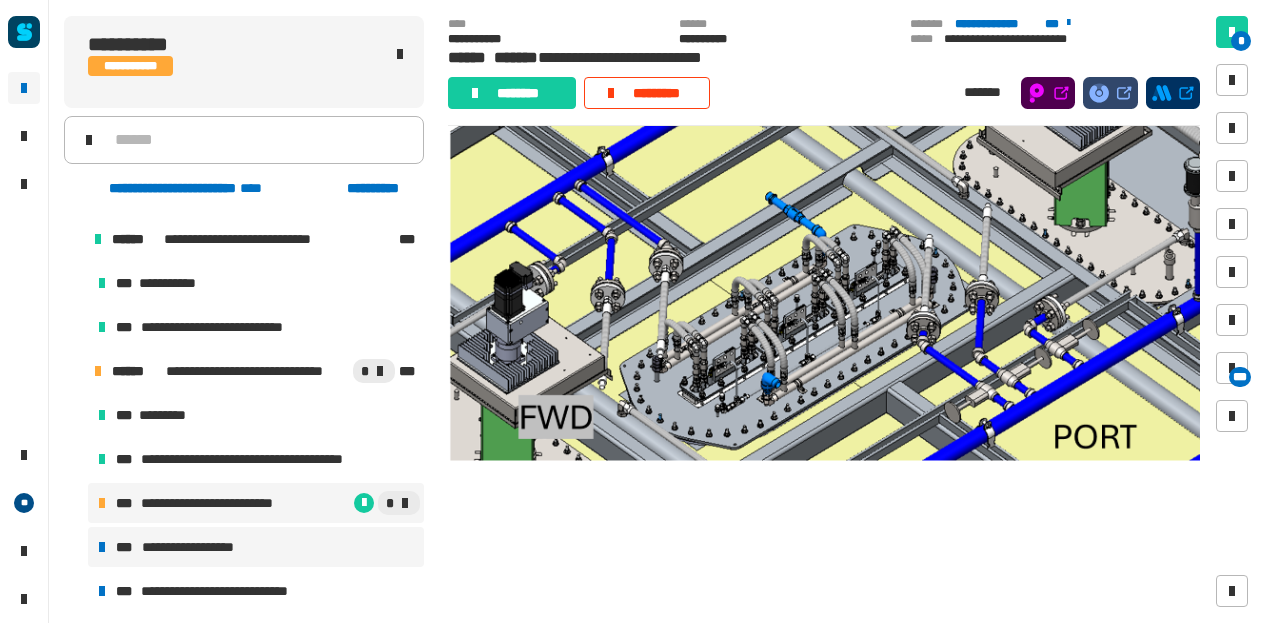 click on "**********" at bounding box center [204, 547] 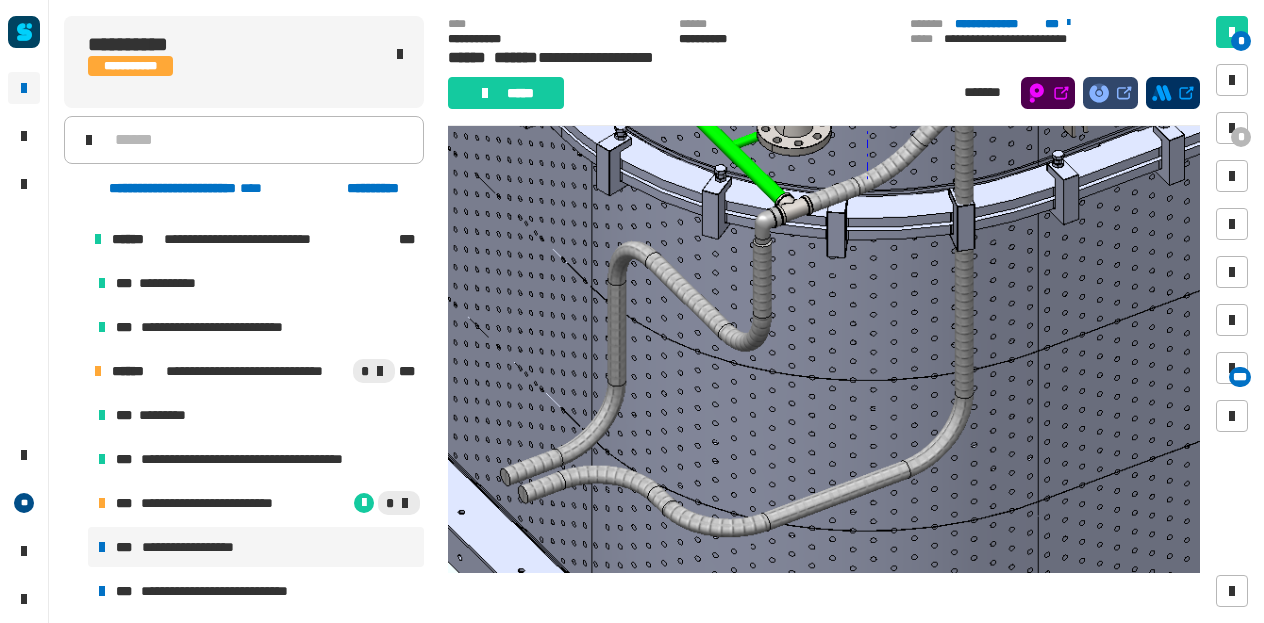 scroll, scrollTop: 307, scrollLeft: 0, axis: vertical 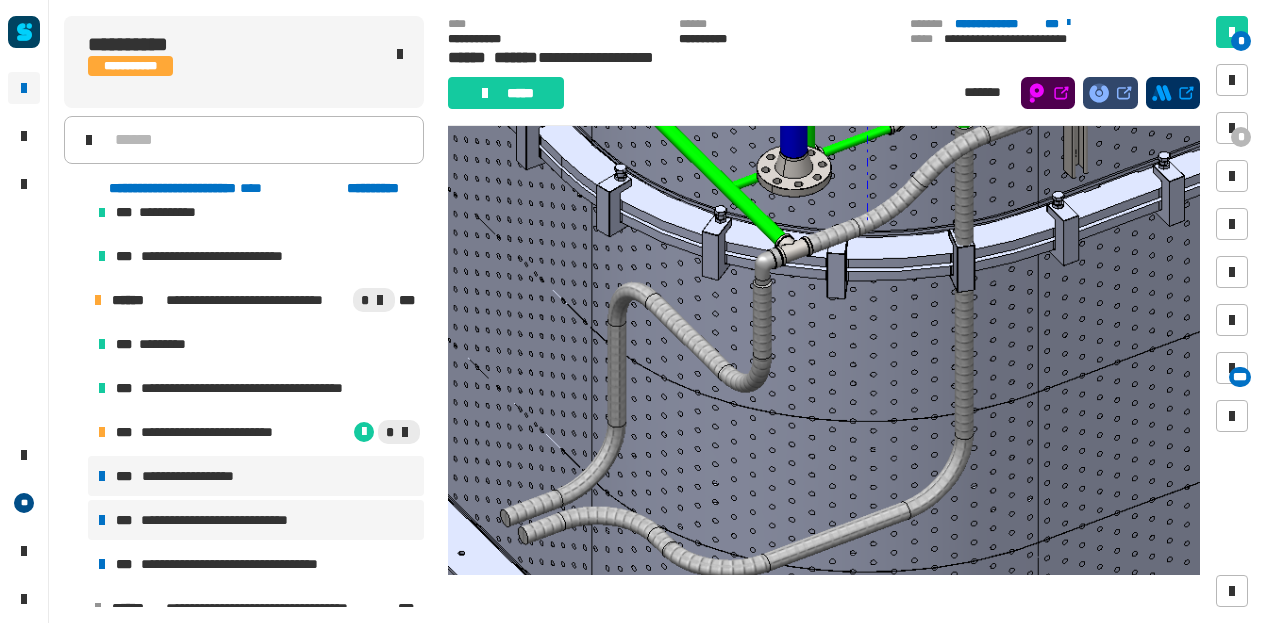 click on "**********" at bounding box center [256, 520] 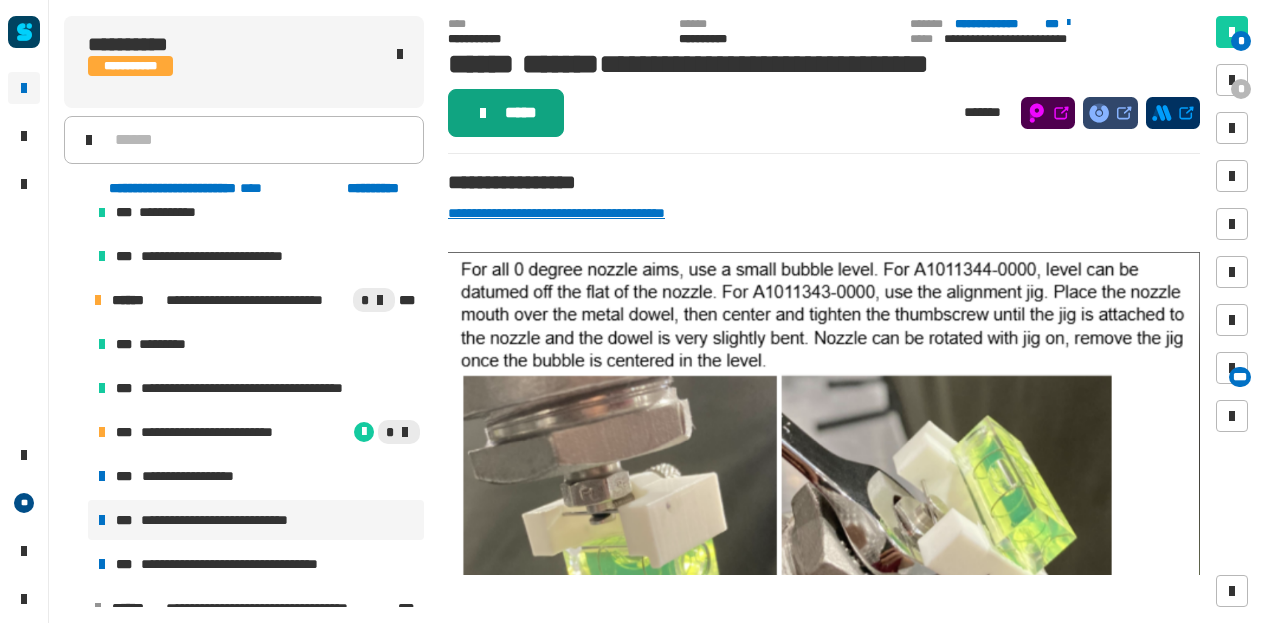click on "*****" 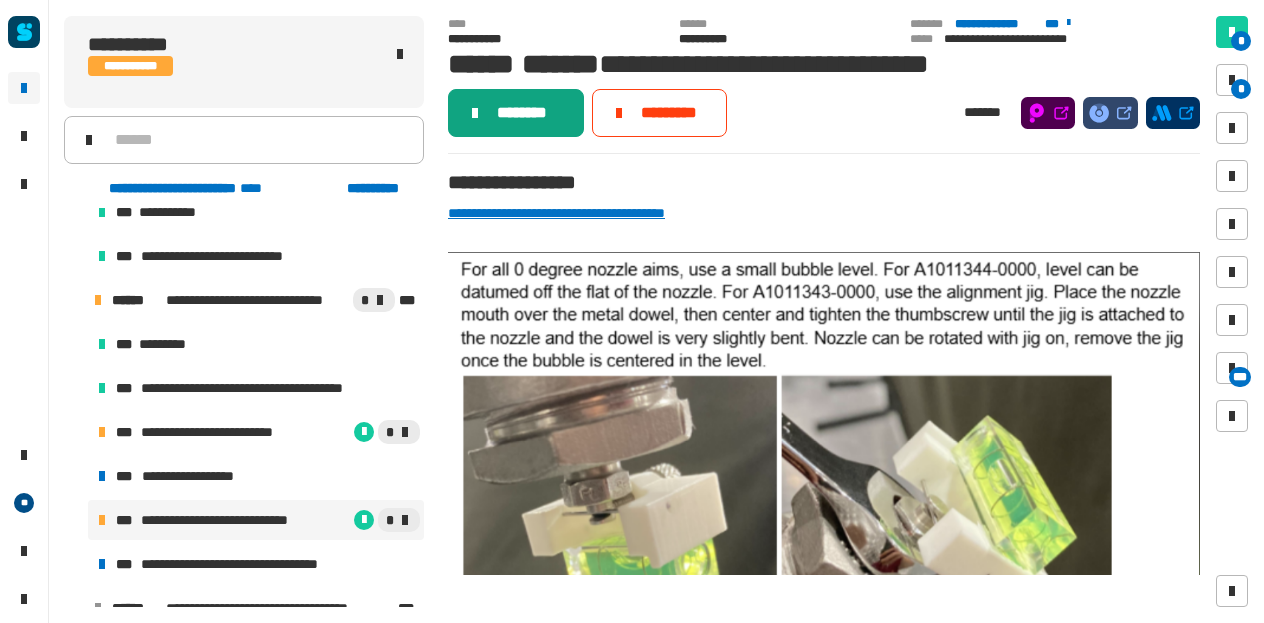click on "********" 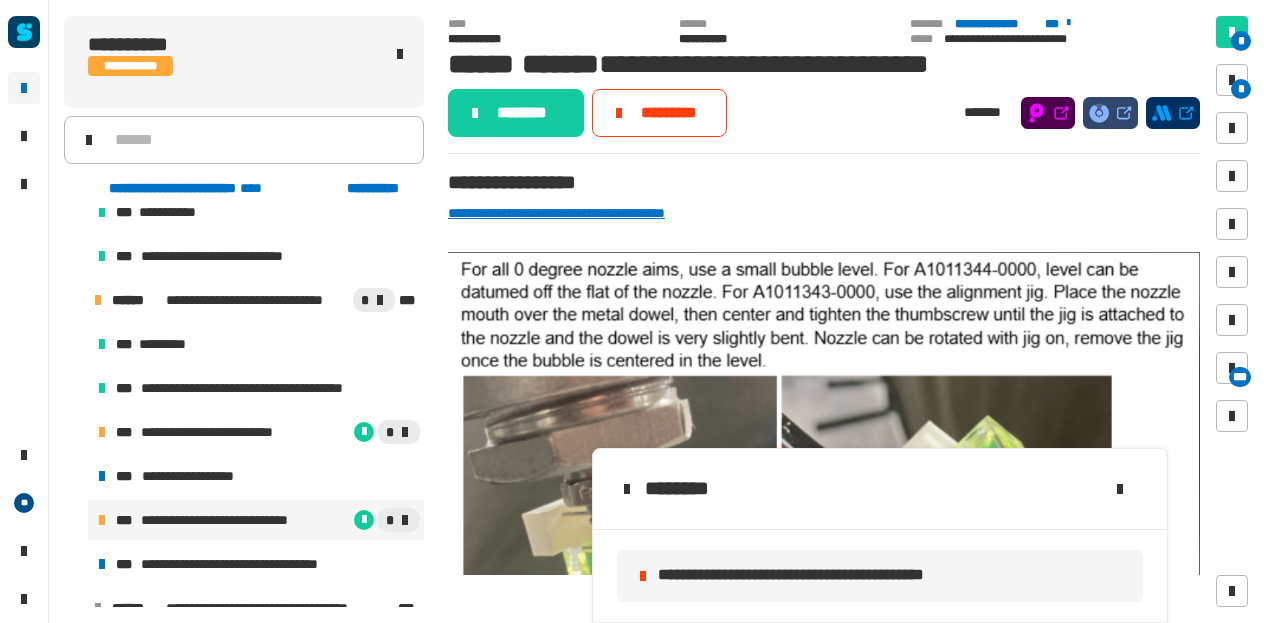 click on "**********" 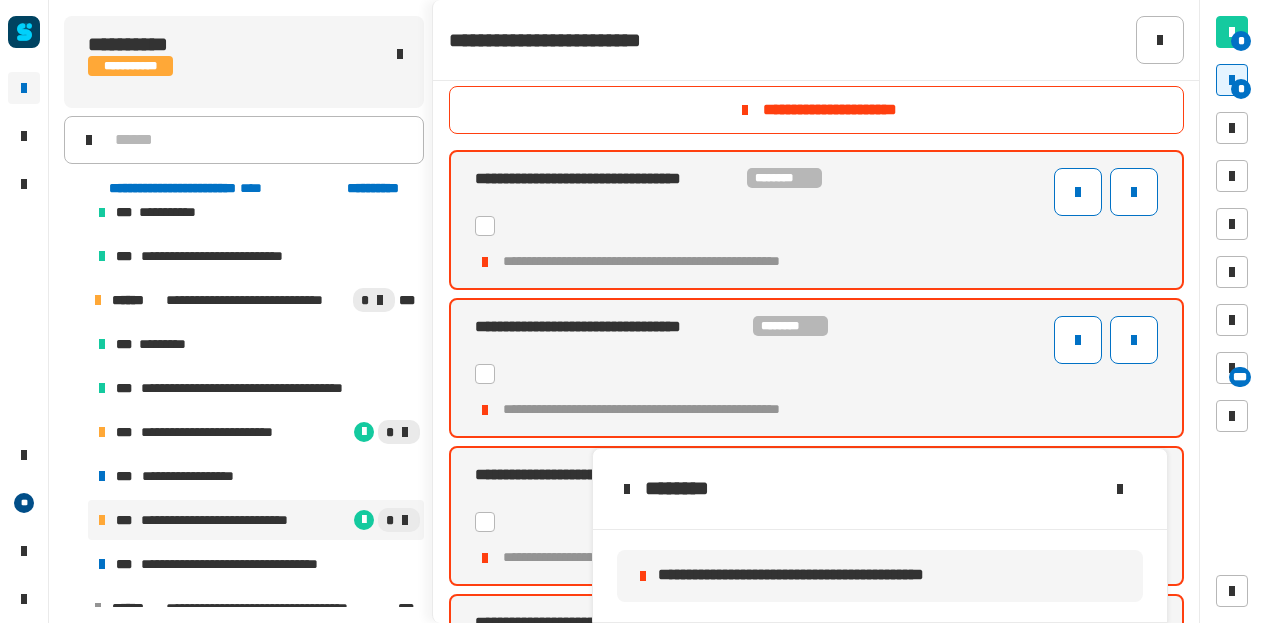 scroll, scrollTop: 0, scrollLeft: 0, axis: both 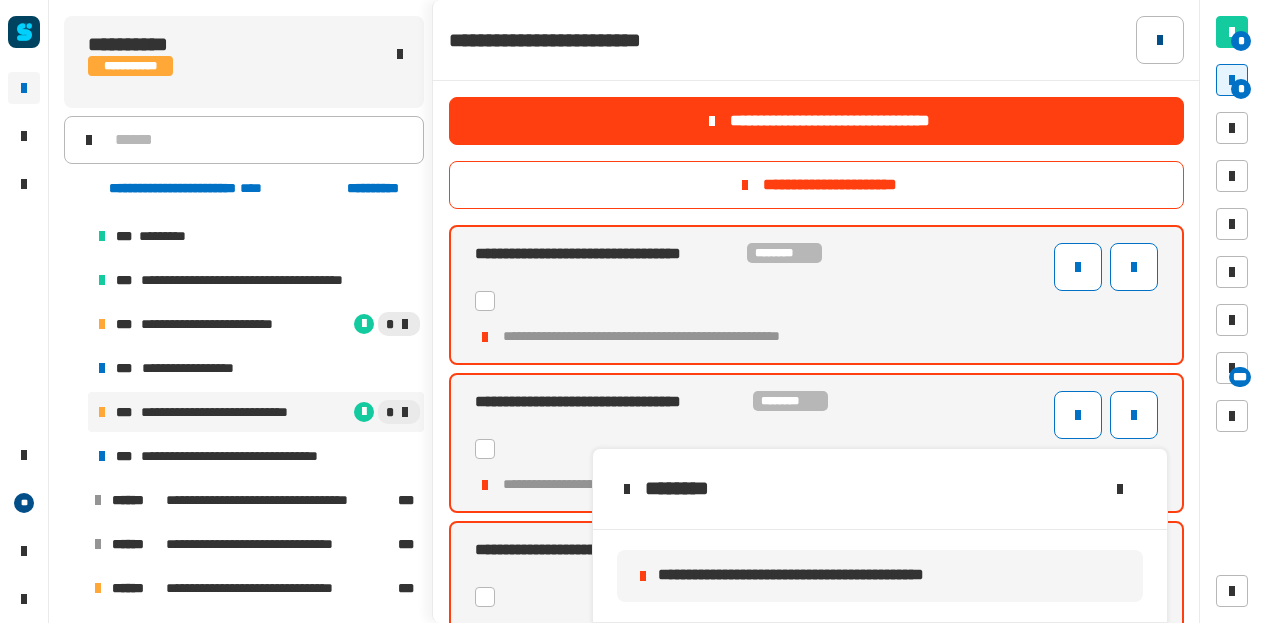click 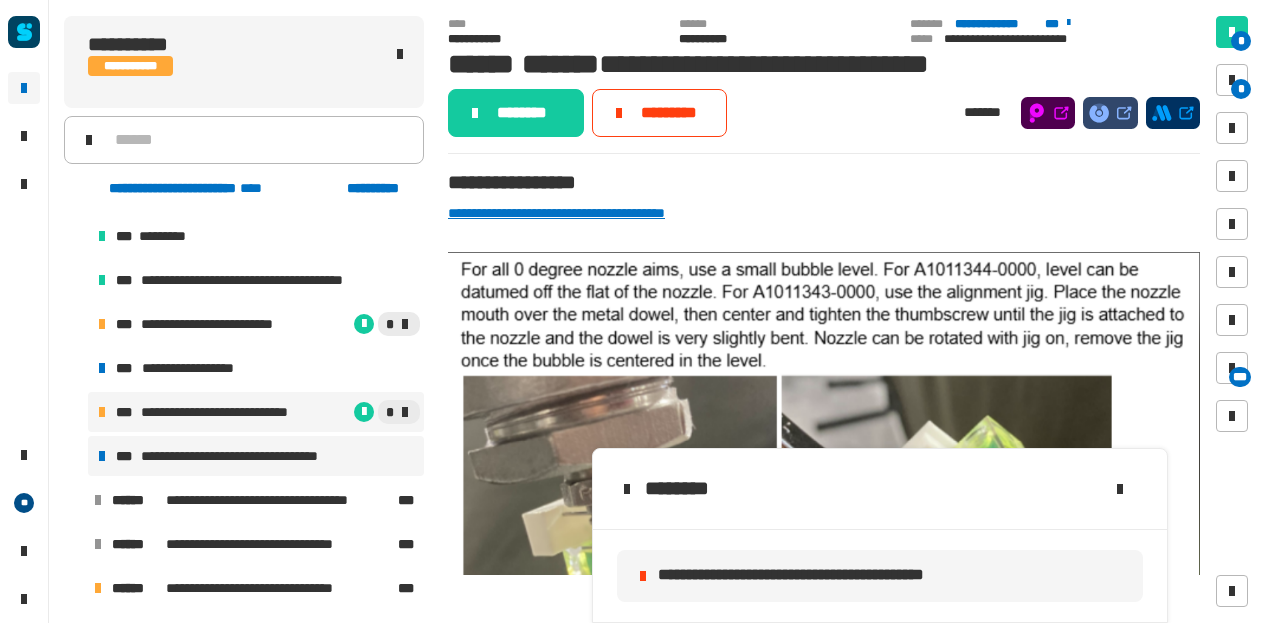 click on "**********" at bounding box center [253, 456] 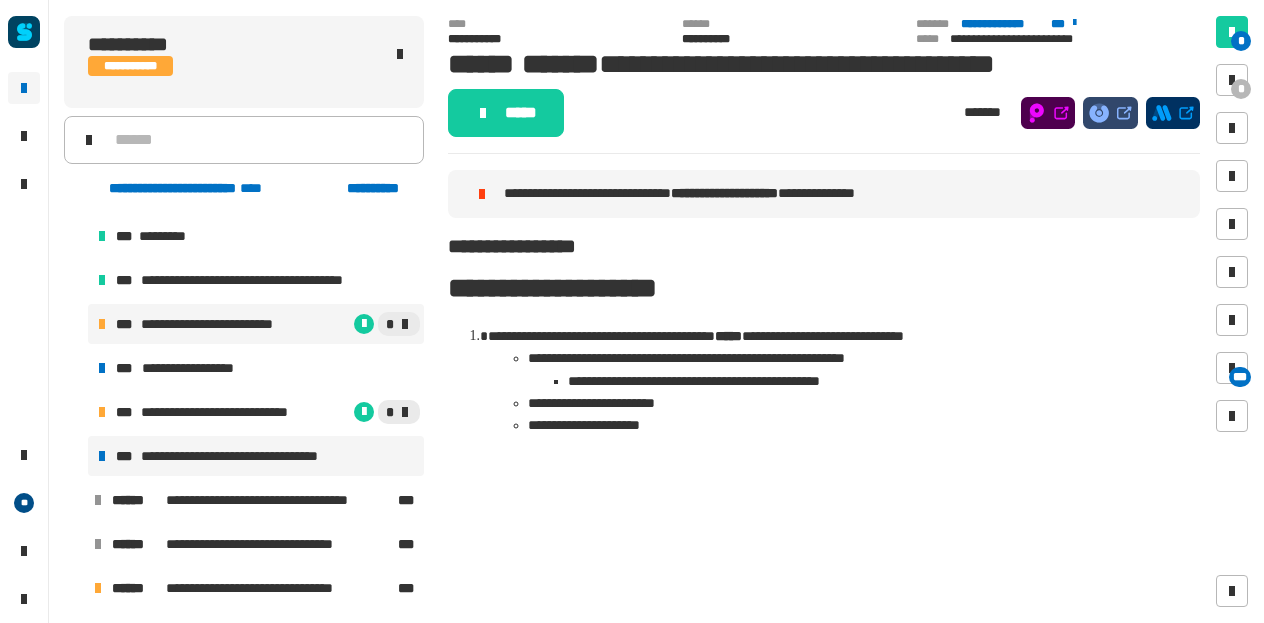 click on "**********" at bounding box center [222, 324] 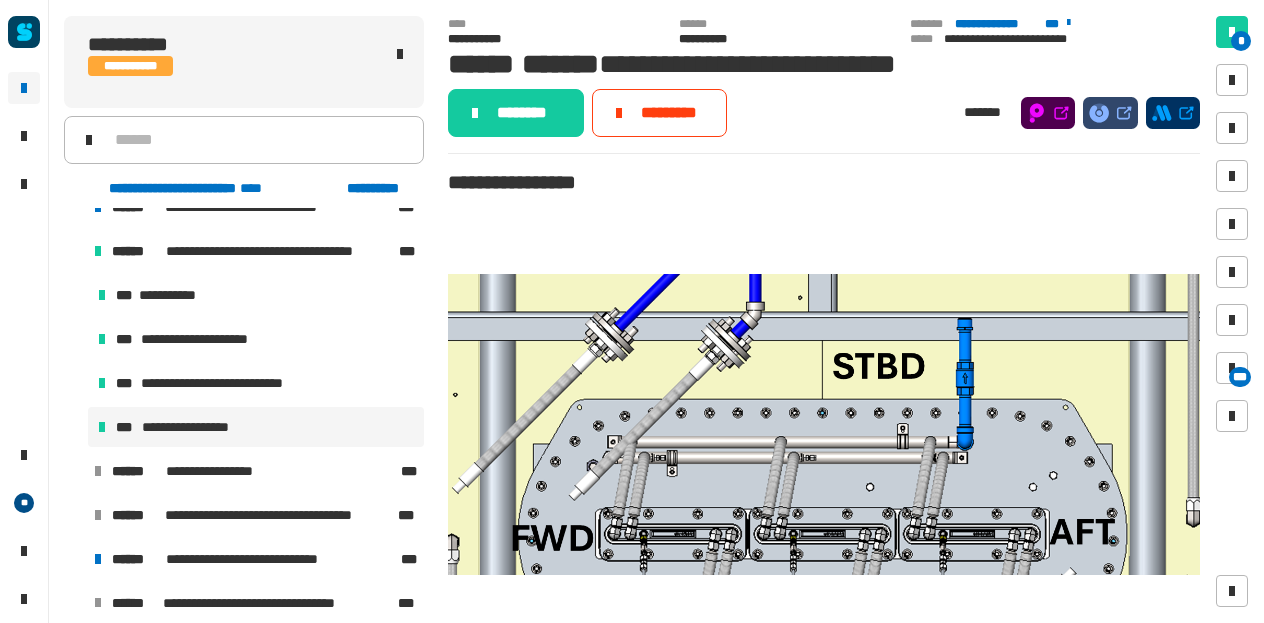 scroll, scrollTop: 1198, scrollLeft: 0, axis: vertical 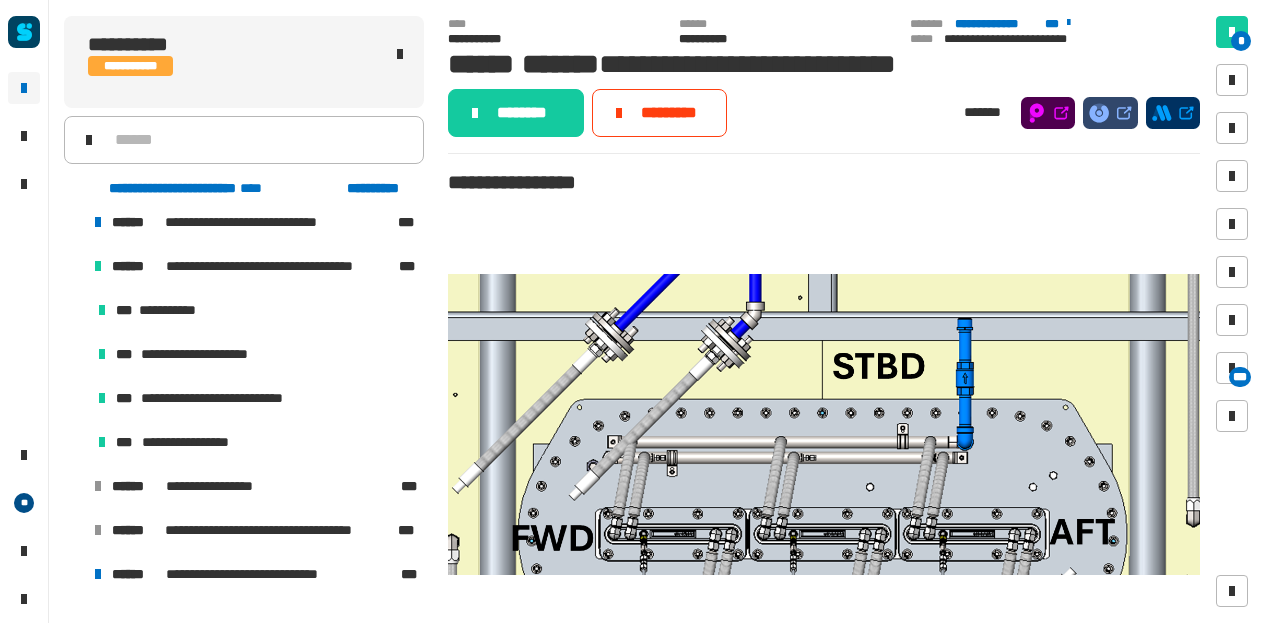 click at bounding box center [74, 266] 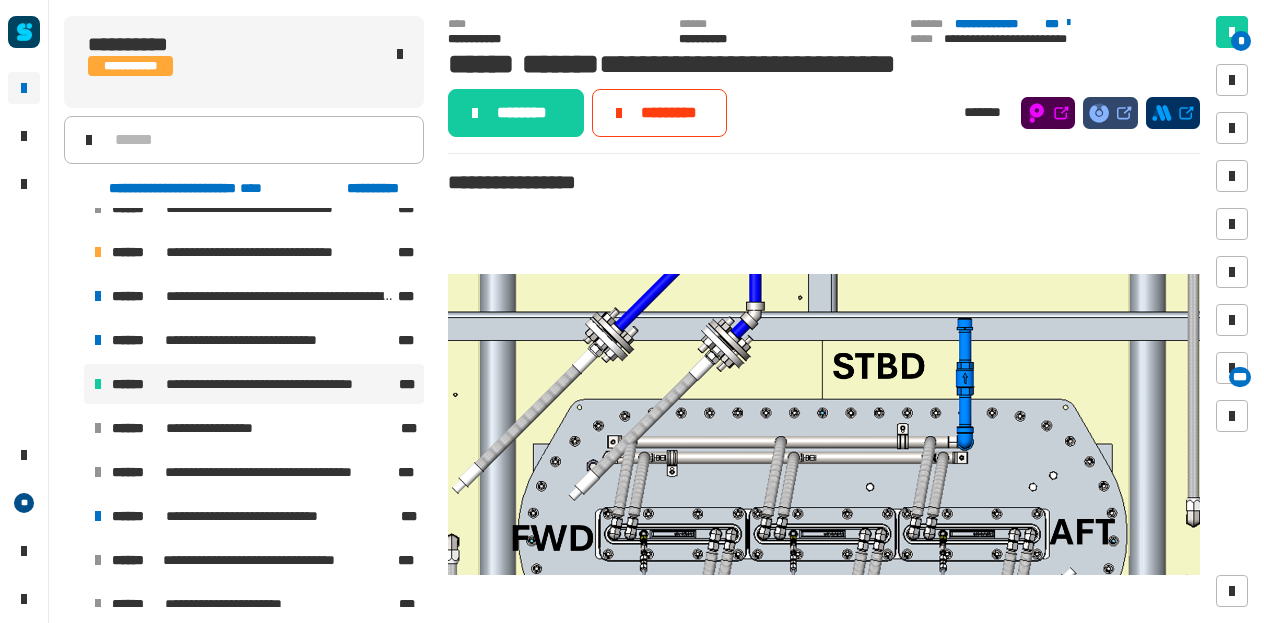 scroll, scrollTop: 1079, scrollLeft: 0, axis: vertical 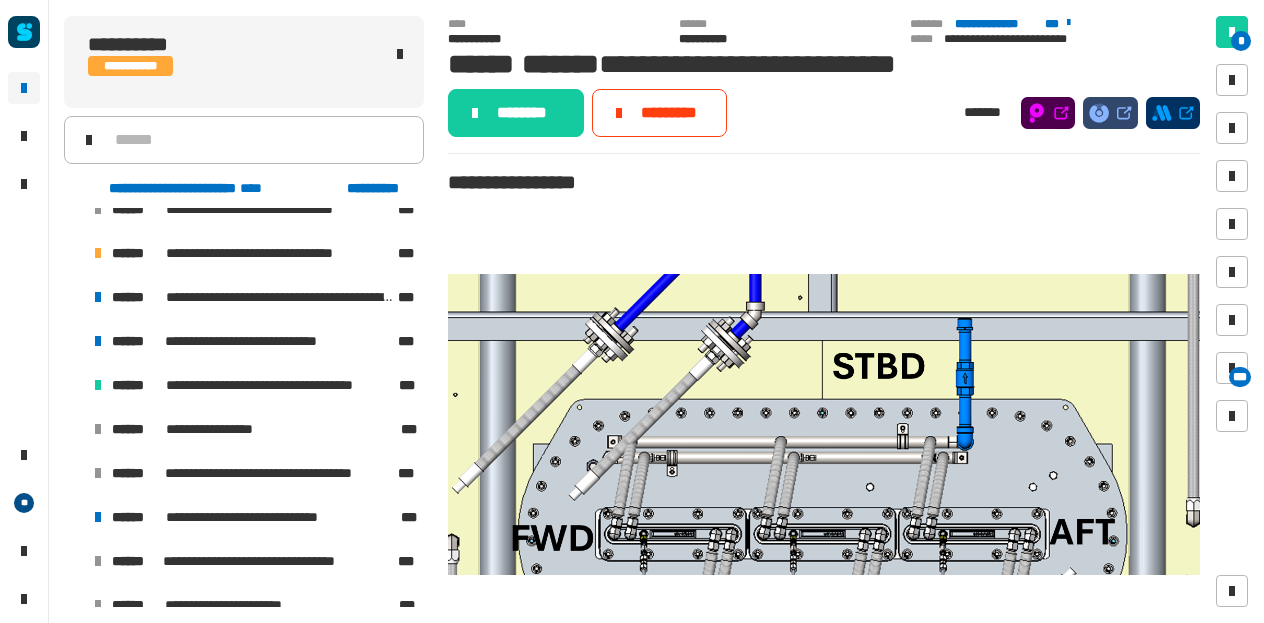 click at bounding box center (74, 253) 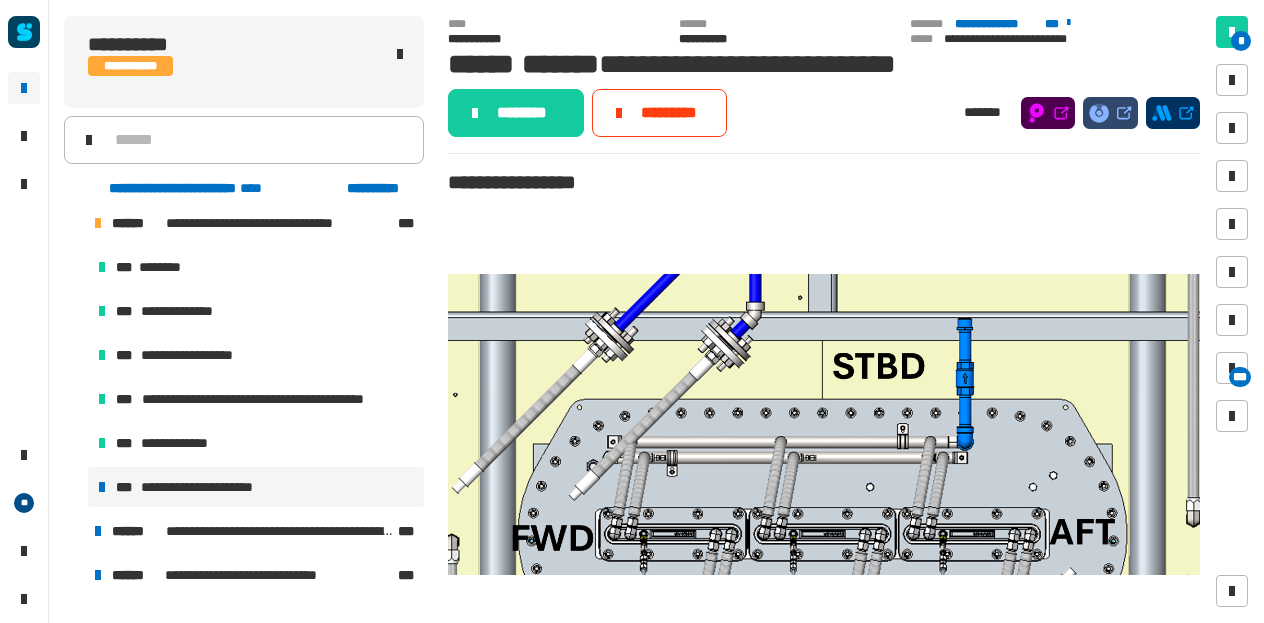scroll, scrollTop: 1245, scrollLeft: 0, axis: vertical 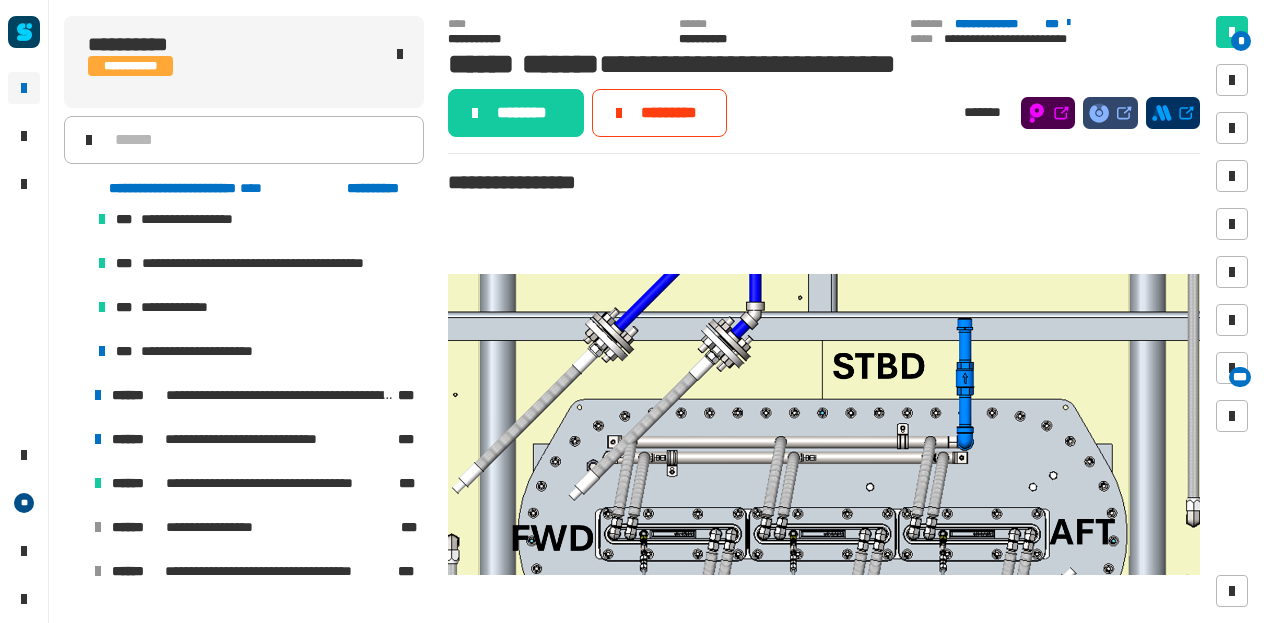 click at bounding box center (74, 439) 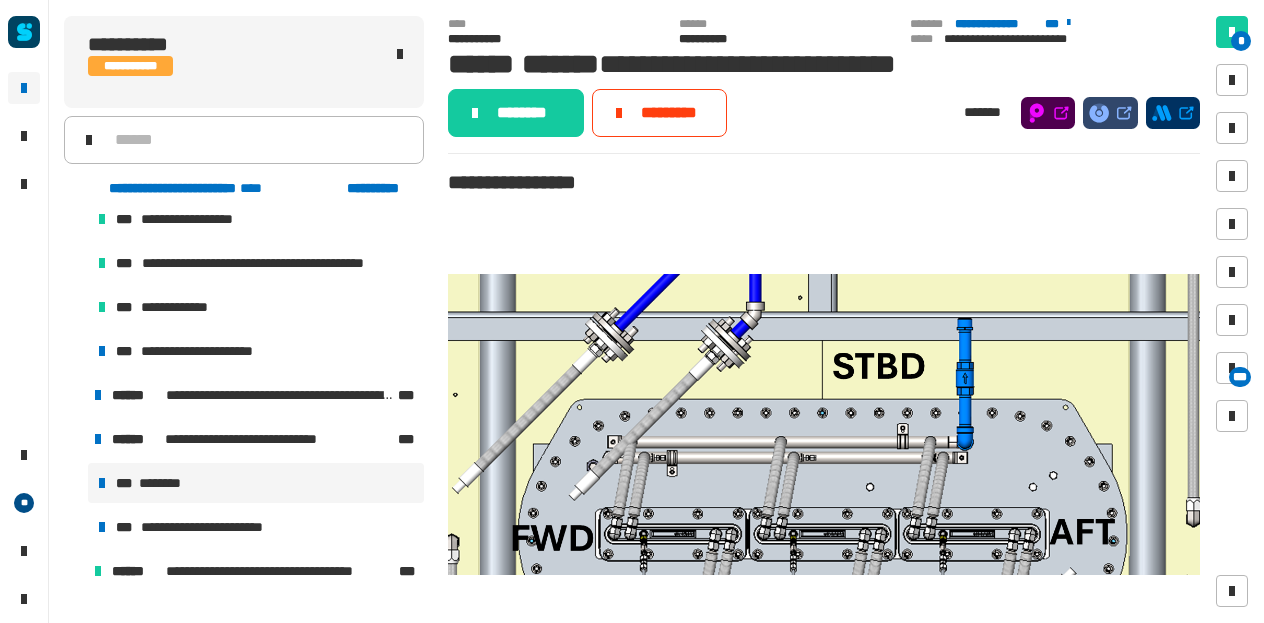 scroll, scrollTop: 1301, scrollLeft: 0, axis: vertical 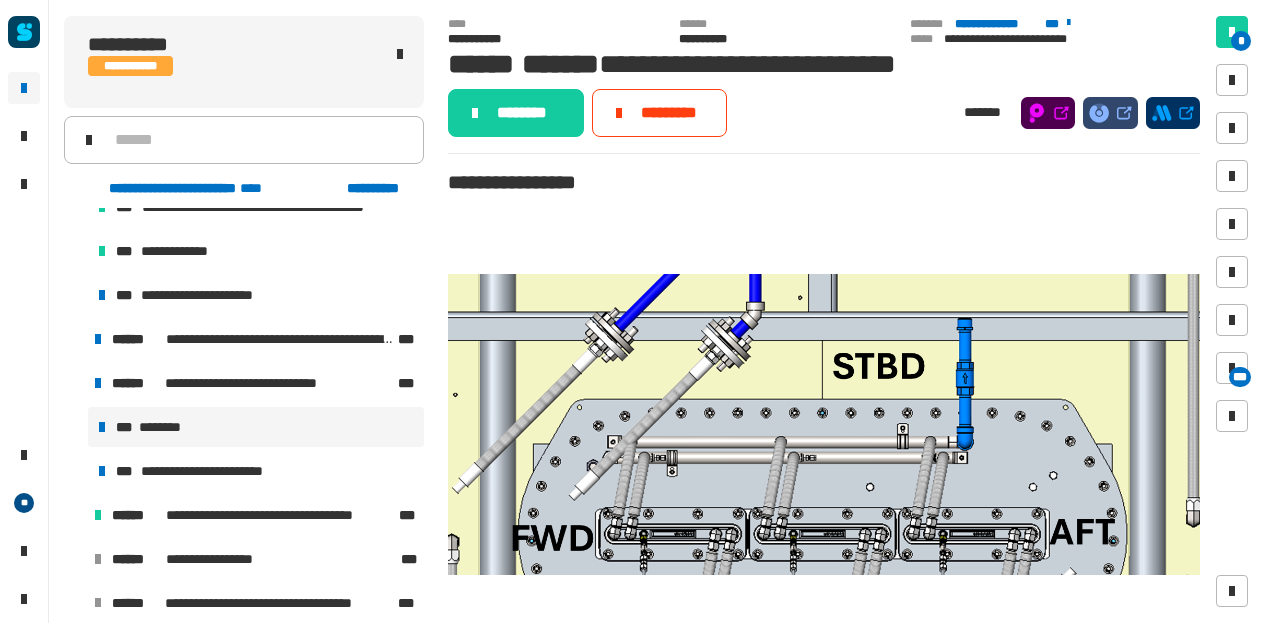 click on "**********" at bounding box center (212, 471) 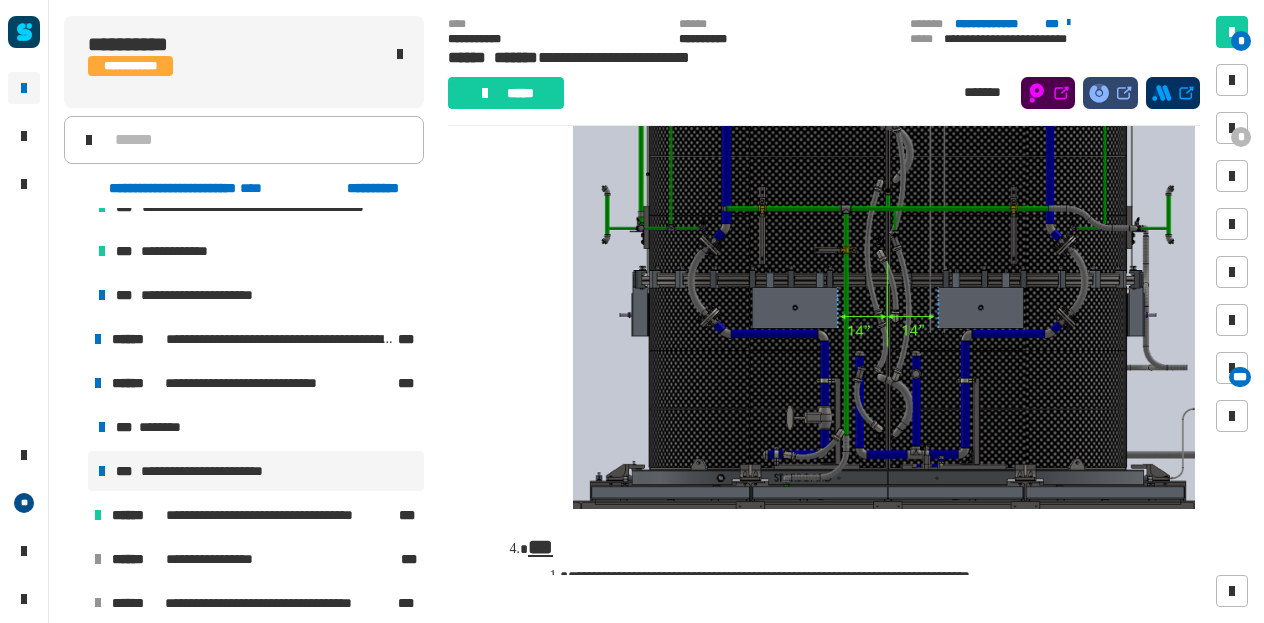 scroll, scrollTop: 2606, scrollLeft: 0, axis: vertical 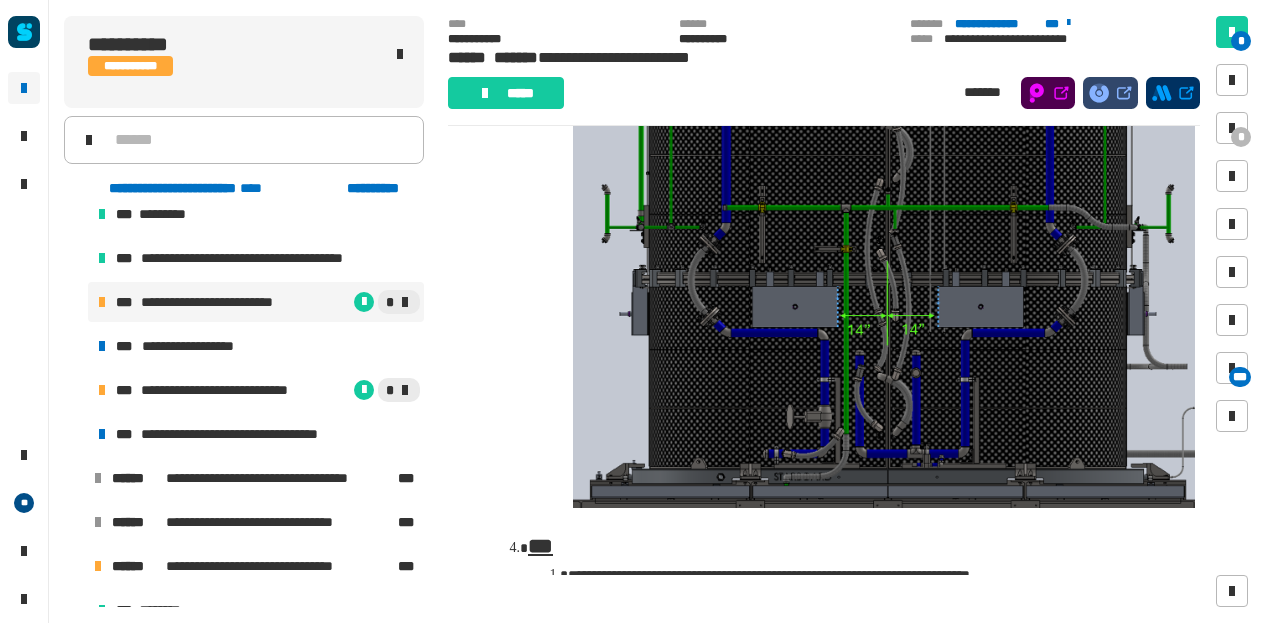 click on "**********" at bounding box center [222, 302] 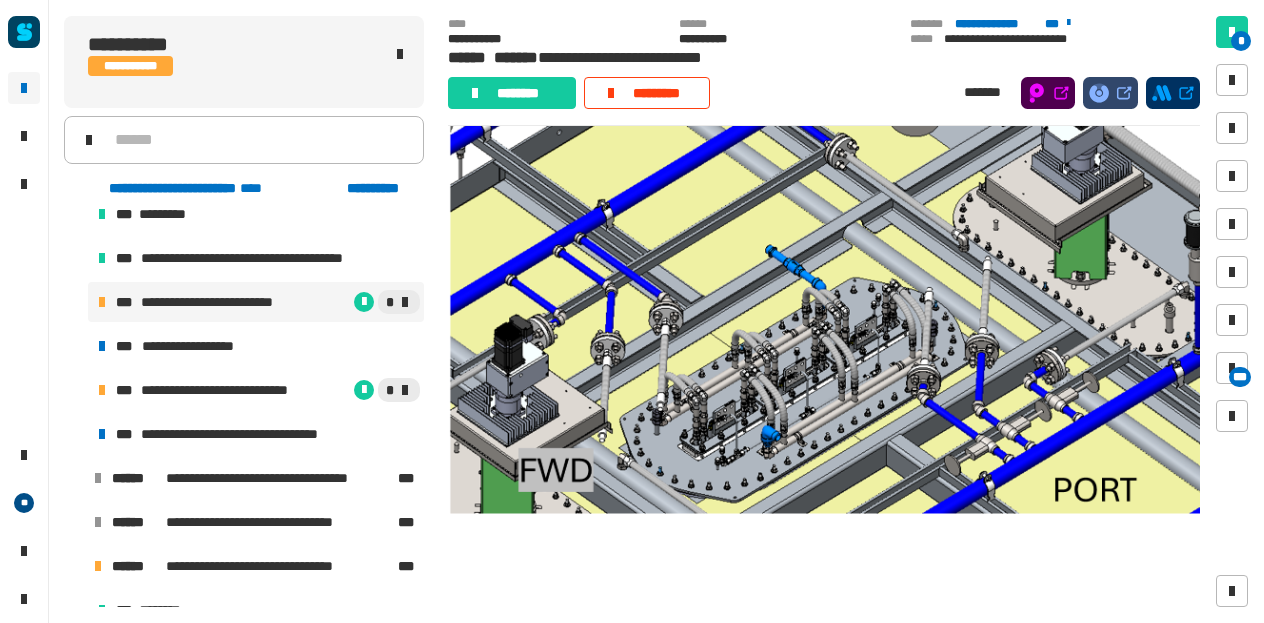 scroll, scrollTop: 862, scrollLeft: 0, axis: vertical 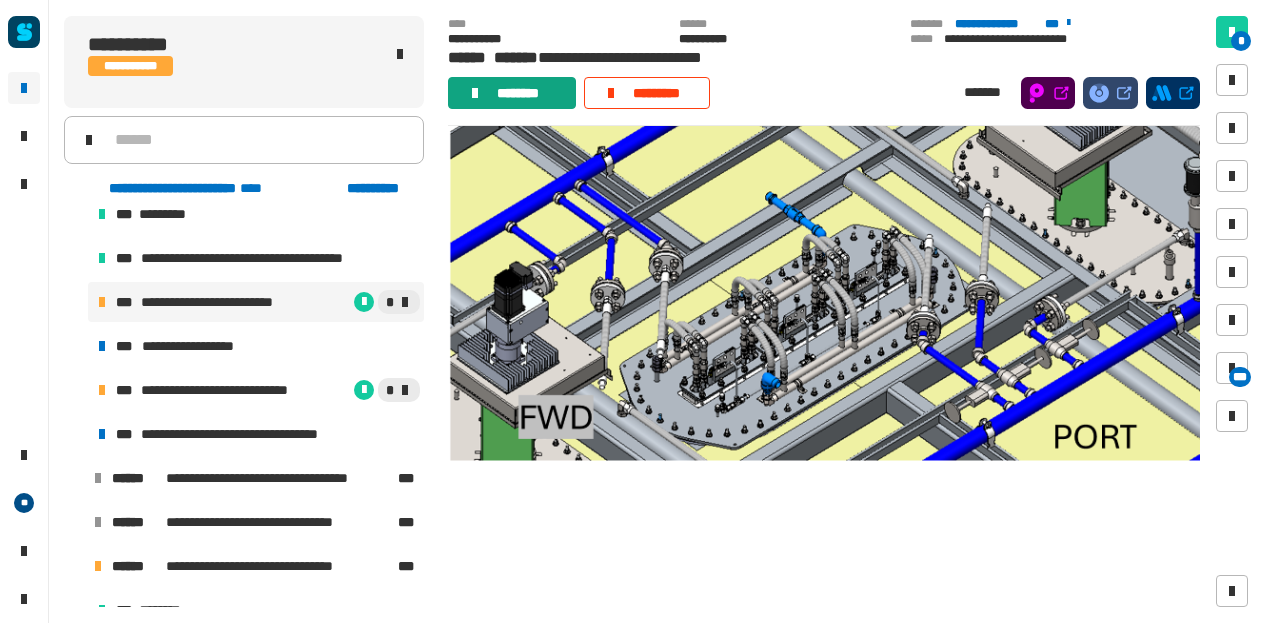 click on "********" 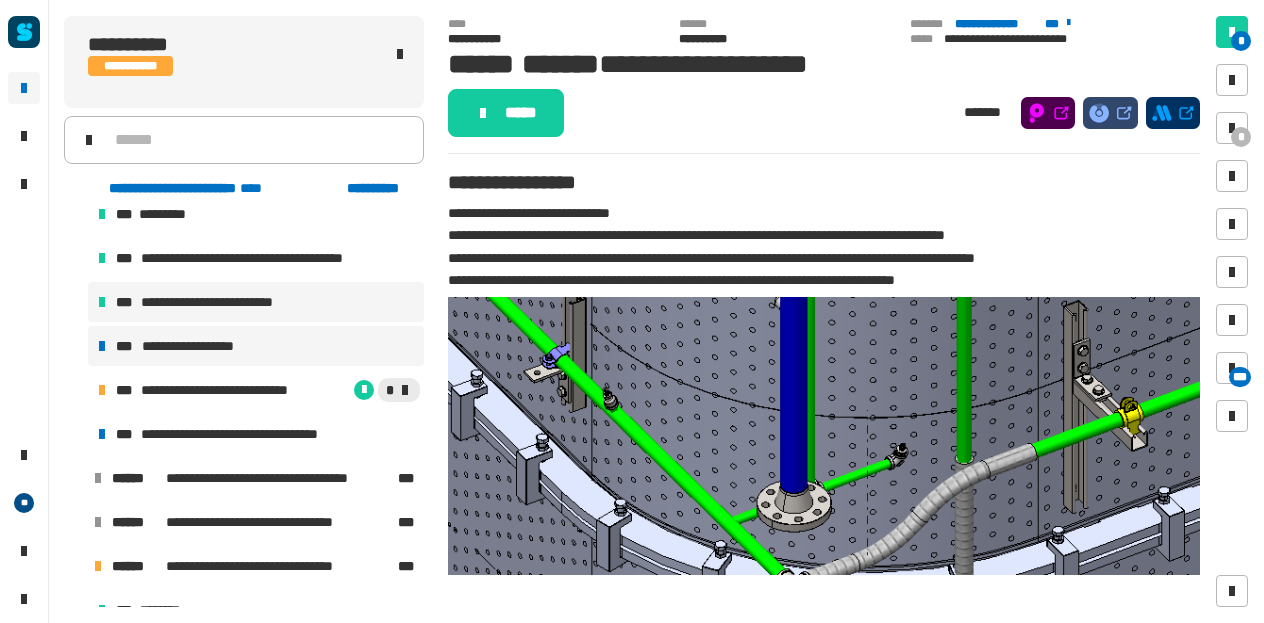 click on "**********" at bounding box center [222, 302] 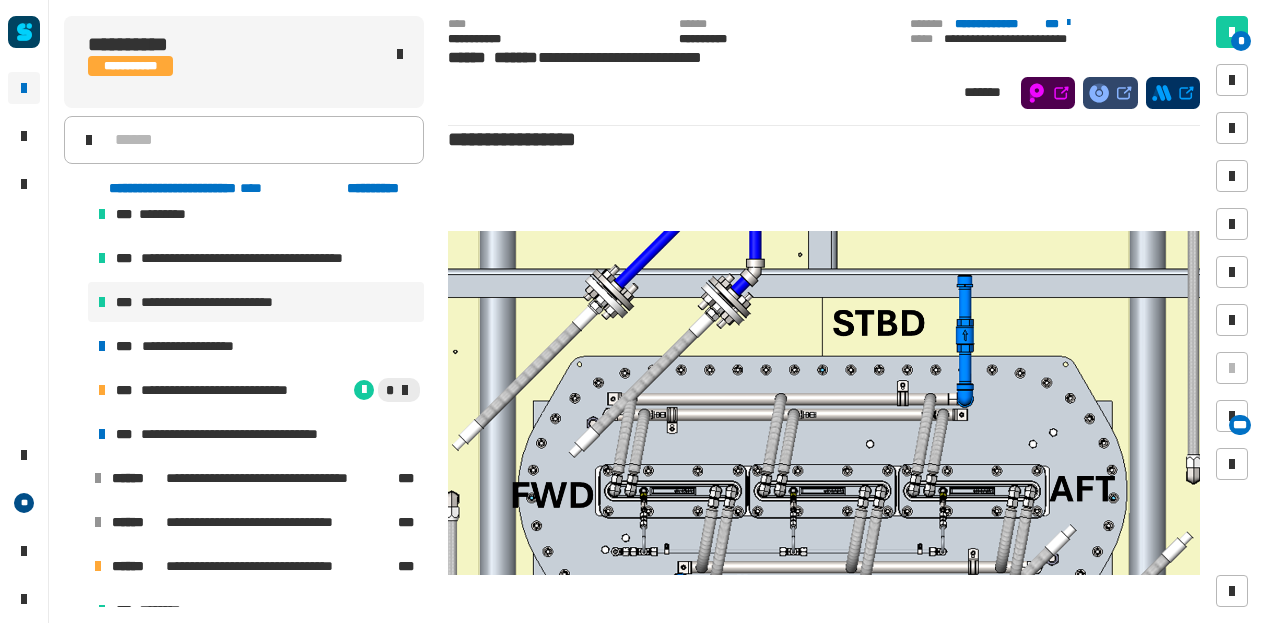 scroll, scrollTop: 0, scrollLeft: 0, axis: both 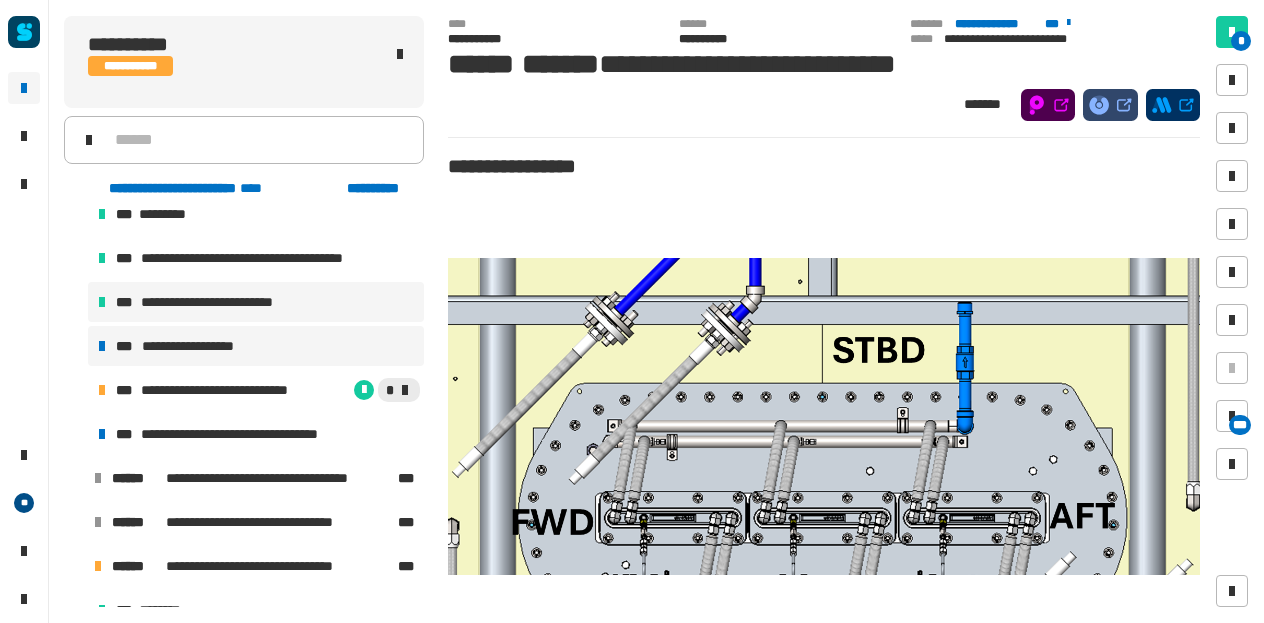 click on "**********" at bounding box center (204, 346) 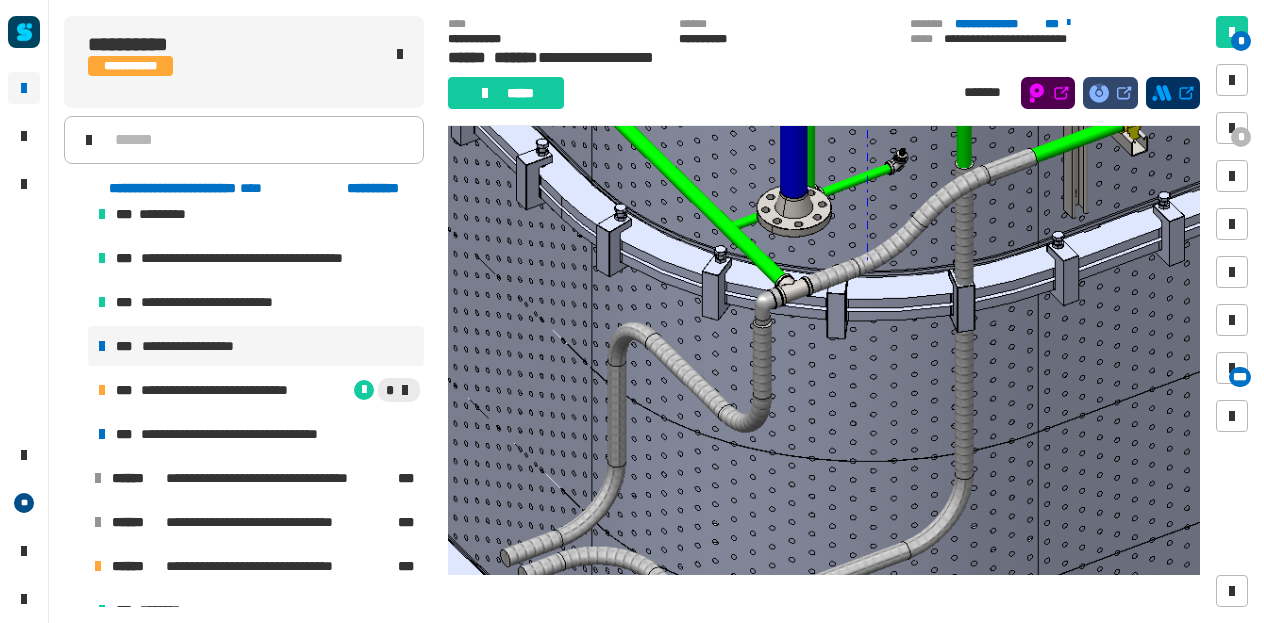 scroll, scrollTop: 267, scrollLeft: 0, axis: vertical 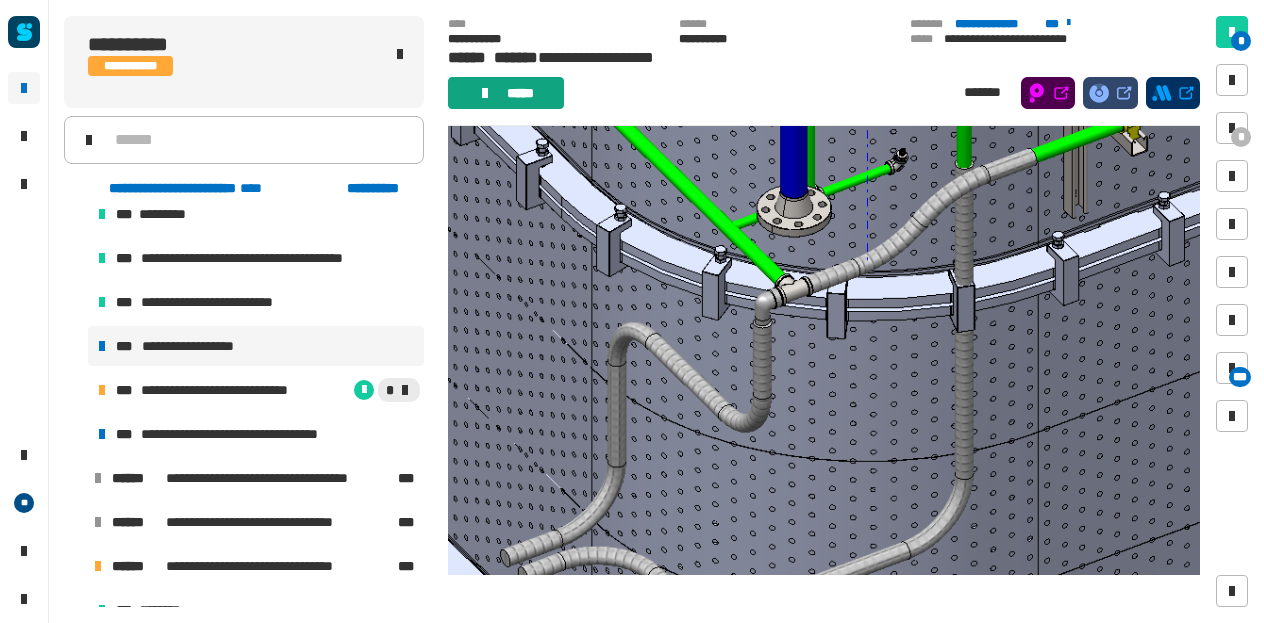 click on "*****" 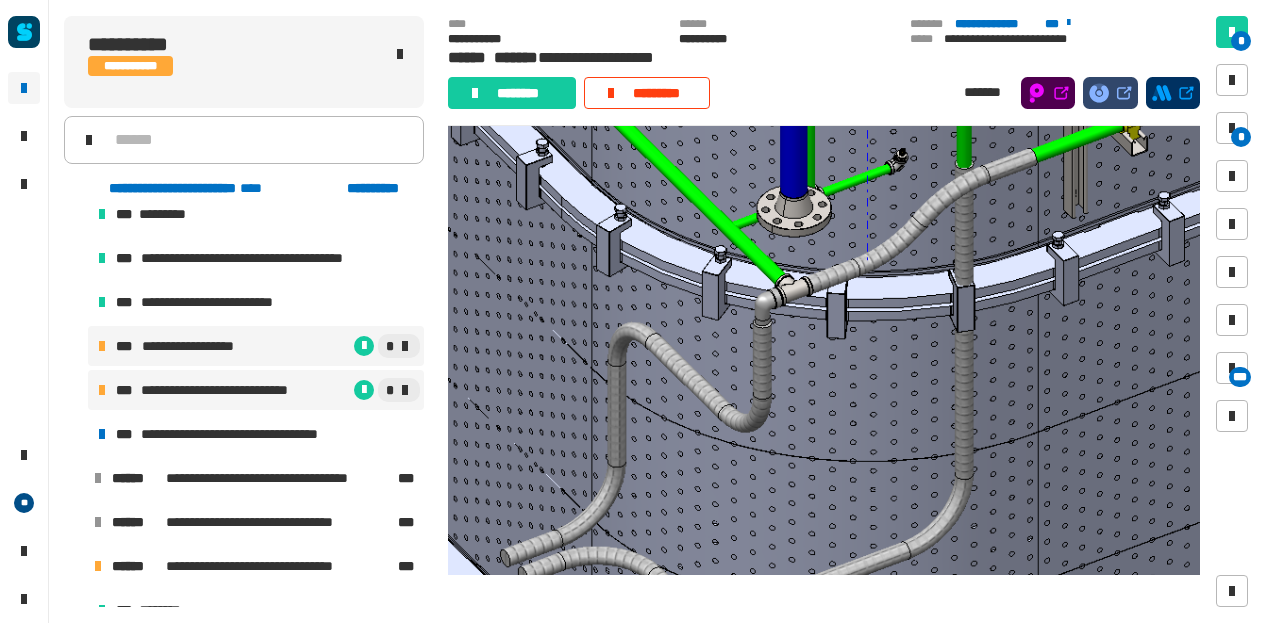 click on "**********" at bounding box center (256, 390) 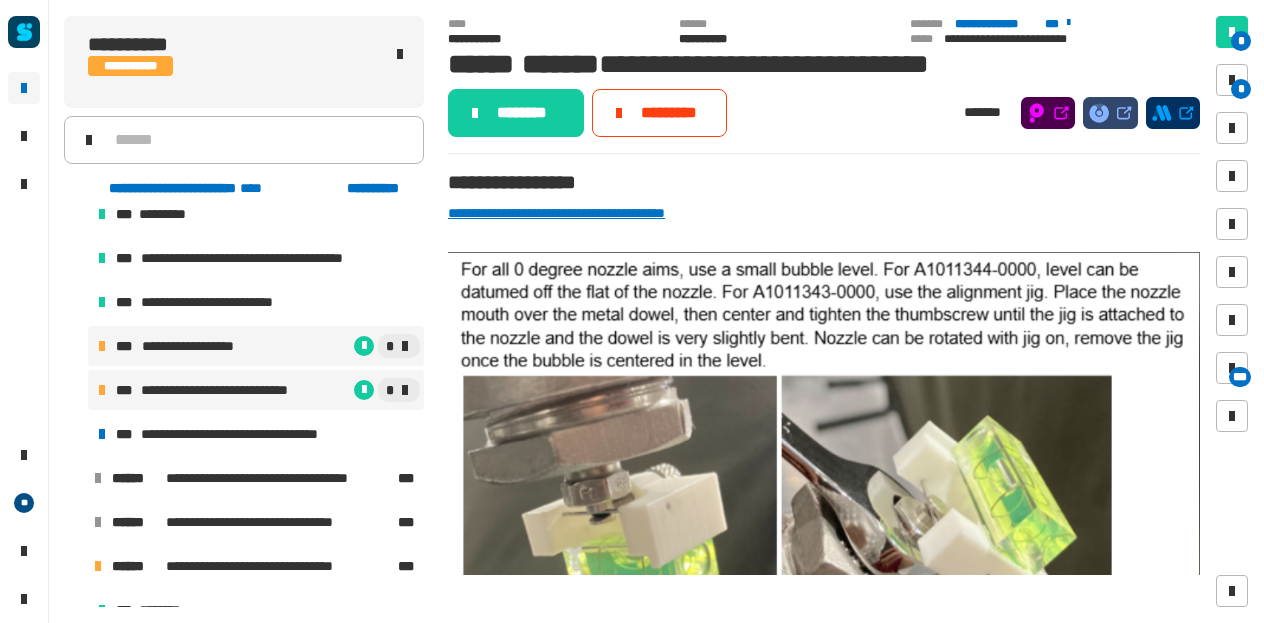click on "**********" at bounding box center (204, 346) 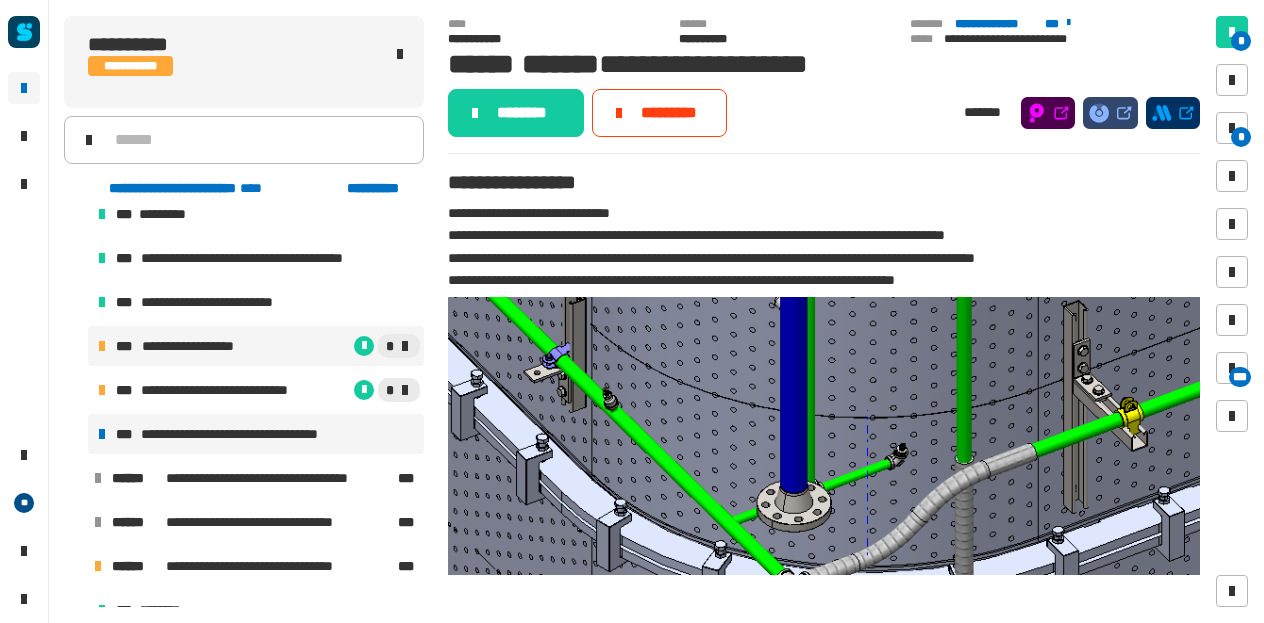 click on "**********" at bounding box center [253, 434] 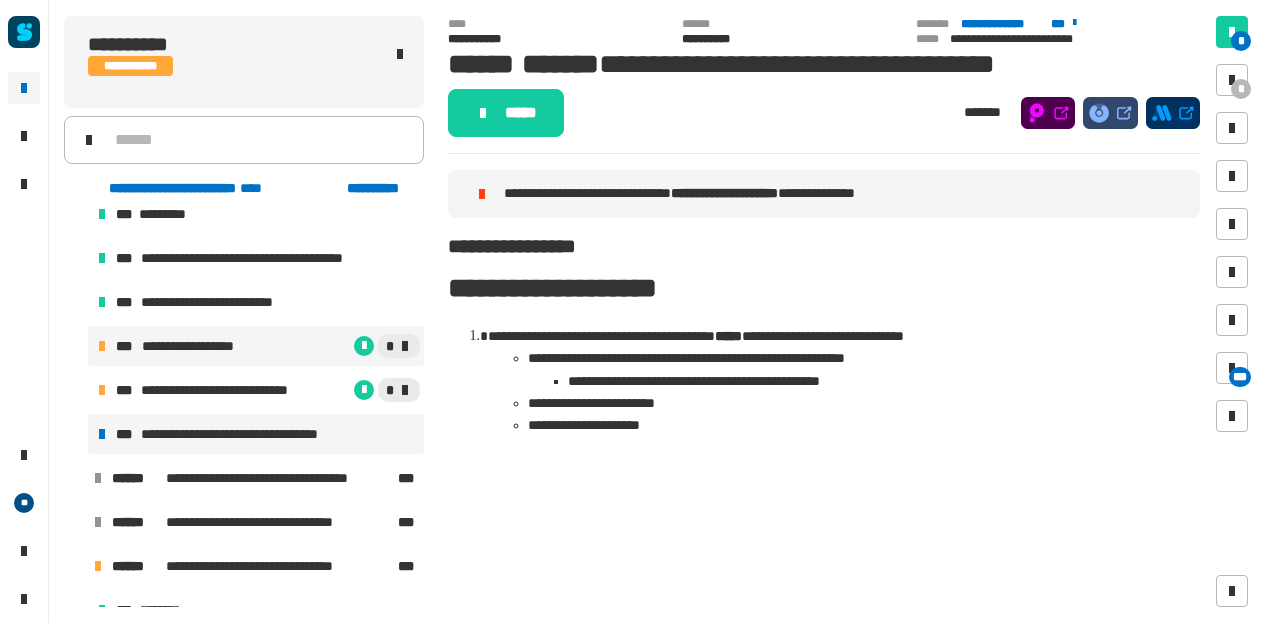 click on "**********" at bounding box center [256, 346] 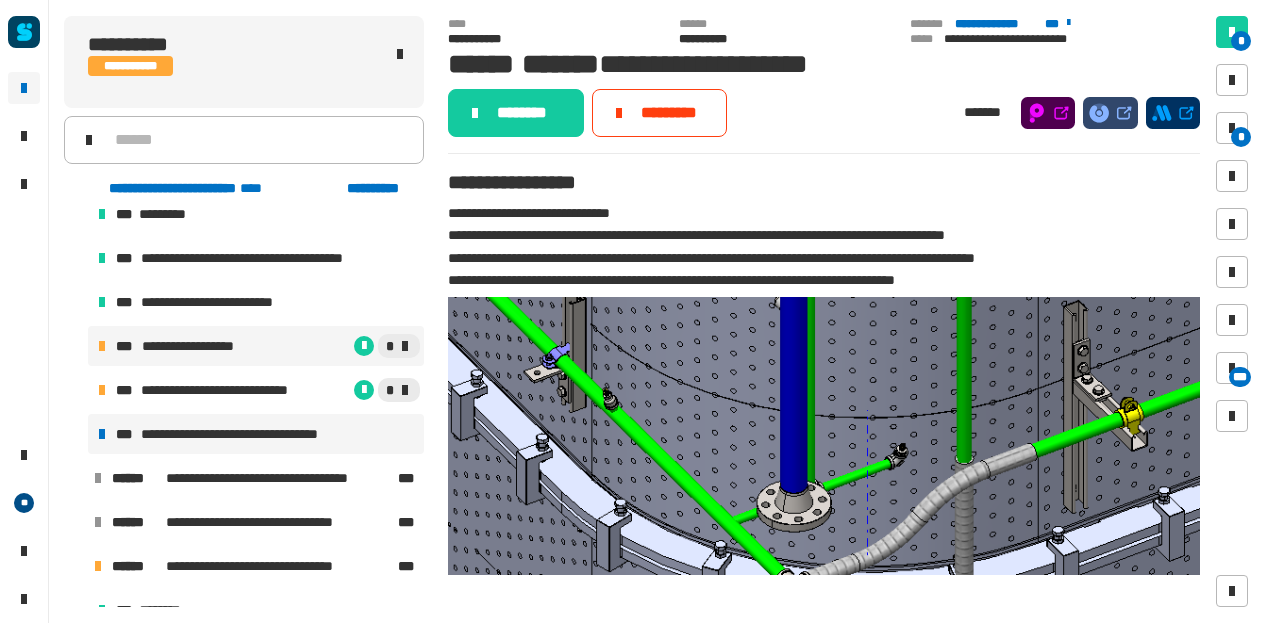 click on "**********" at bounding box center [253, 434] 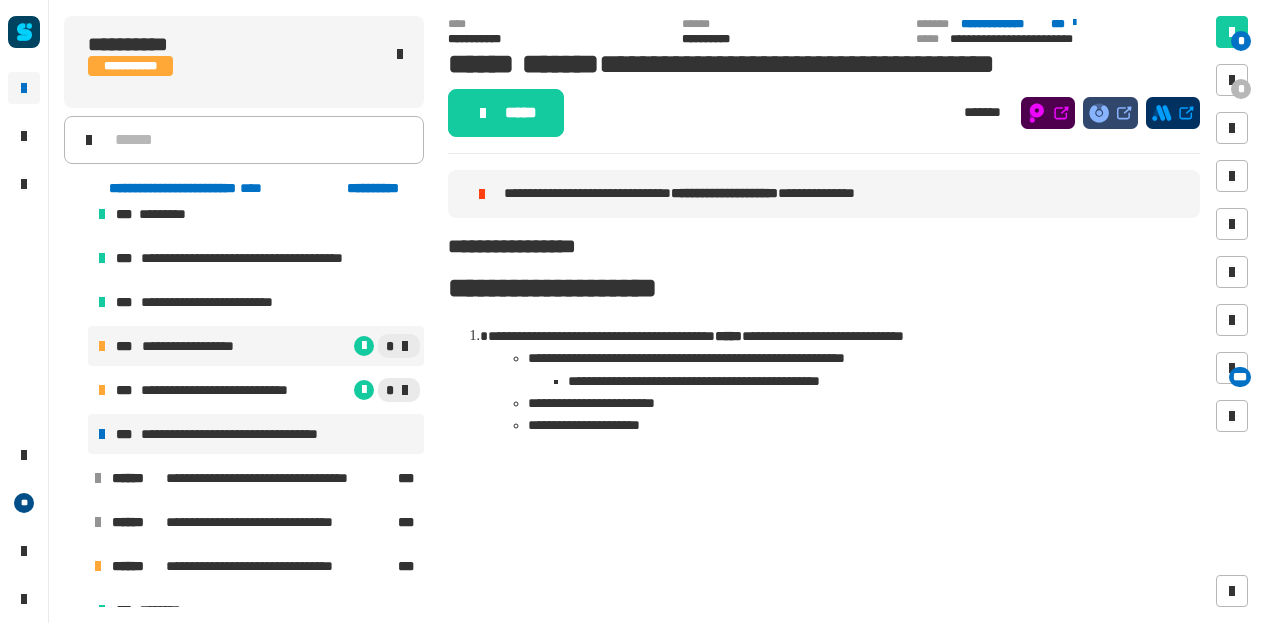 click on "**********" at bounding box center [204, 346] 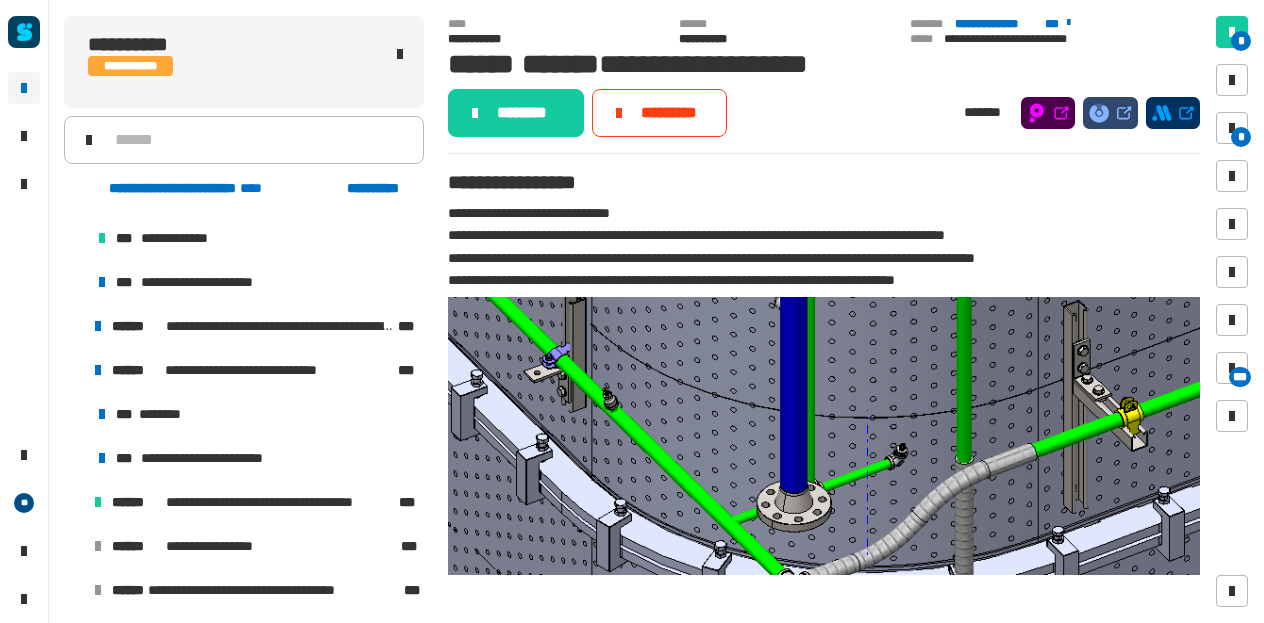 scroll, scrollTop: 1317, scrollLeft: 0, axis: vertical 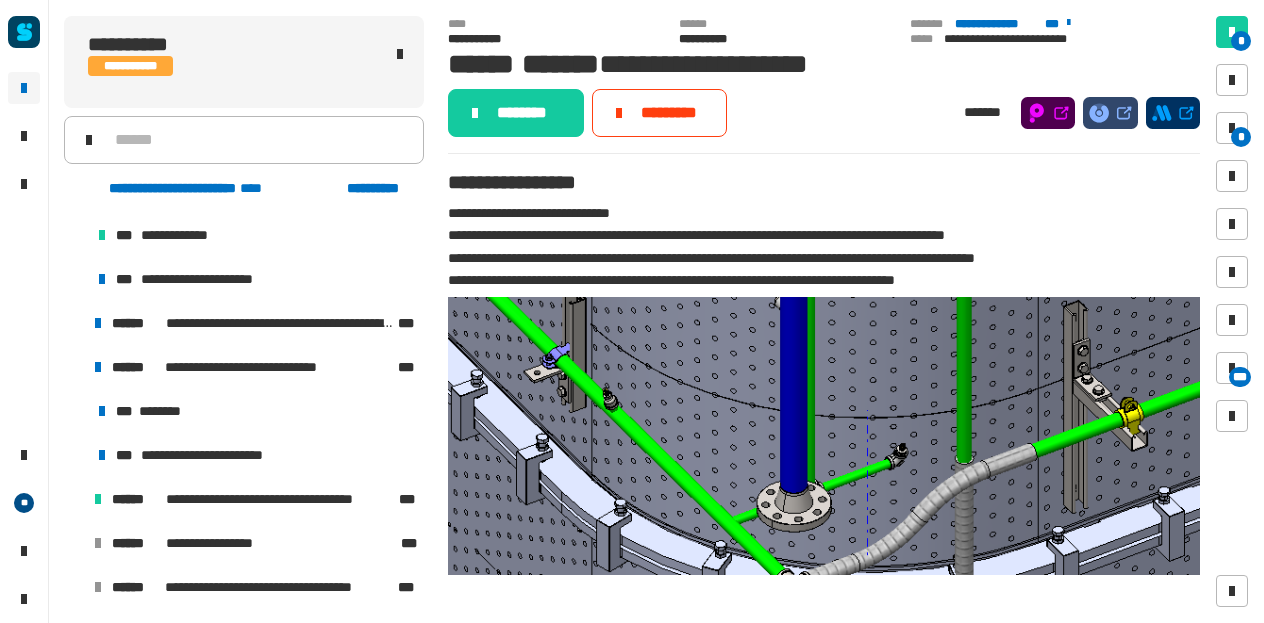 click at bounding box center [74, 367] 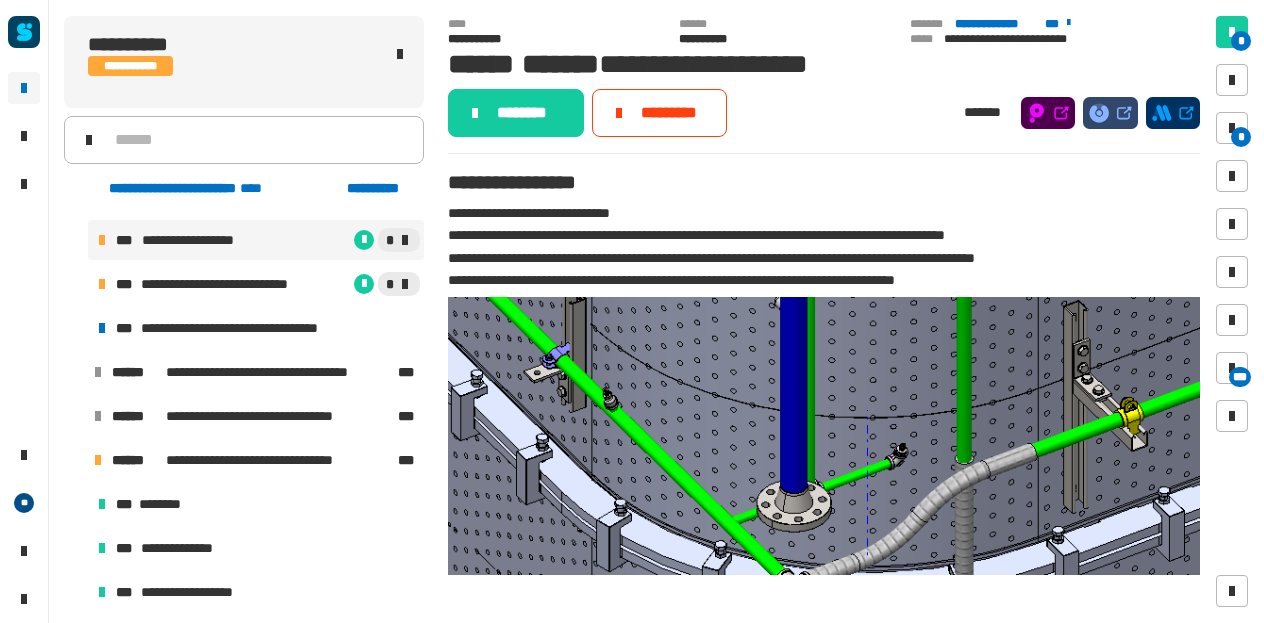 scroll, scrollTop: 871, scrollLeft: 0, axis: vertical 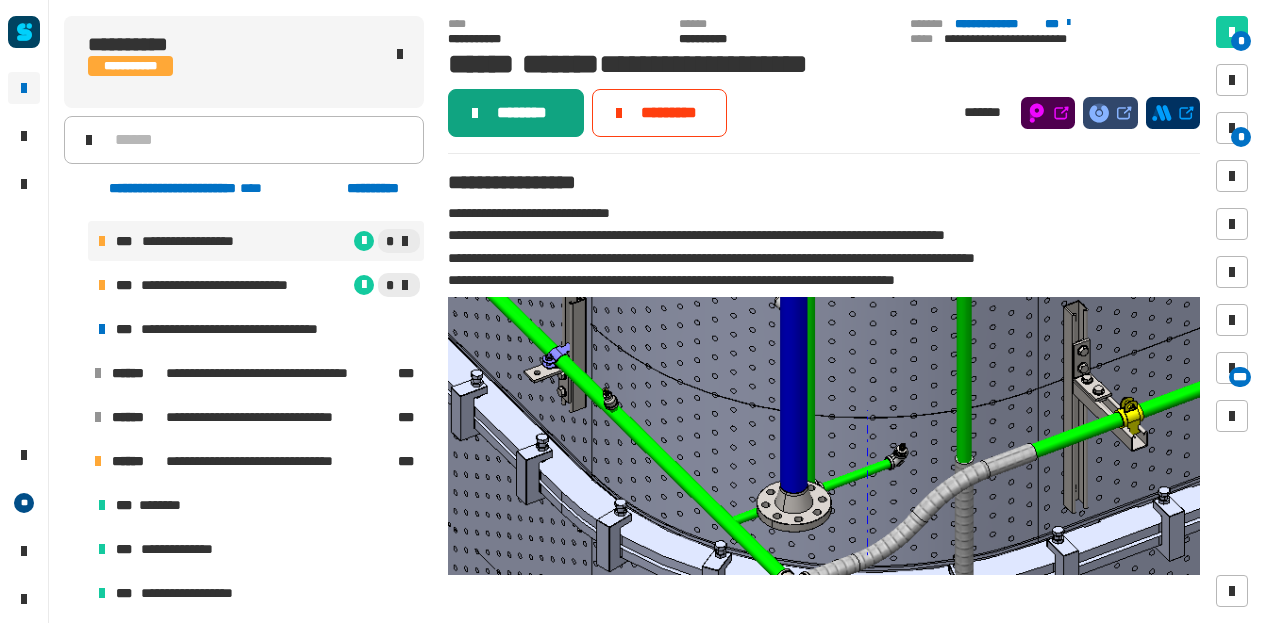 click on "********" 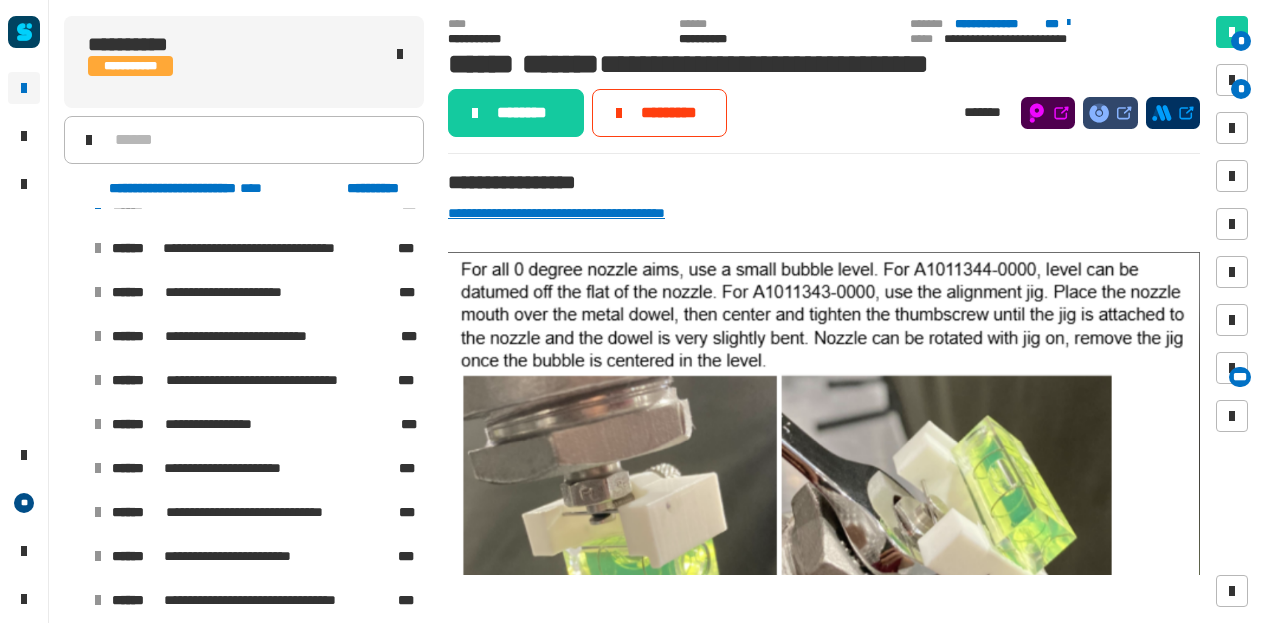 scroll, scrollTop: 1654, scrollLeft: 0, axis: vertical 